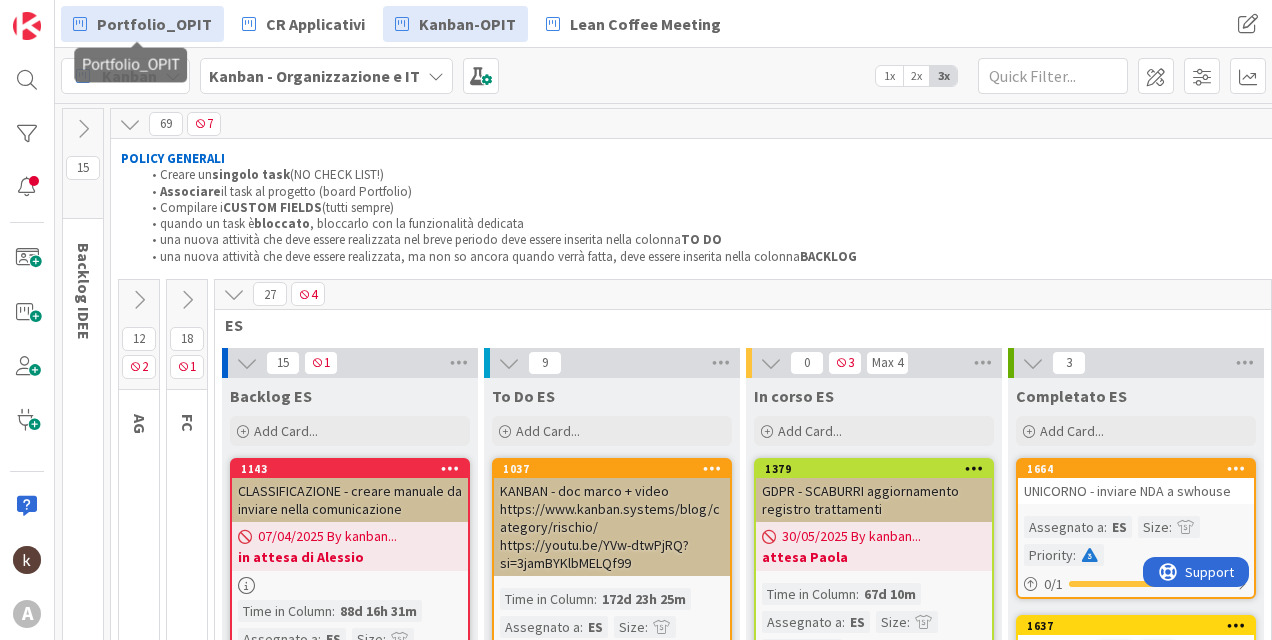 scroll, scrollTop: 0, scrollLeft: 0, axis: both 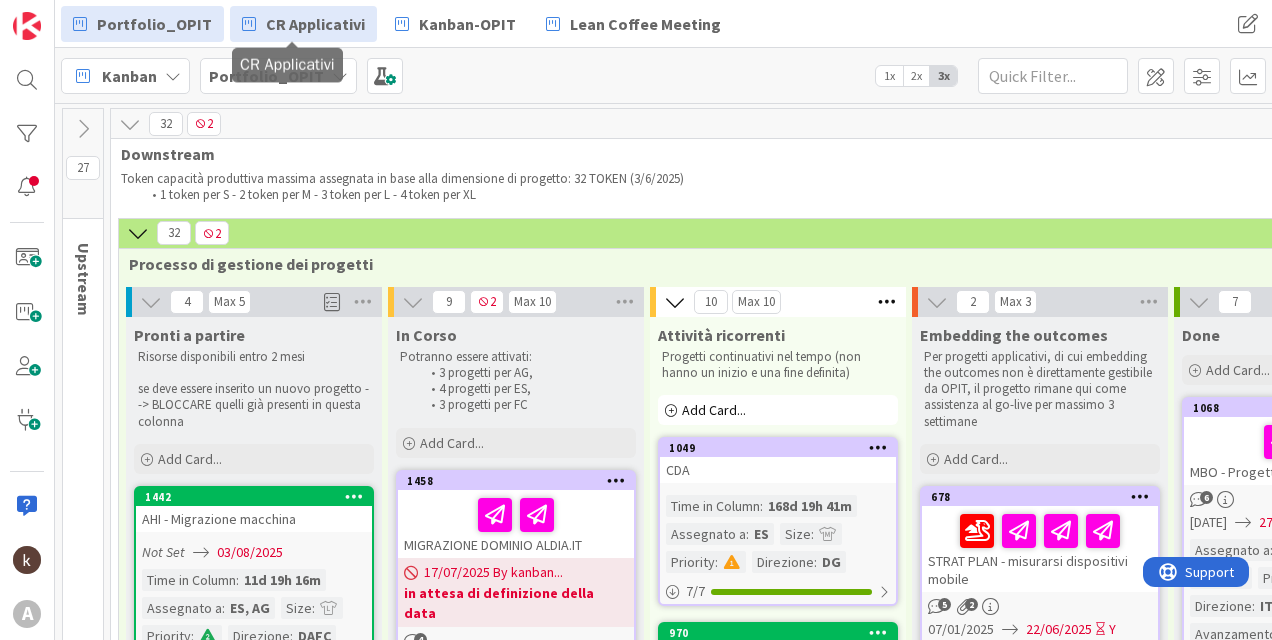 click on "CR Applicativi" at bounding box center (315, 24) 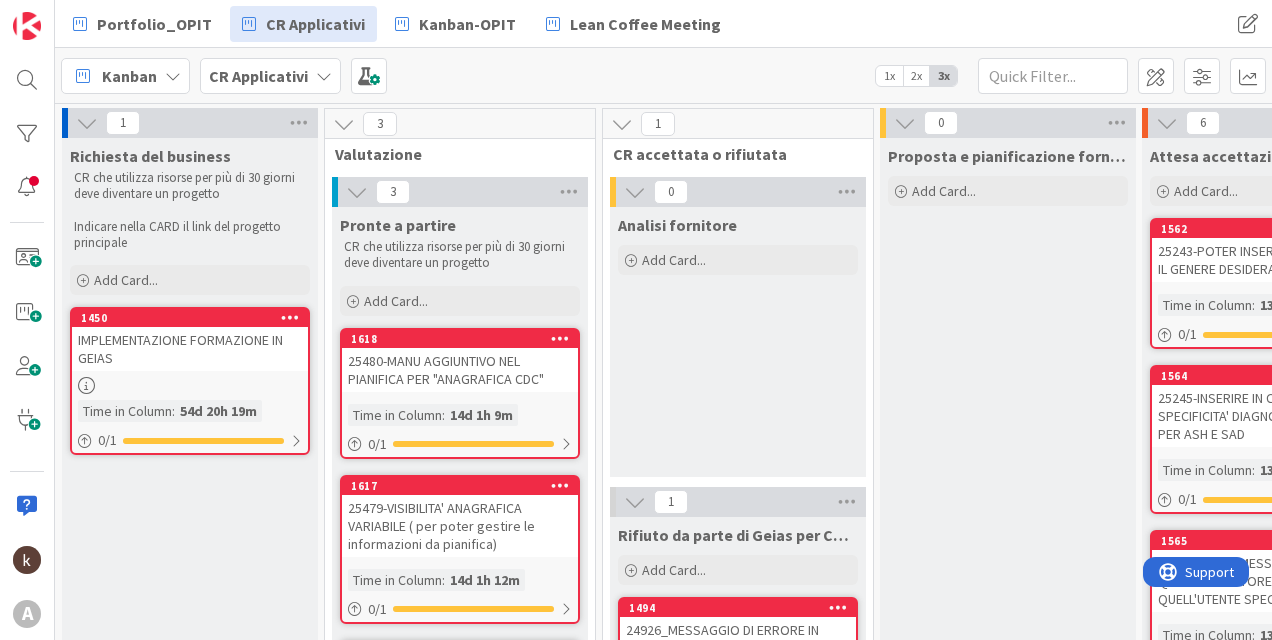 scroll, scrollTop: 0, scrollLeft: 0, axis: both 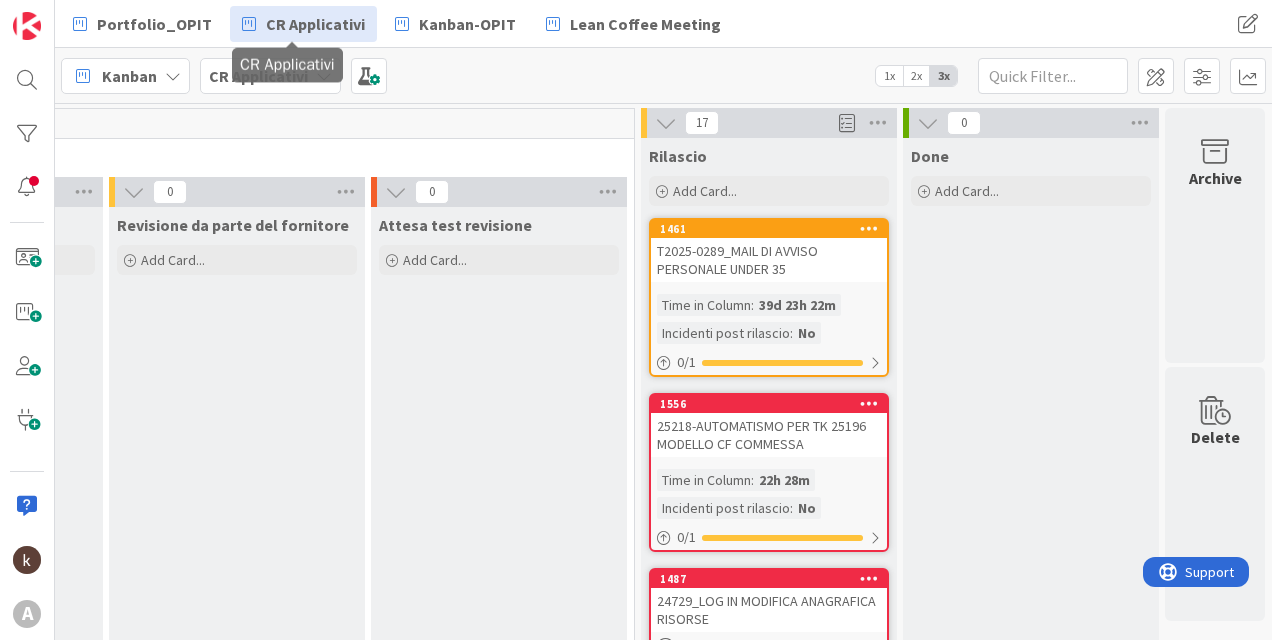 click on "T2025-0289_MAIL DI AVVISO PERSONALE UNDER 35" at bounding box center [769, 260] 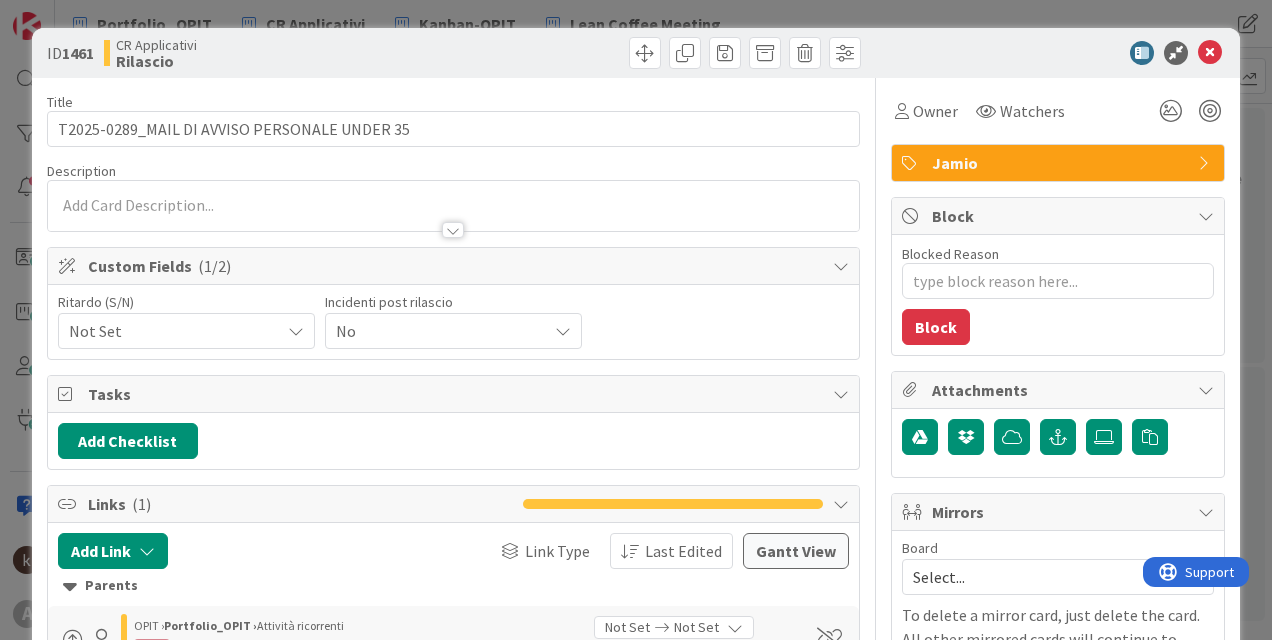 scroll, scrollTop: 0, scrollLeft: 0, axis: both 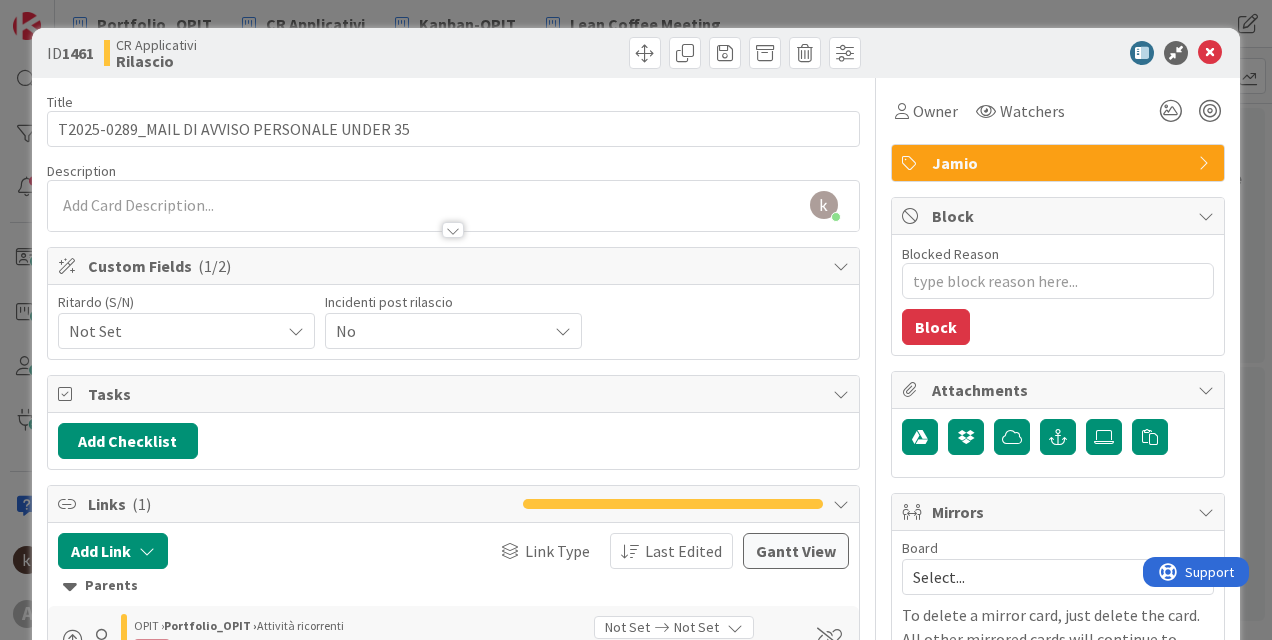 click on "No" at bounding box center [169, 331] 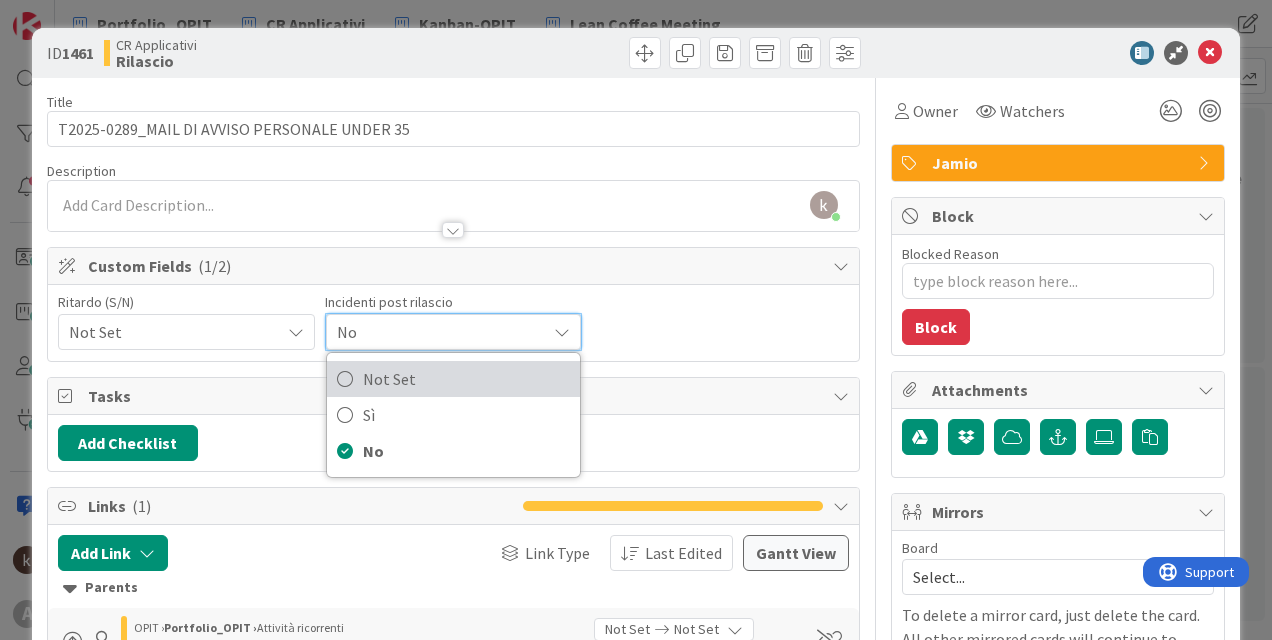 drag, startPoint x: 464, startPoint y: 372, endPoint x: 342, endPoint y: 302, distance: 140.65561 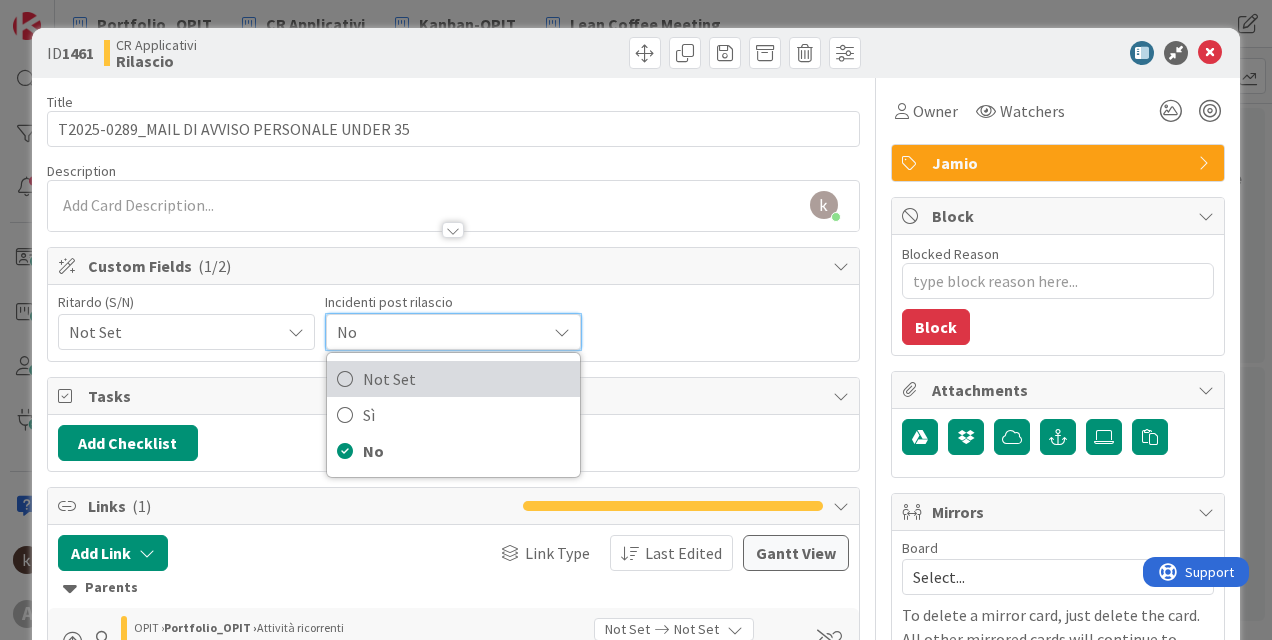 click on "Not Set" at bounding box center (466, 379) 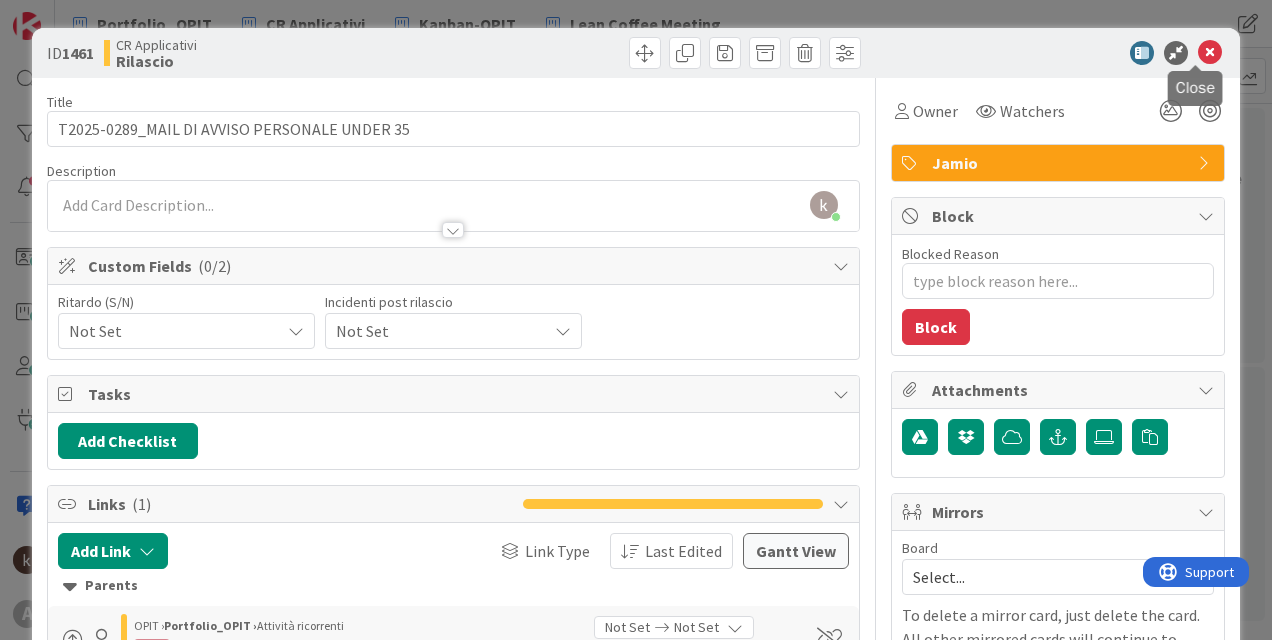 click at bounding box center [1210, 53] 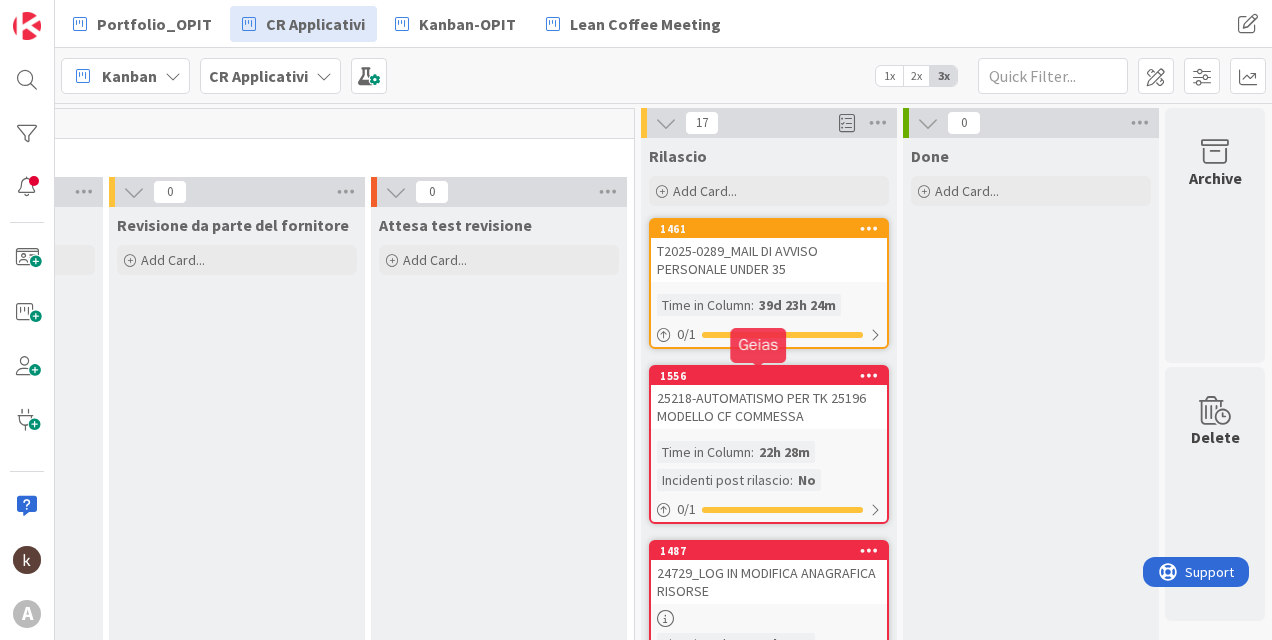 scroll, scrollTop: 0, scrollLeft: 0, axis: both 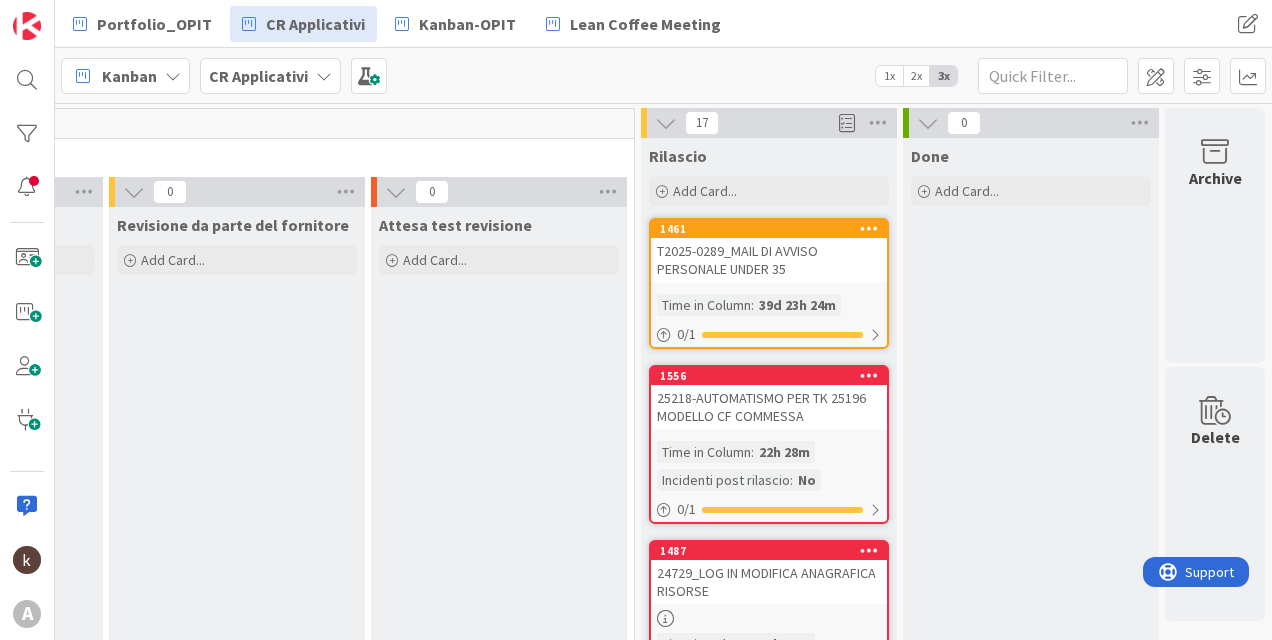 click on "25218-AUTOMATISMO PER TK 25196 MODELLO CF COMMESSA" at bounding box center [769, 407] 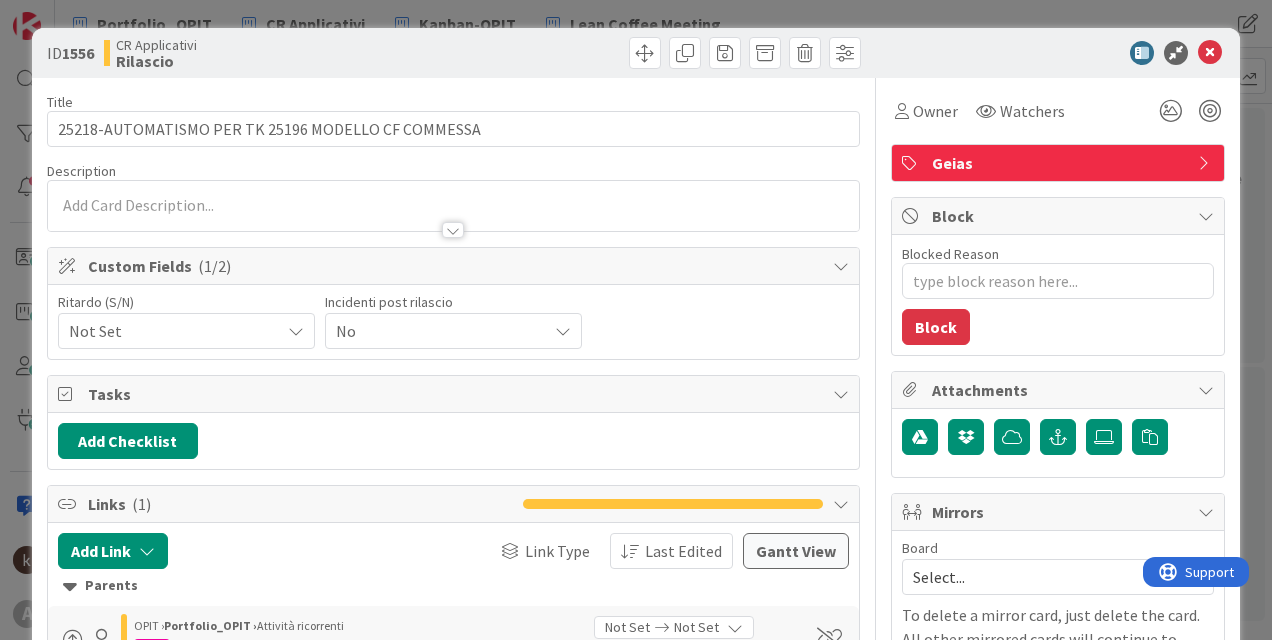 click on "No" at bounding box center (169, 331) 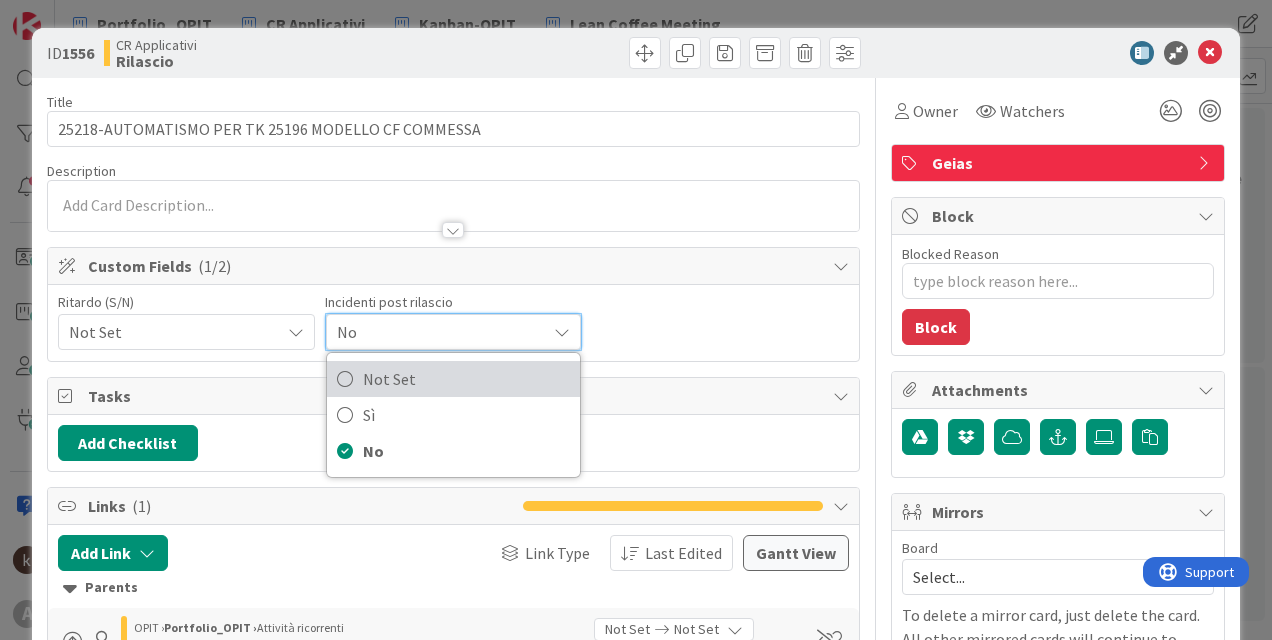 click on "Not Set" at bounding box center (466, 379) 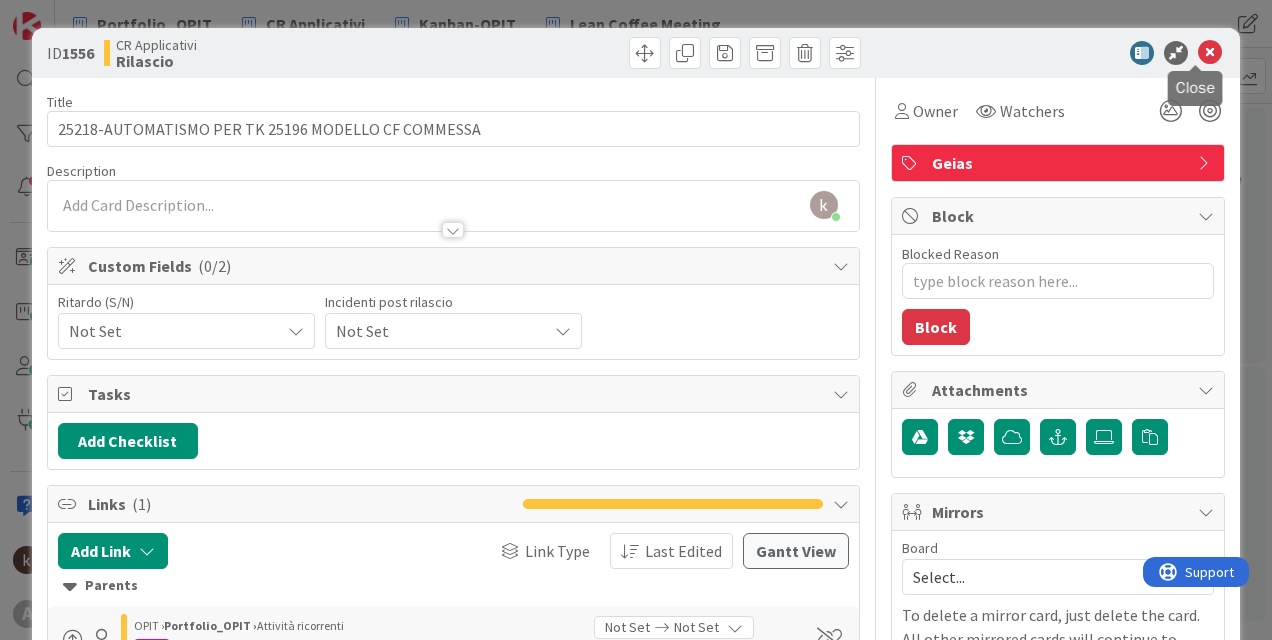 click at bounding box center [1210, 53] 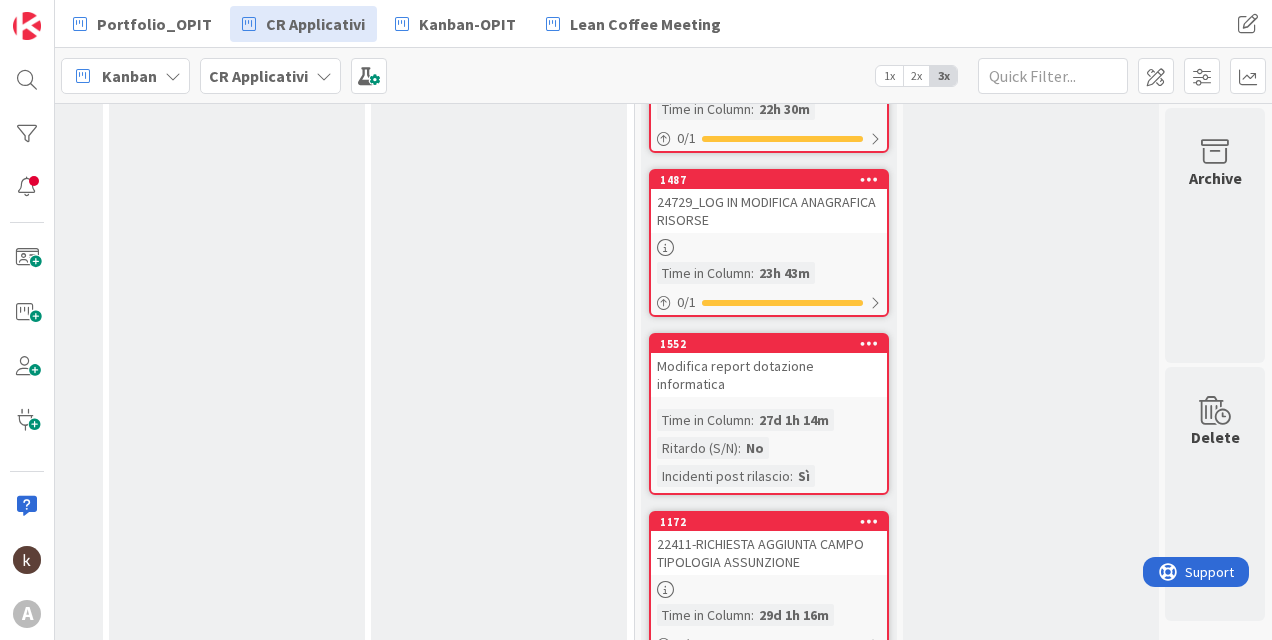 scroll, scrollTop: 400, scrollLeft: 2644, axis: both 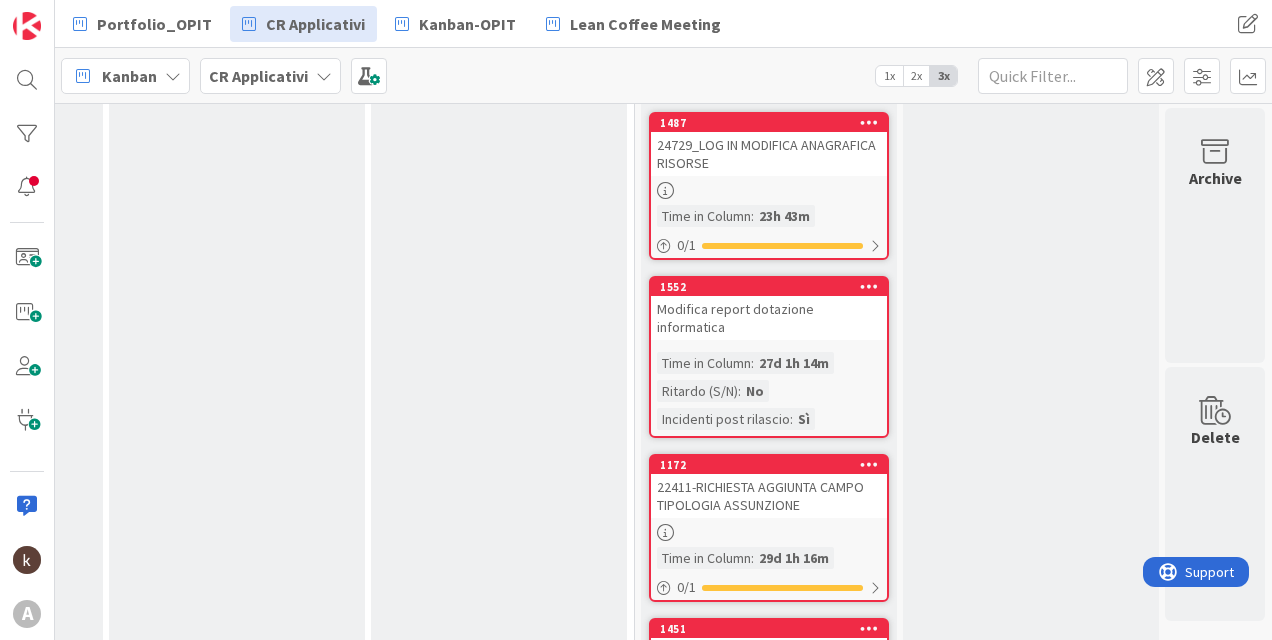 click on "Time in Column : 27d 1h 14m Ritardo (S/N) : No Incidenti post rilascio : Sì" at bounding box center [769, 391] 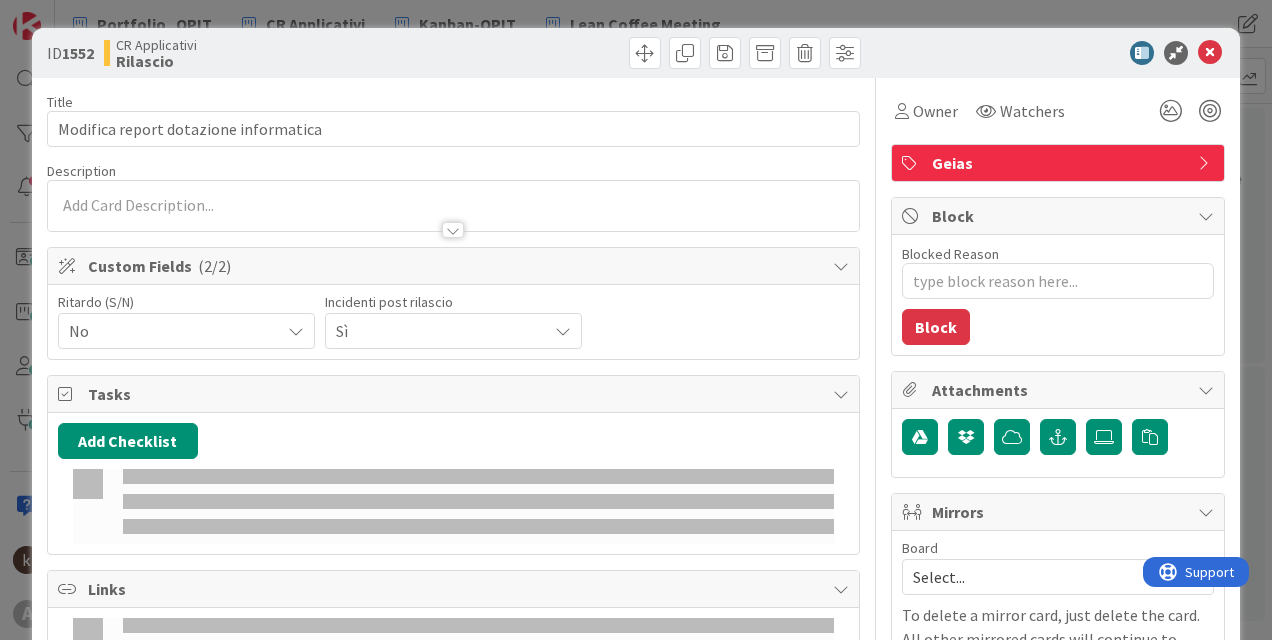 scroll, scrollTop: 0, scrollLeft: 0, axis: both 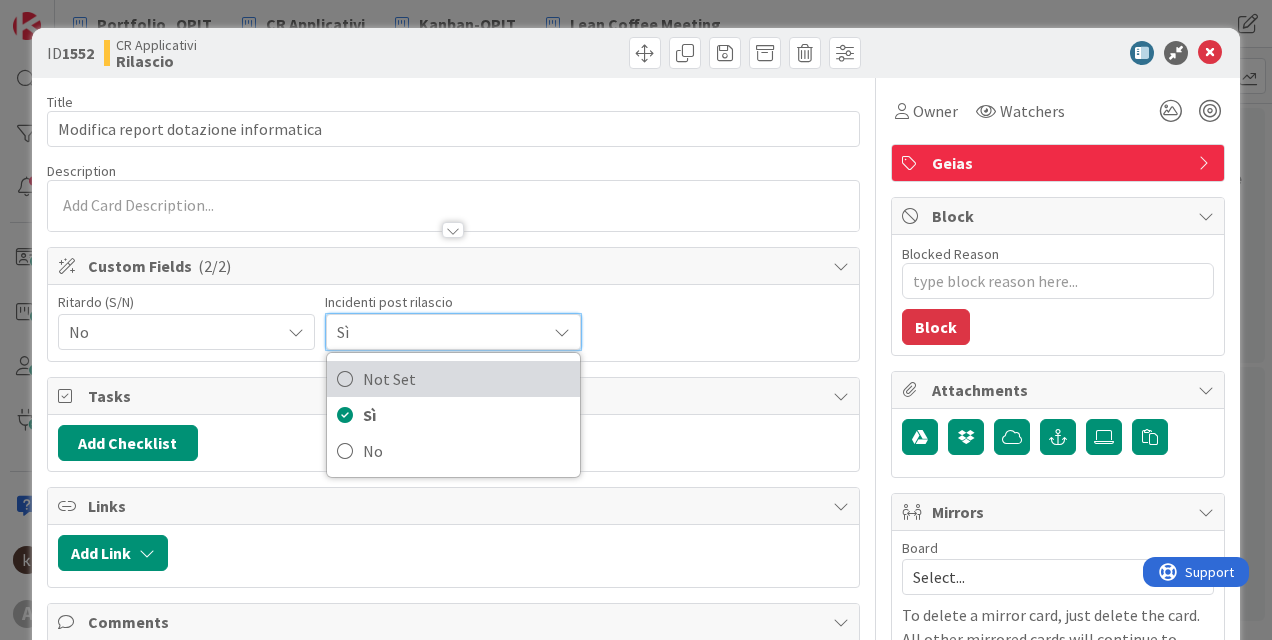 click on "Not Set" at bounding box center (466, 379) 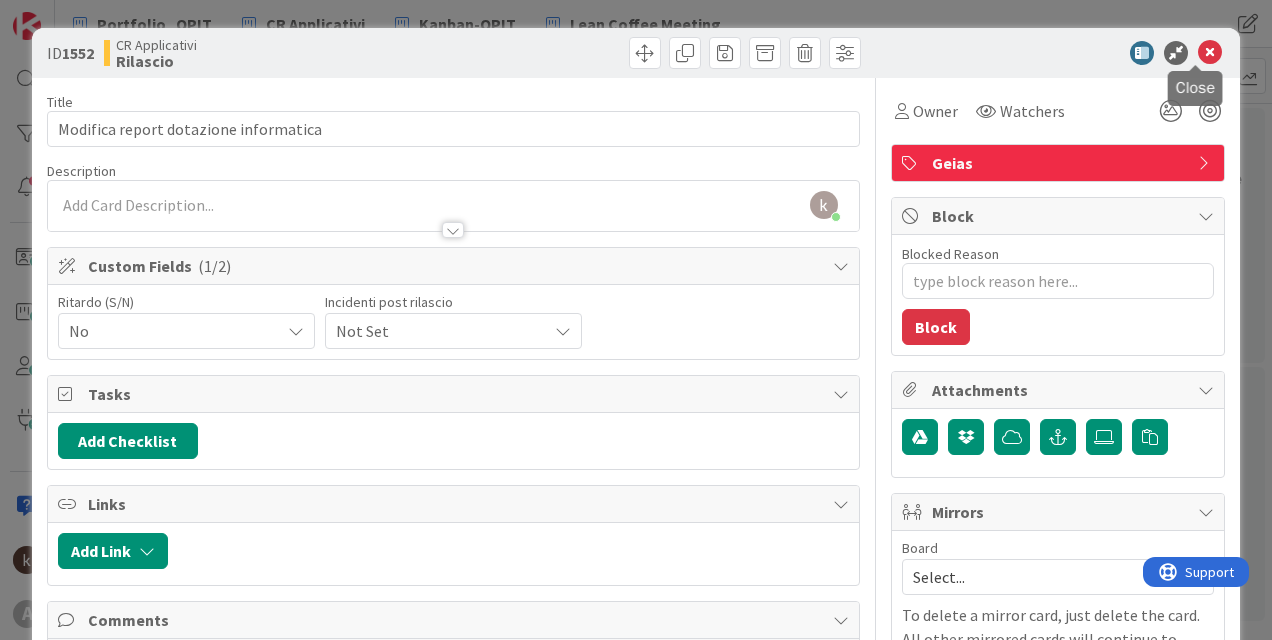 click at bounding box center [1210, 53] 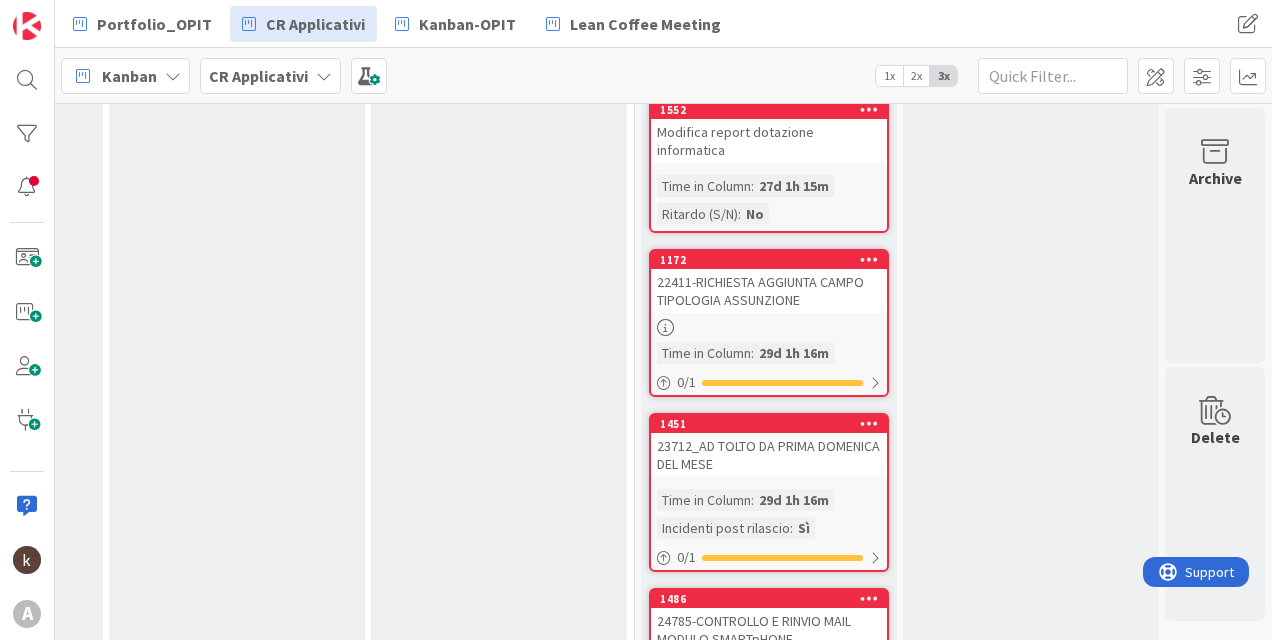 scroll, scrollTop: 600, scrollLeft: 2644, axis: both 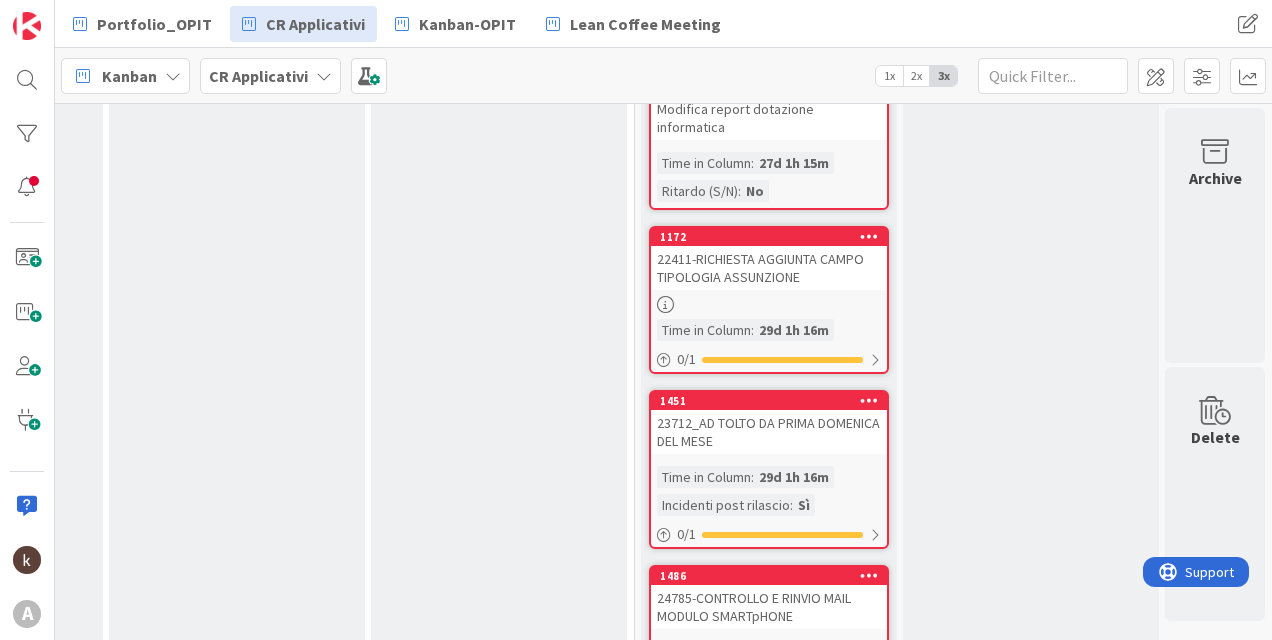 click on "23712_AD TOLTO DA PRIMA DOMENICA DEL MESE" at bounding box center (769, 432) 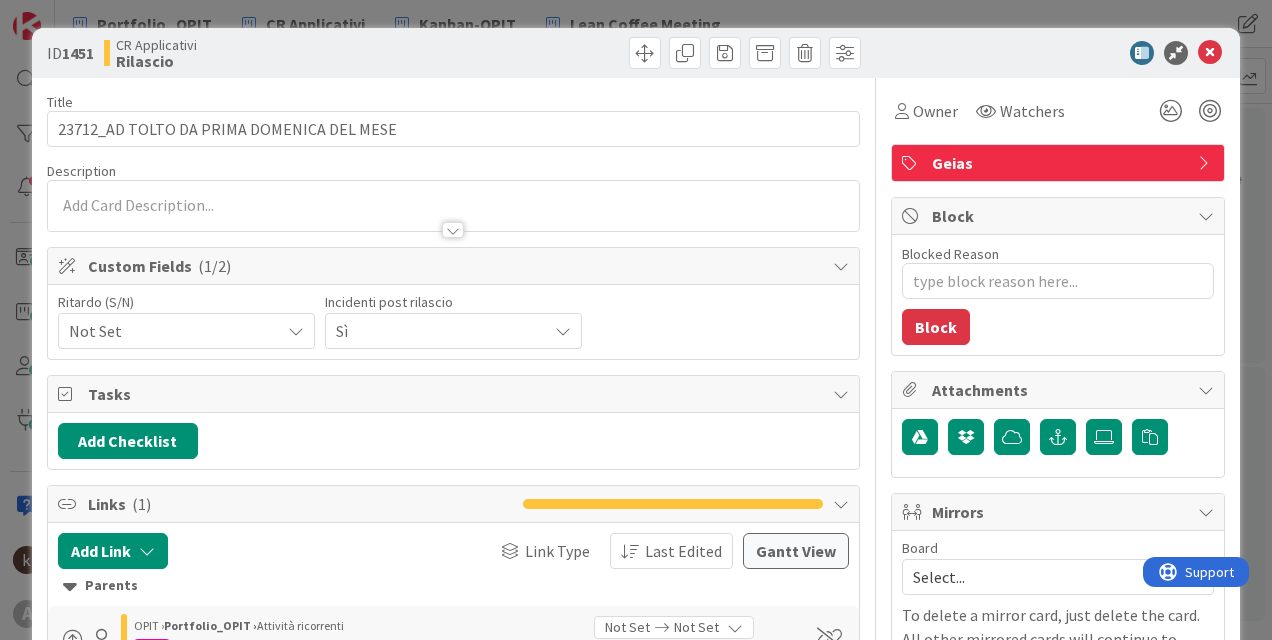 scroll, scrollTop: 0, scrollLeft: 0, axis: both 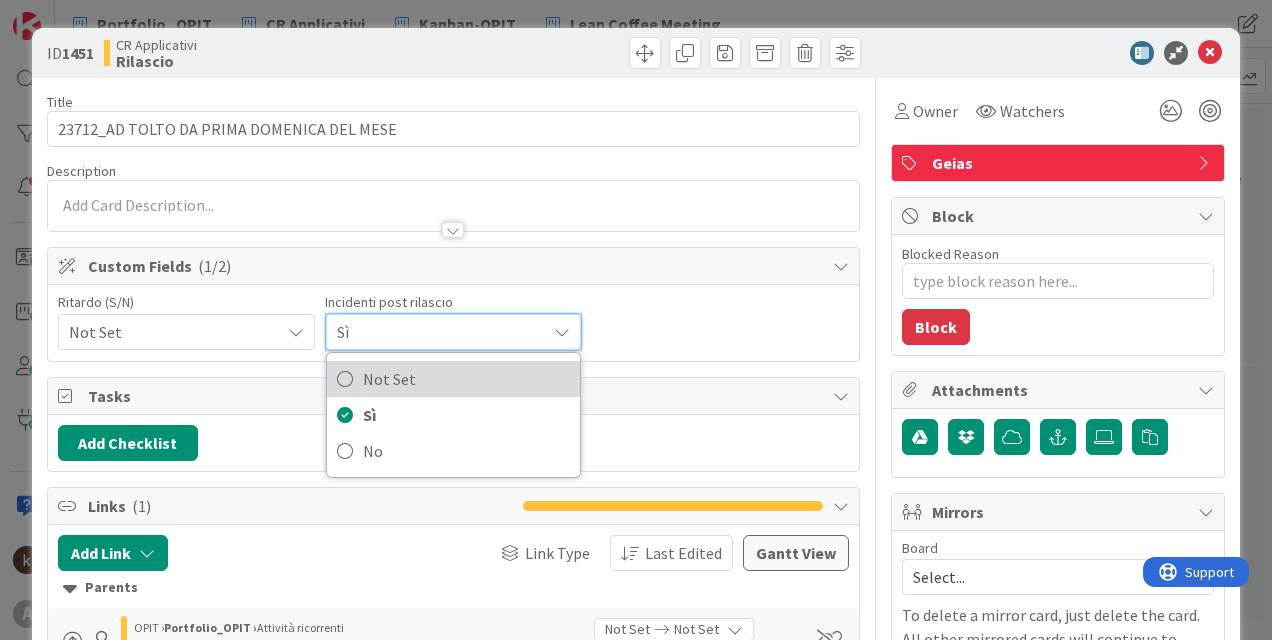 click on "Not Set" at bounding box center (466, 379) 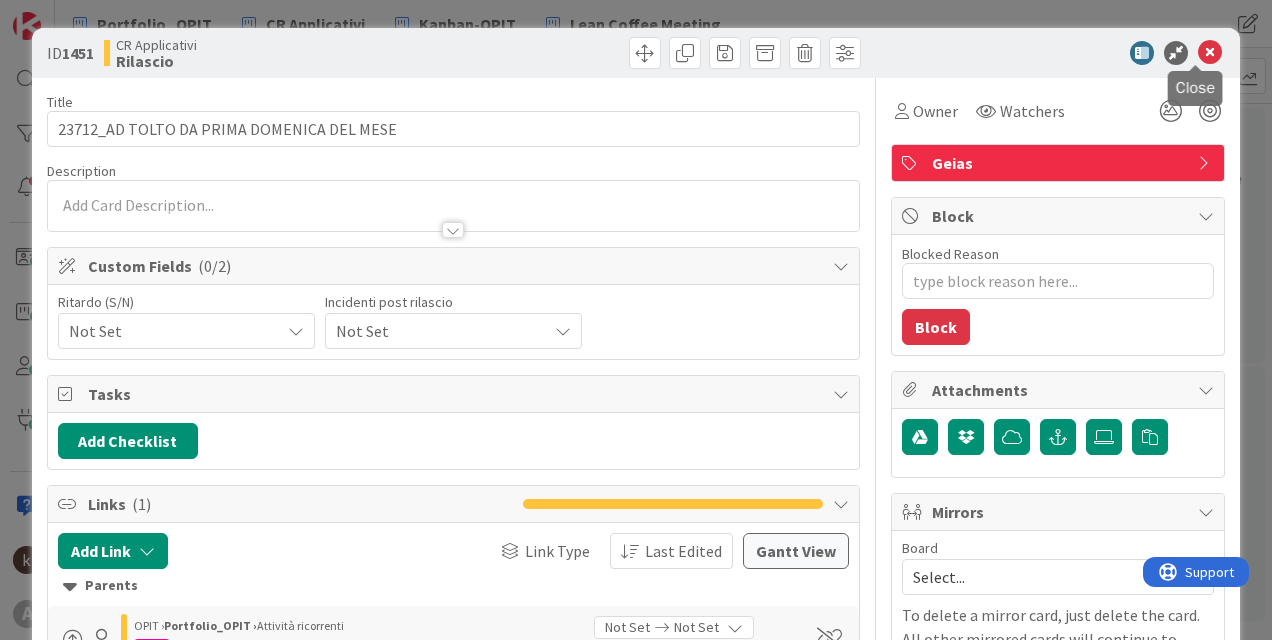 click at bounding box center (1210, 53) 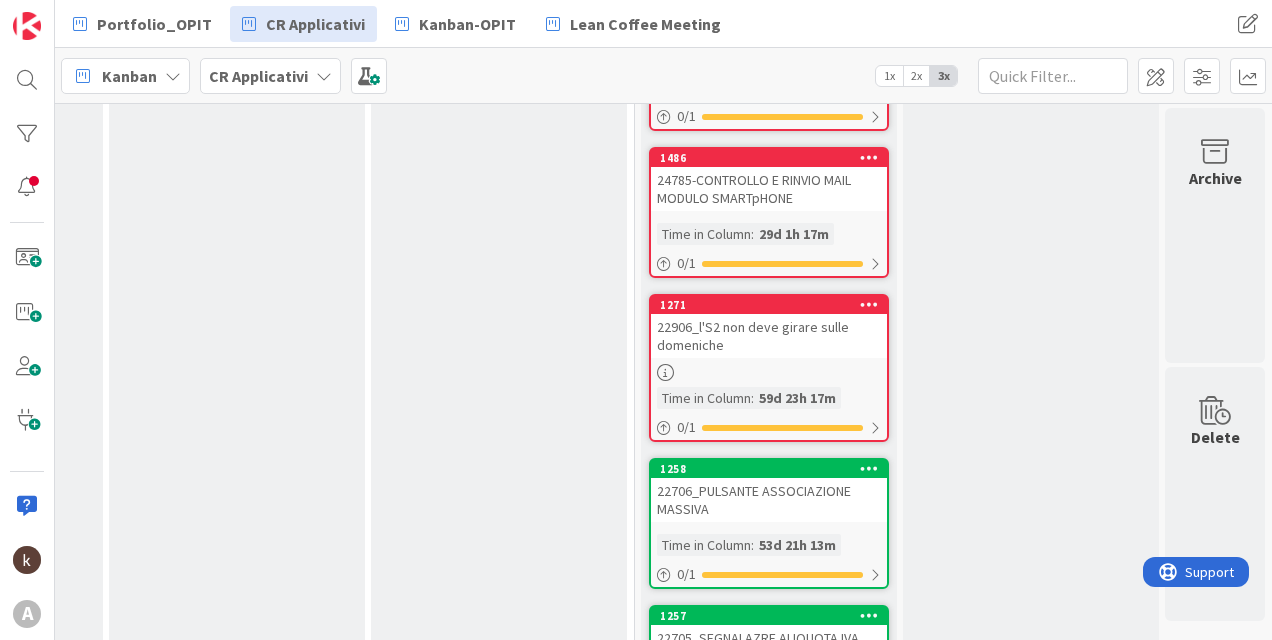scroll, scrollTop: 1000, scrollLeft: 2644, axis: both 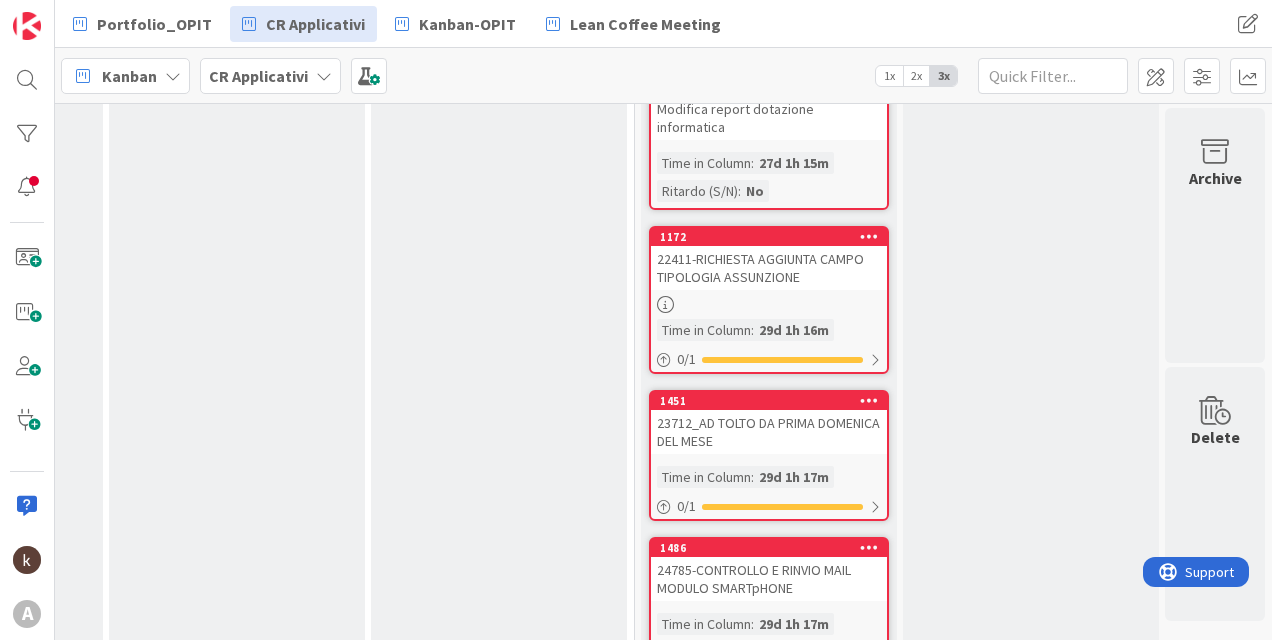 click on "22411-RICHIESTA AGGIUNTA CAMPO TIPOLOGIA ASSUNZIONE" at bounding box center [769, 268] 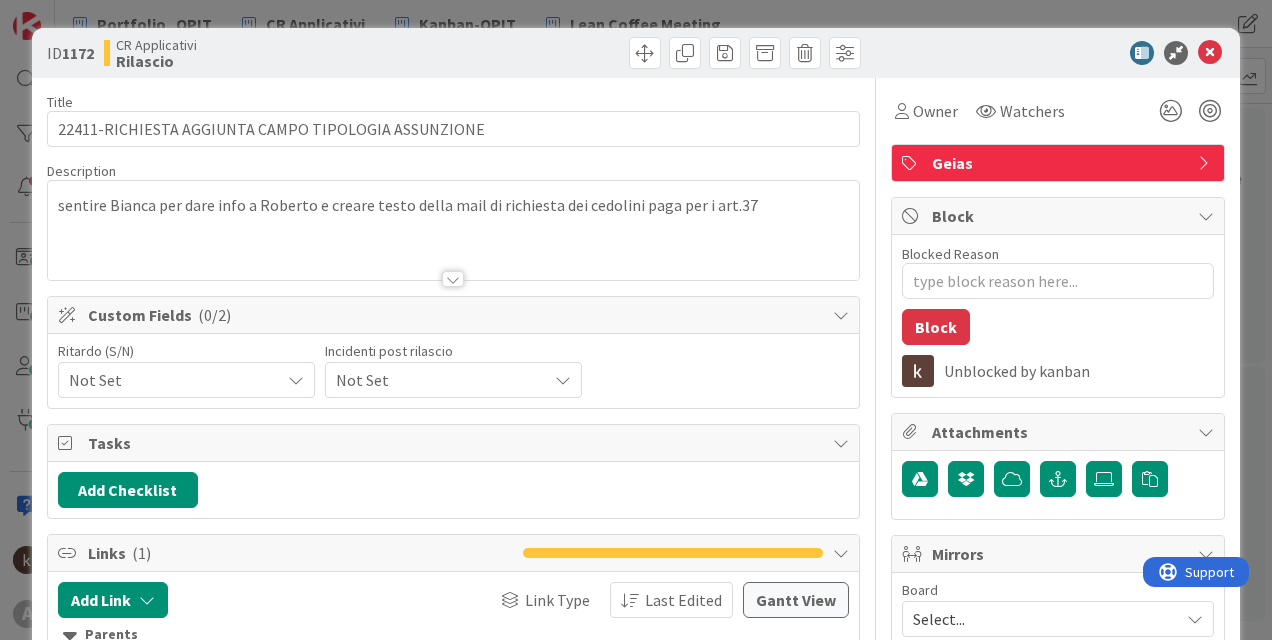 scroll, scrollTop: 0, scrollLeft: 0, axis: both 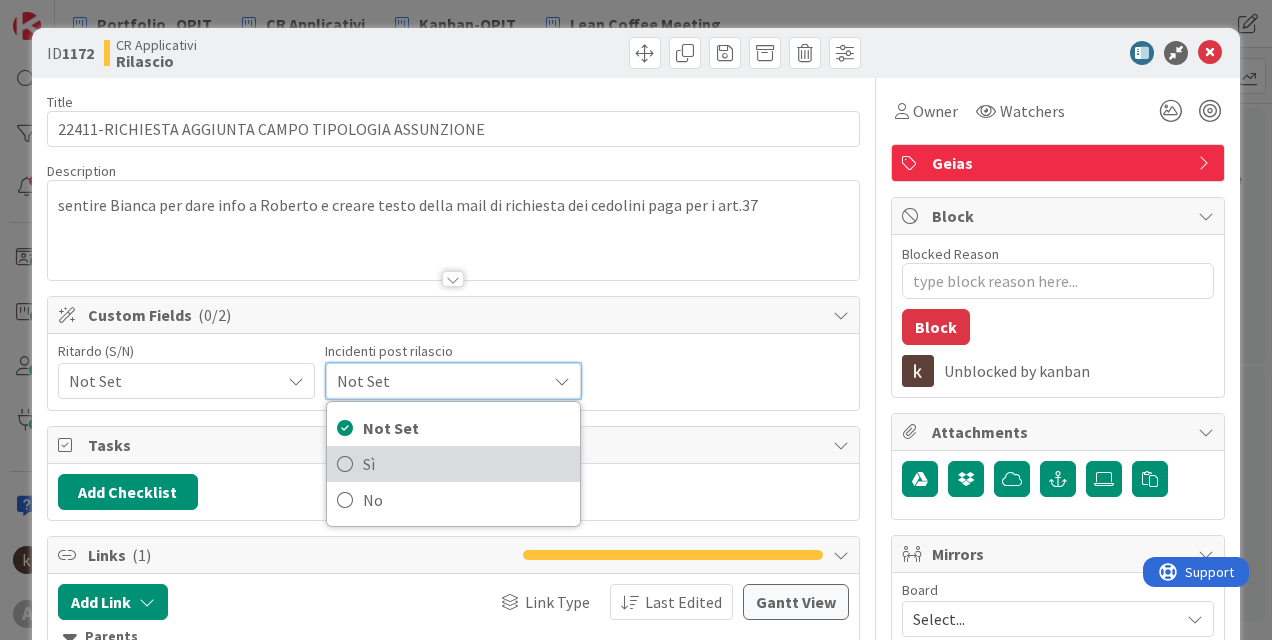 click on "Sì" at bounding box center [466, 464] 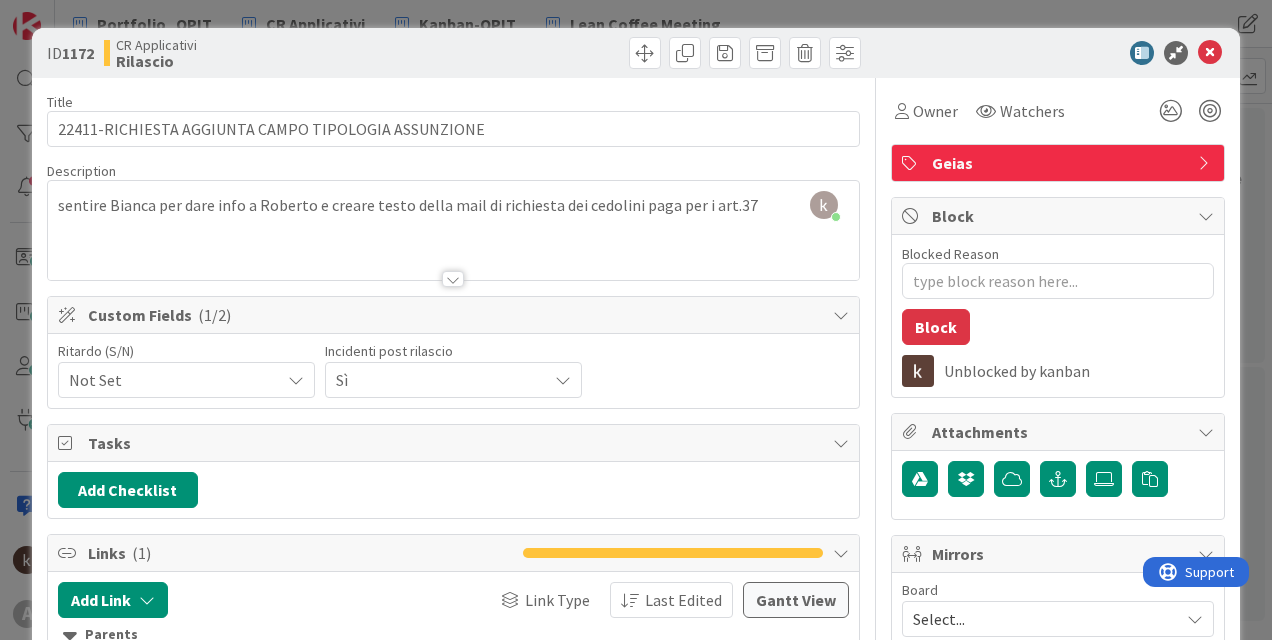 click on "ID  1172 CR Applicativi Rilascio" at bounding box center [636, 53] 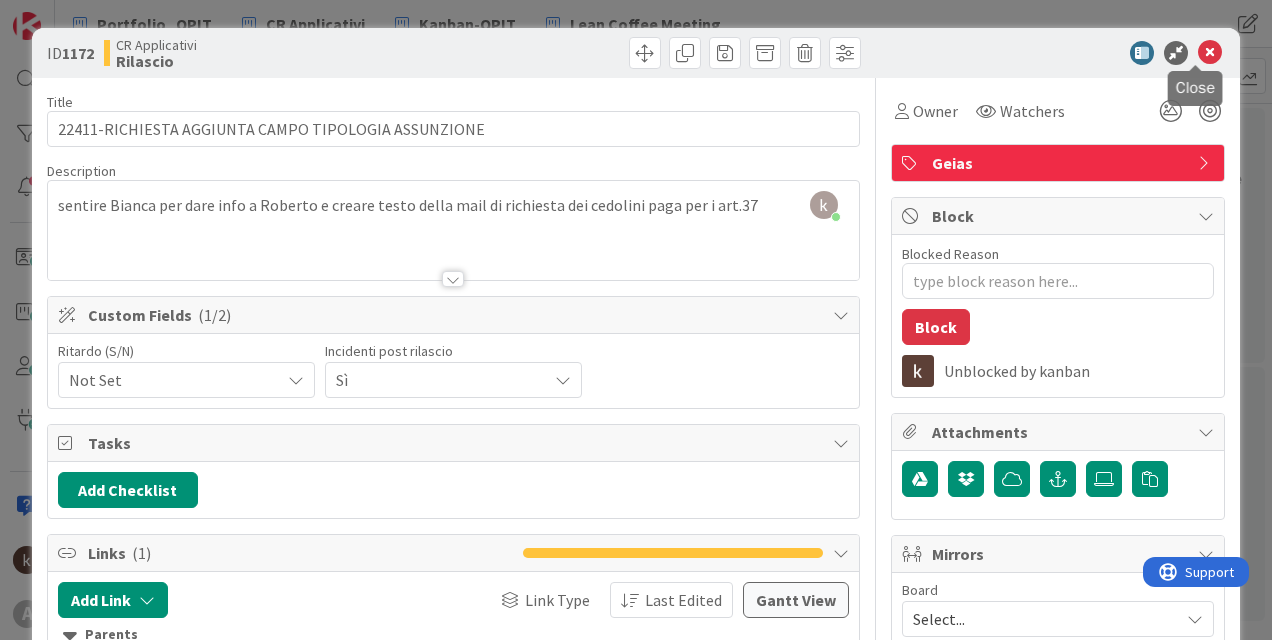 click at bounding box center (1210, 53) 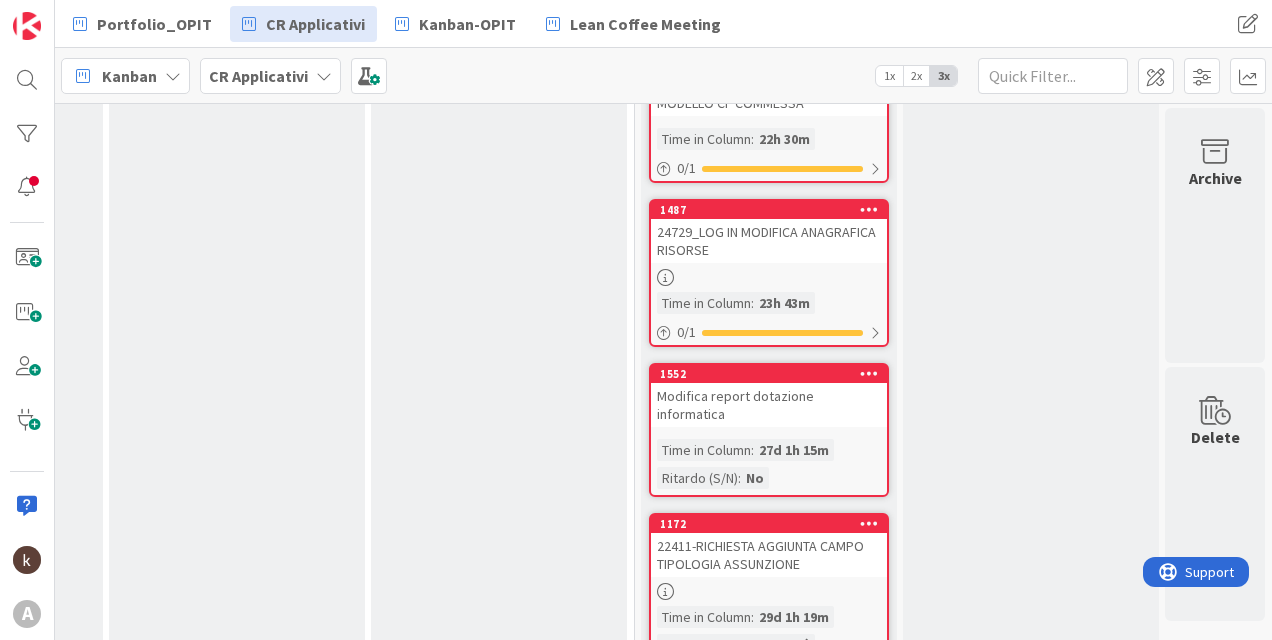 scroll, scrollTop: 300, scrollLeft: 2644, axis: both 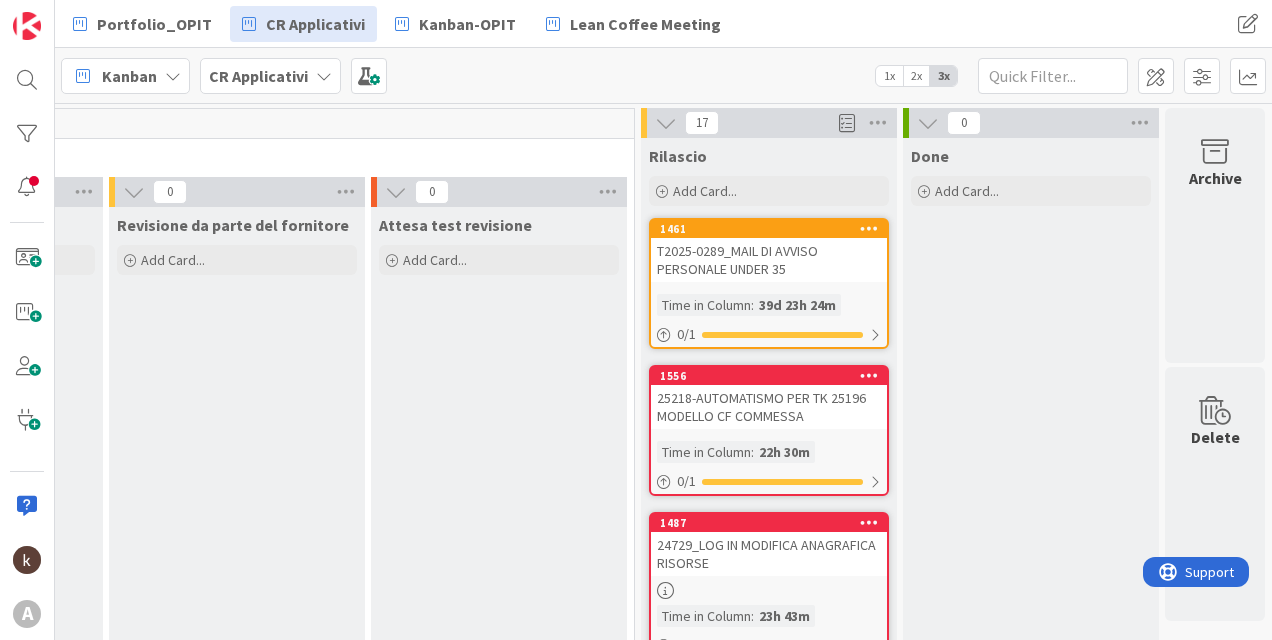 click on "T2025-0289_MAIL DI AVVISO PERSONALE UNDER 35" at bounding box center [769, 260] 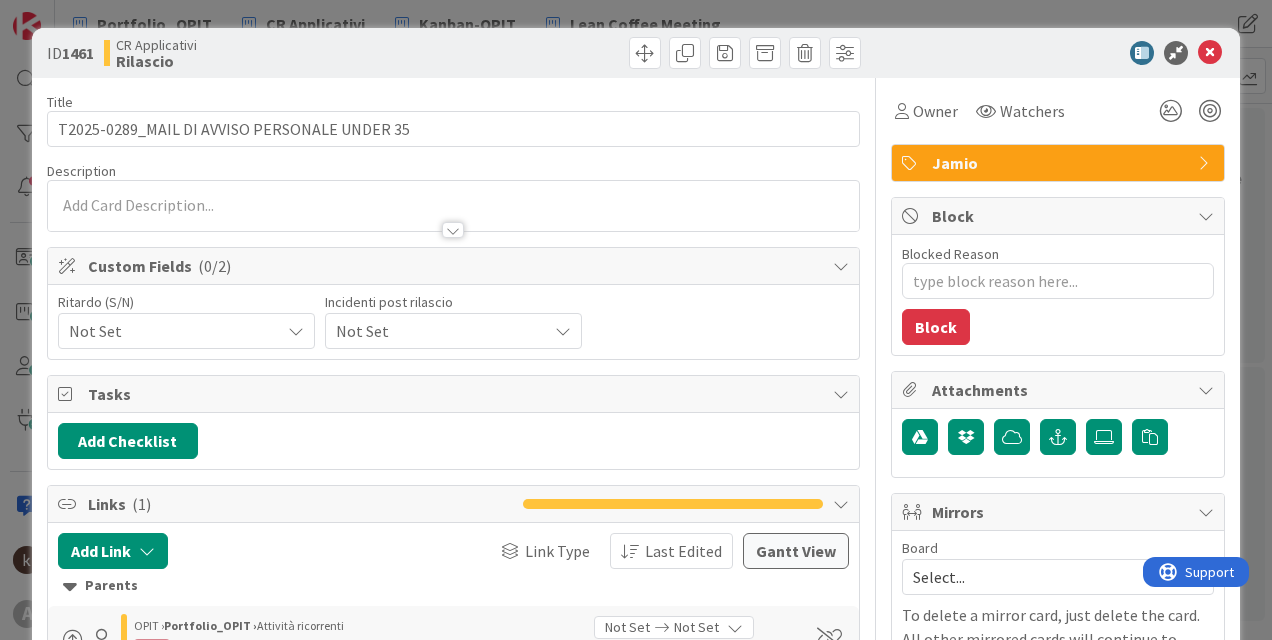 scroll, scrollTop: 0, scrollLeft: 0, axis: both 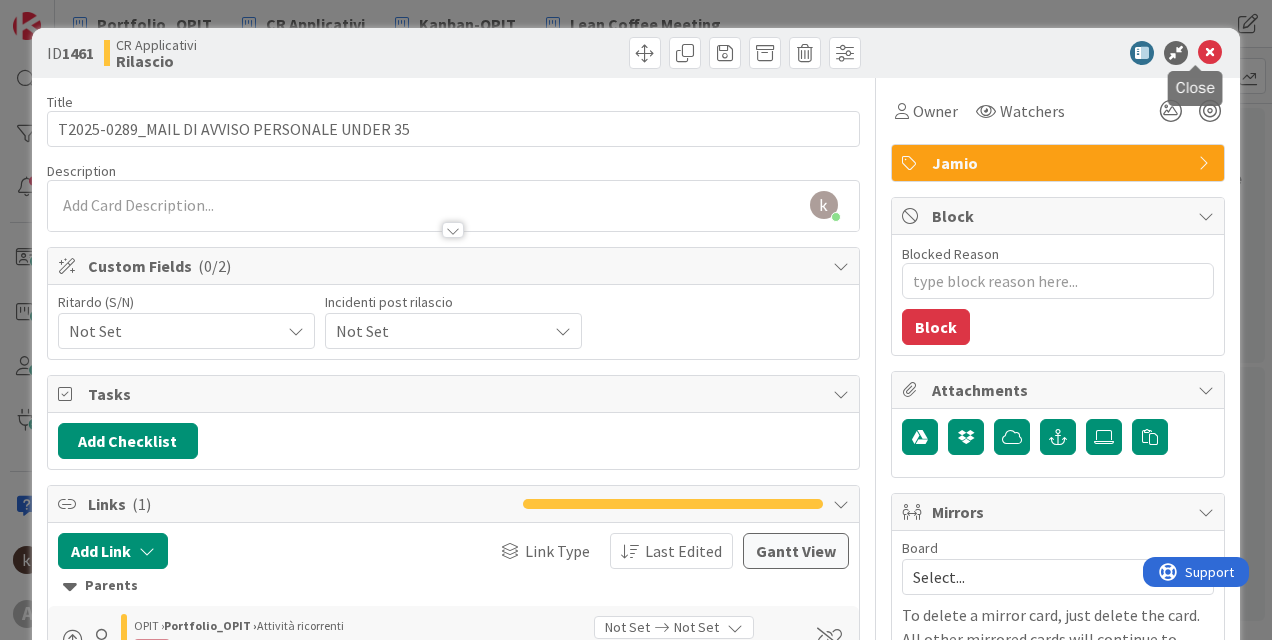 click at bounding box center (1210, 53) 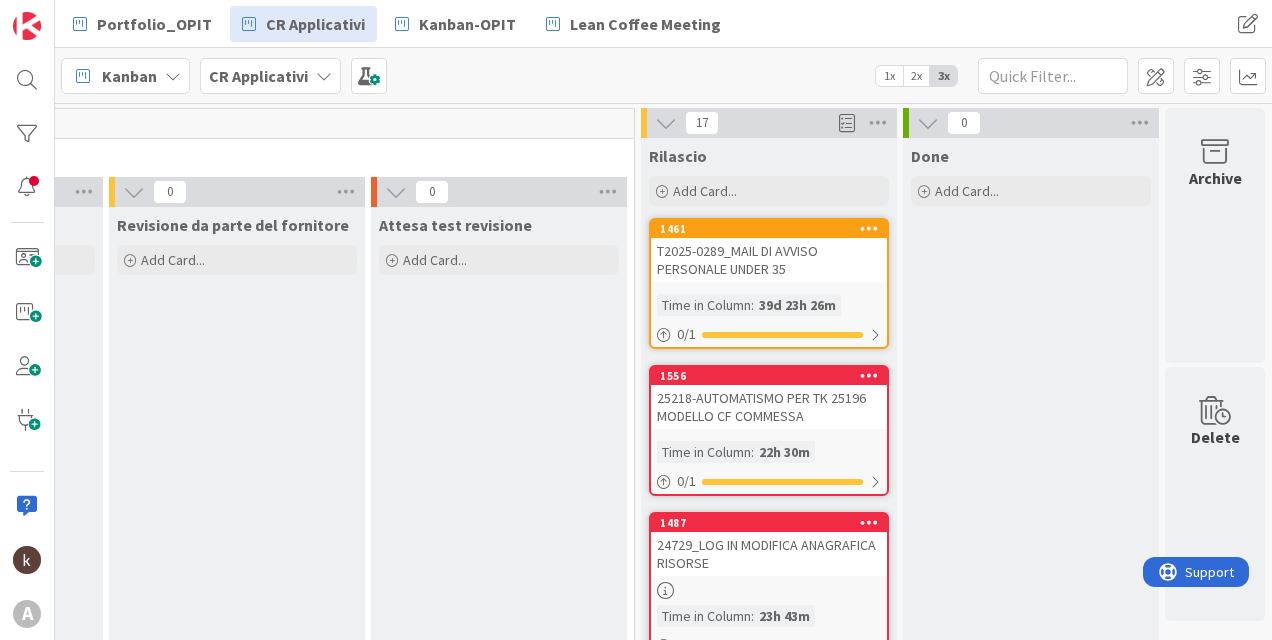 scroll, scrollTop: 0, scrollLeft: 0, axis: both 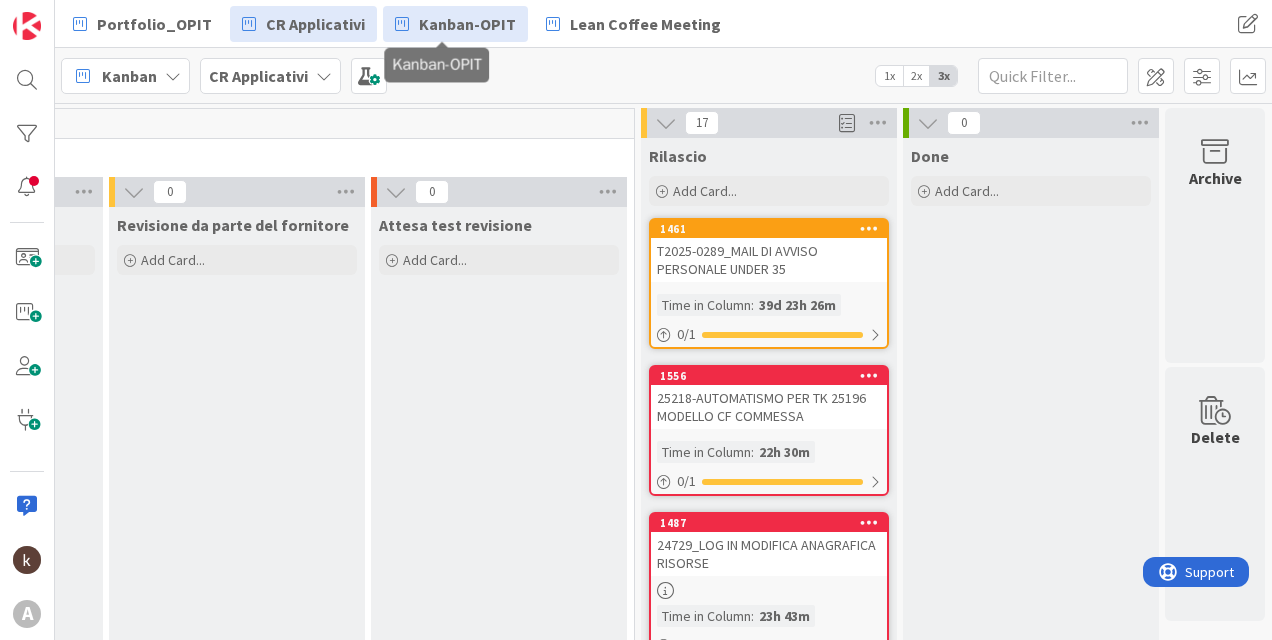 click on "Kanban-OPIT" at bounding box center [467, 24] 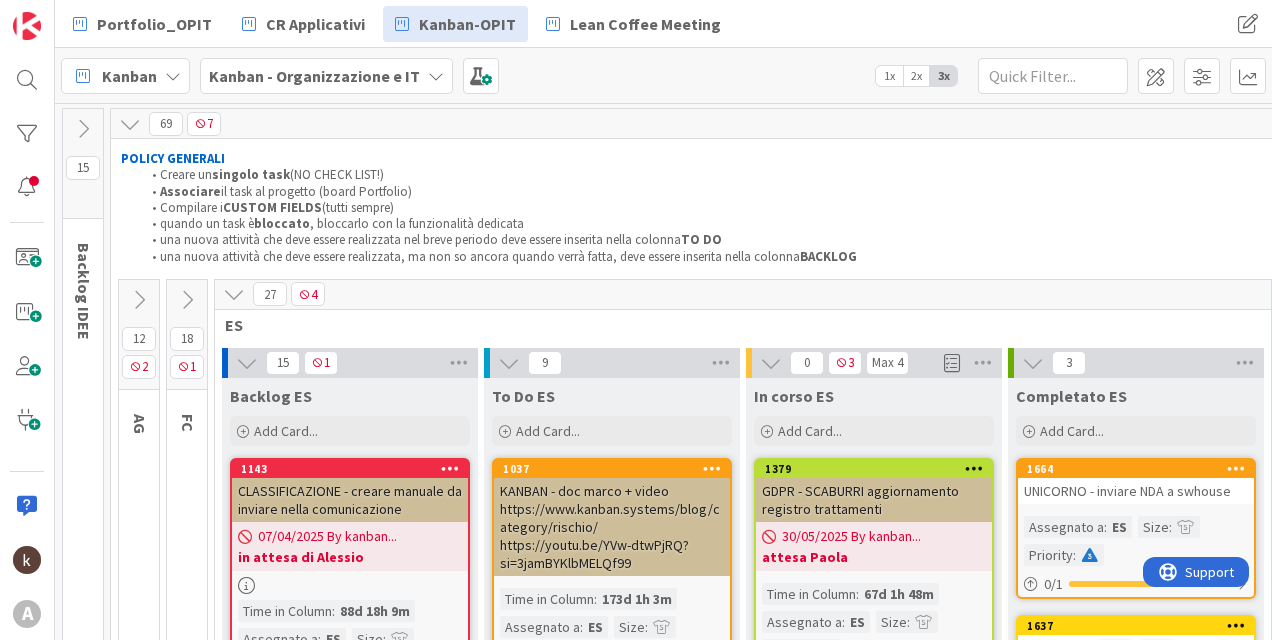 scroll, scrollTop: 0, scrollLeft: 0, axis: both 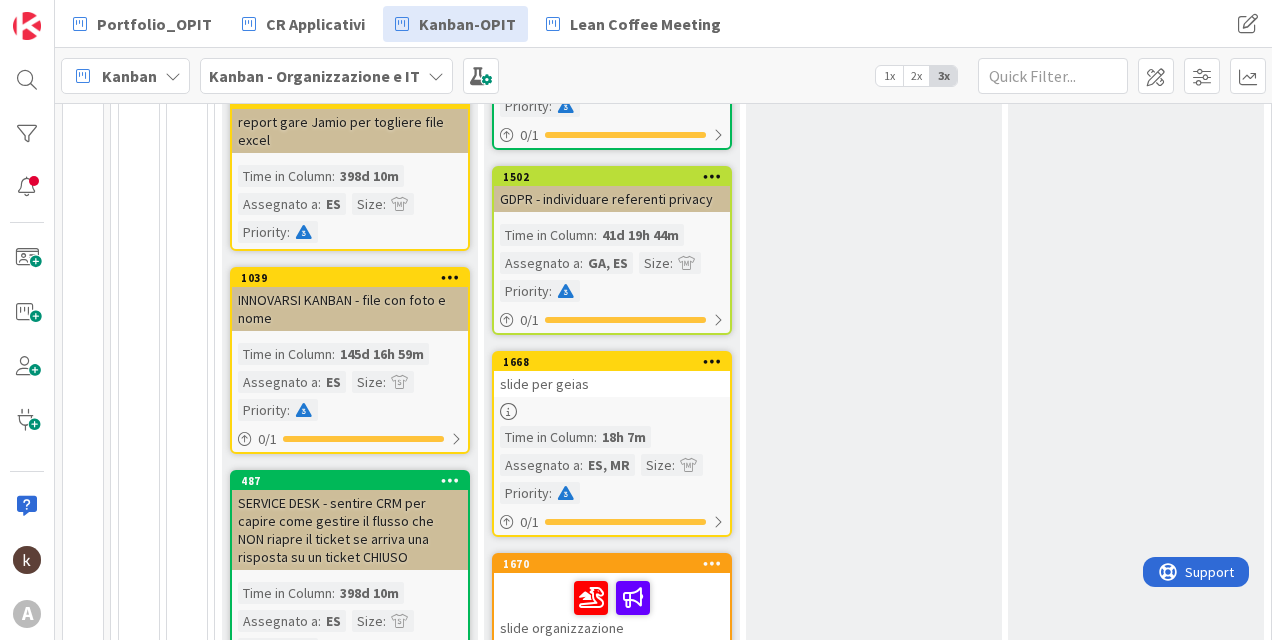 click on "slide per geias" at bounding box center (612, 384) 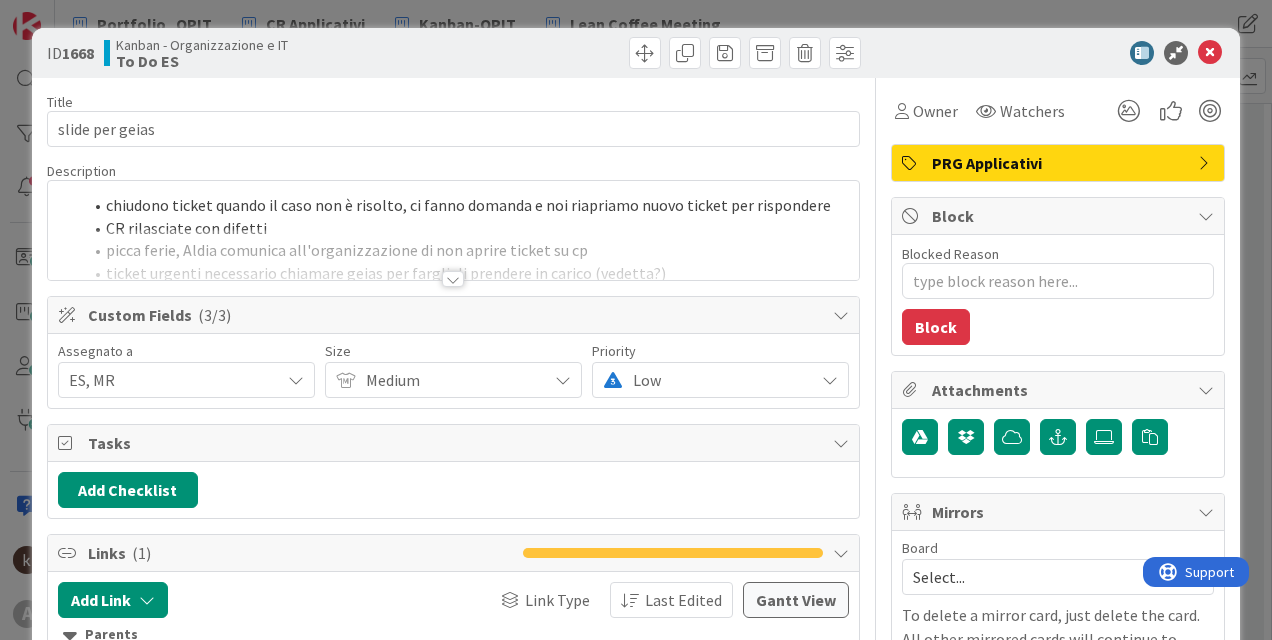 type on "x" 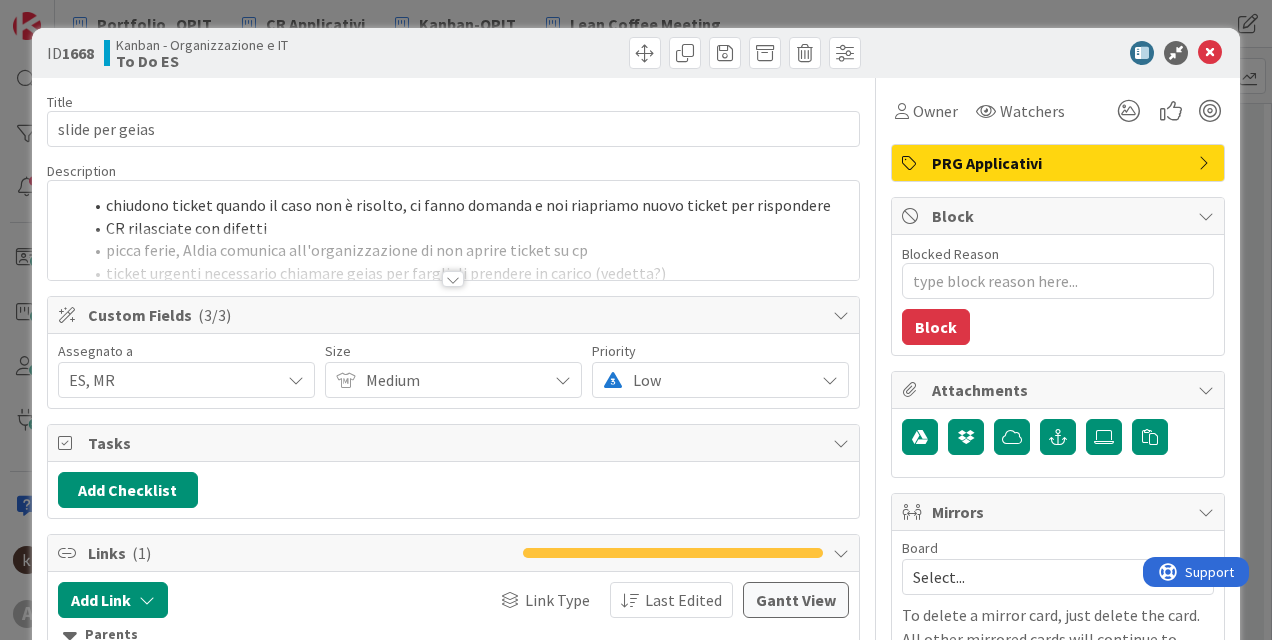 scroll, scrollTop: 0, scrollLeft: 0, axis: both 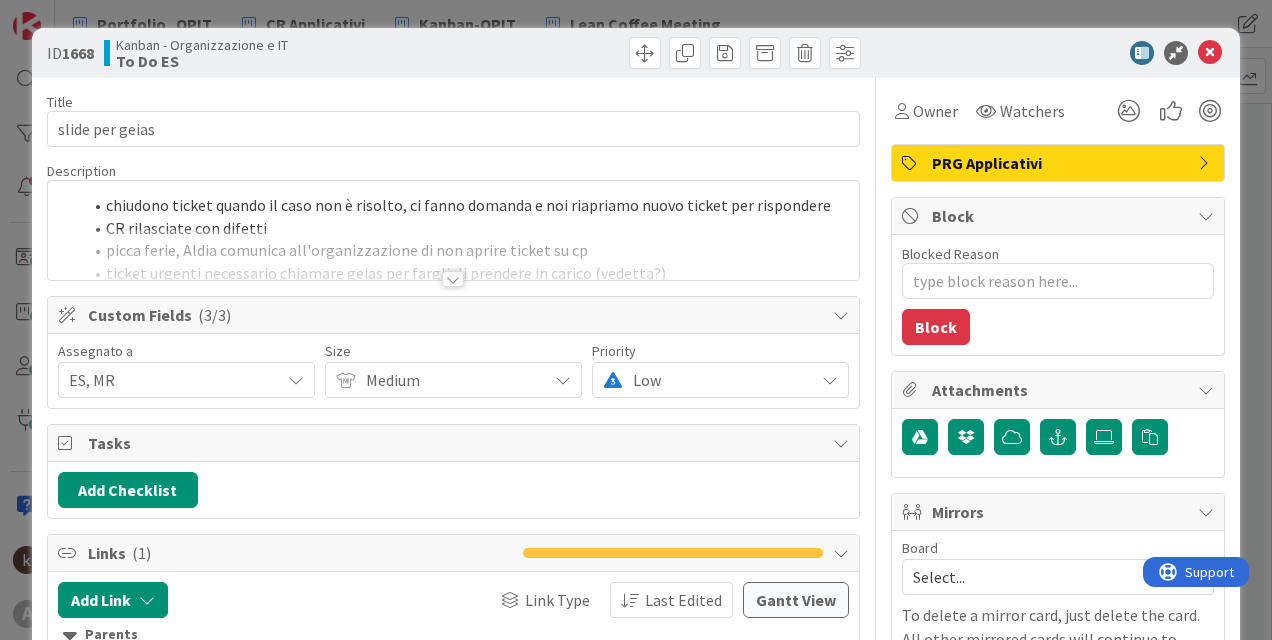 click on "chiudono ticket quando il caso non è risolto, ci fanno domanda e noi riapriamo nuovo ticket per rispondere CR rilasciate con difetti picca ferie, Aldia comunica all'organizzazione di non aprire ticket su cp ticket urgenti necessario chiamare geias per farglieli prendere in carico (vedetta?)" at bounding box center (453, 230) 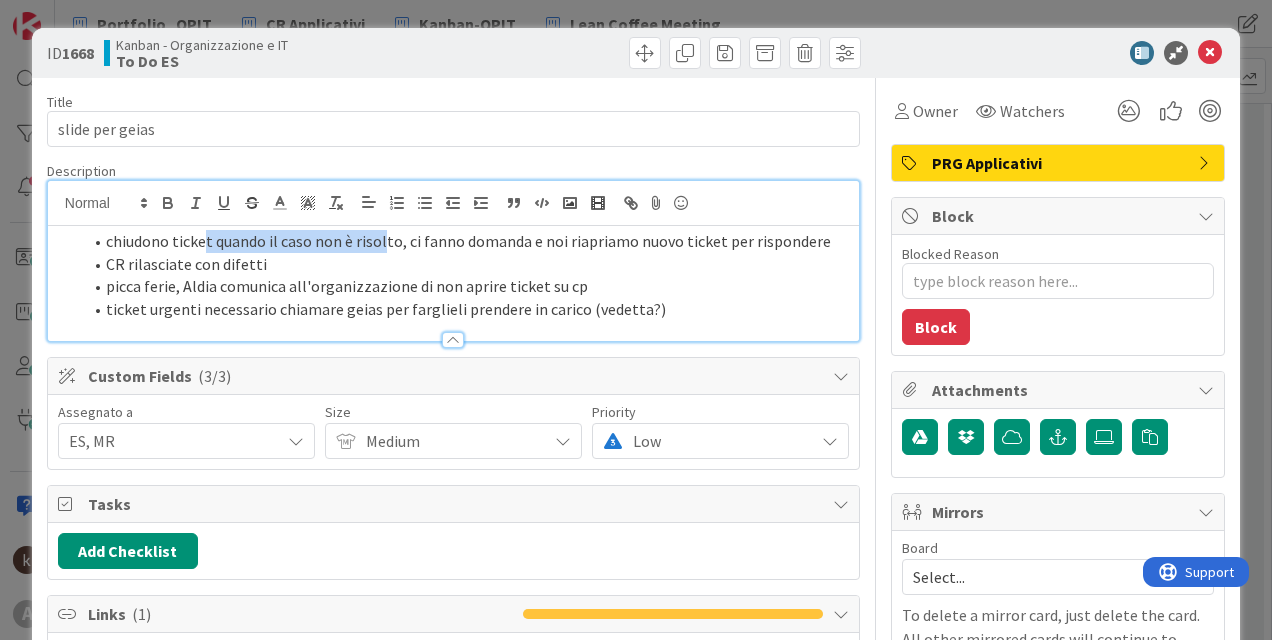 drag, startPoint x: 204, startPoint y: 235, endPoint x: 383, endPoint y: 245, distance: 179.27911 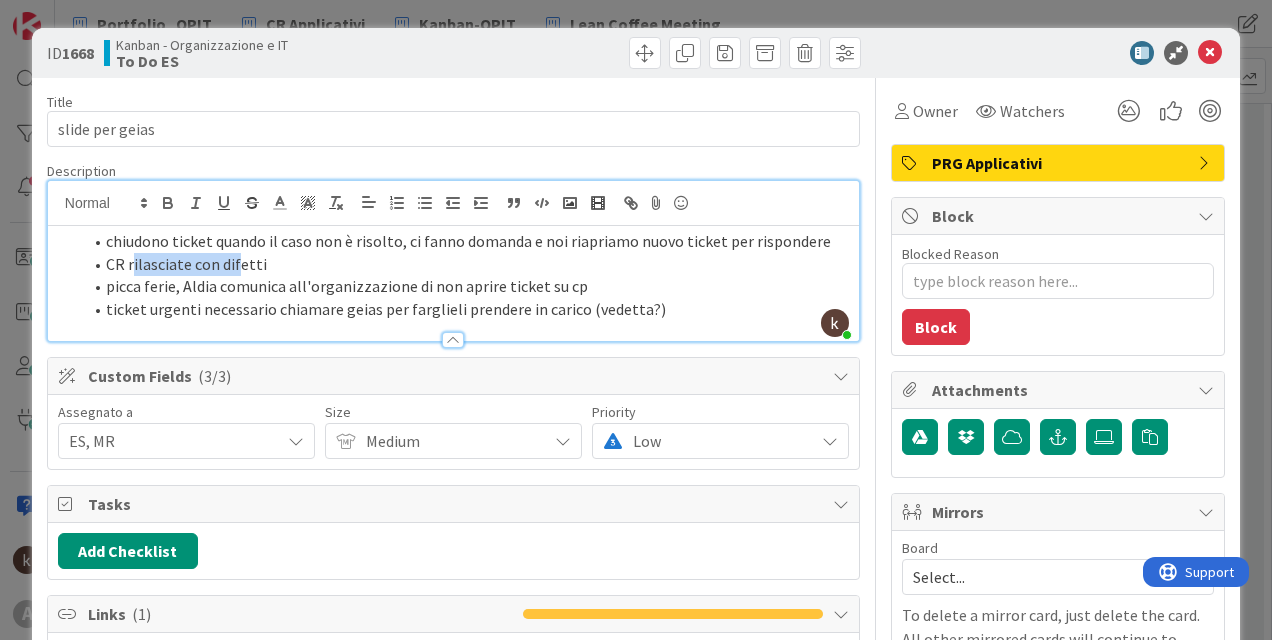 drag, startPoint x: 131, startPoint y: 266, endPoint x: 237, endPoint y: 266, distance: 106 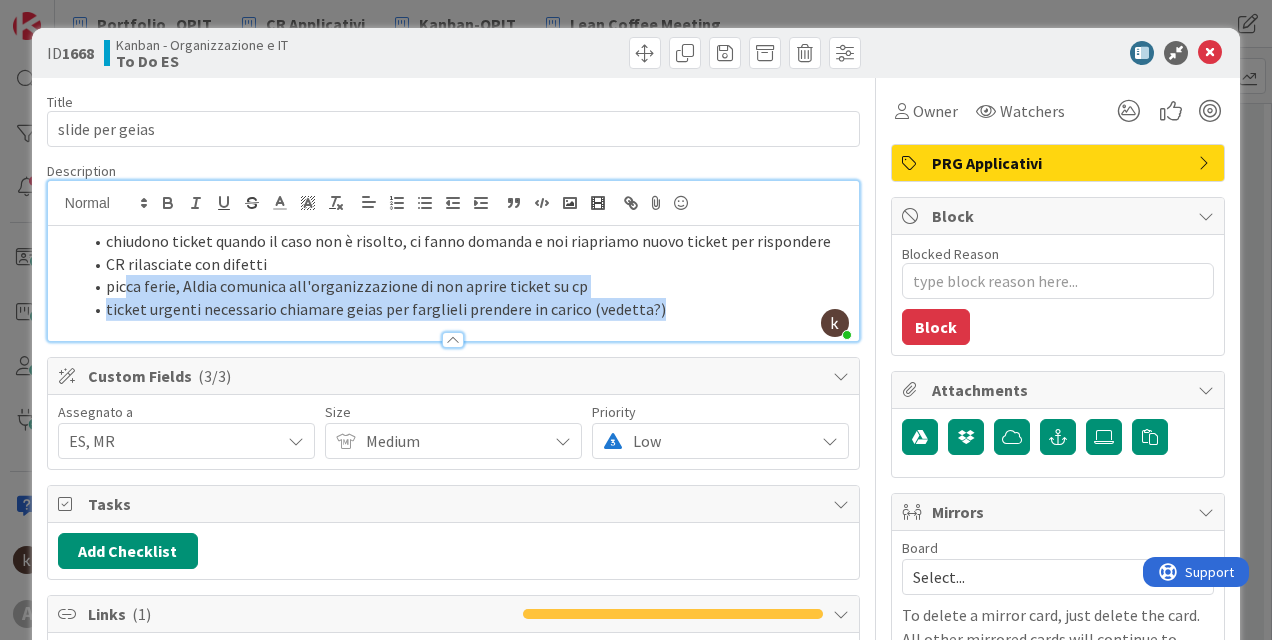 drag, startPoint x: 127, startPoint y: 292, endPoint x: 670, endPoint y: 316, distance: 543.53015 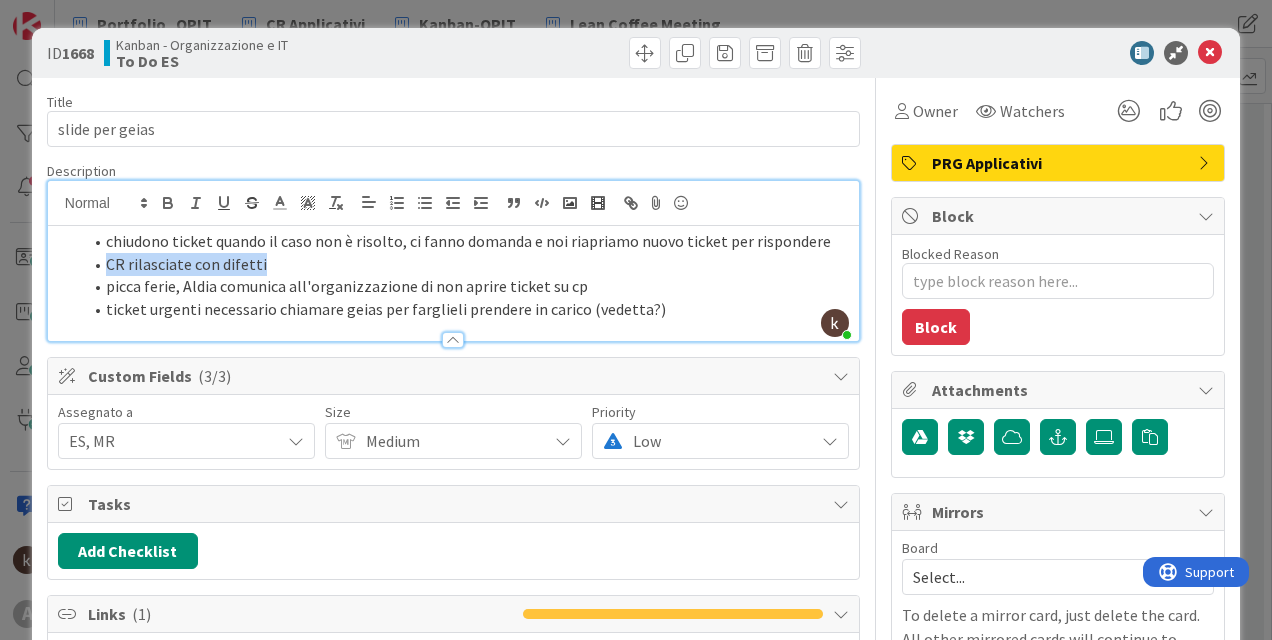 drag, startPoint x: 100, startPoint y: 261, endPoint x: 271, endPoint y: 261, distance: 171 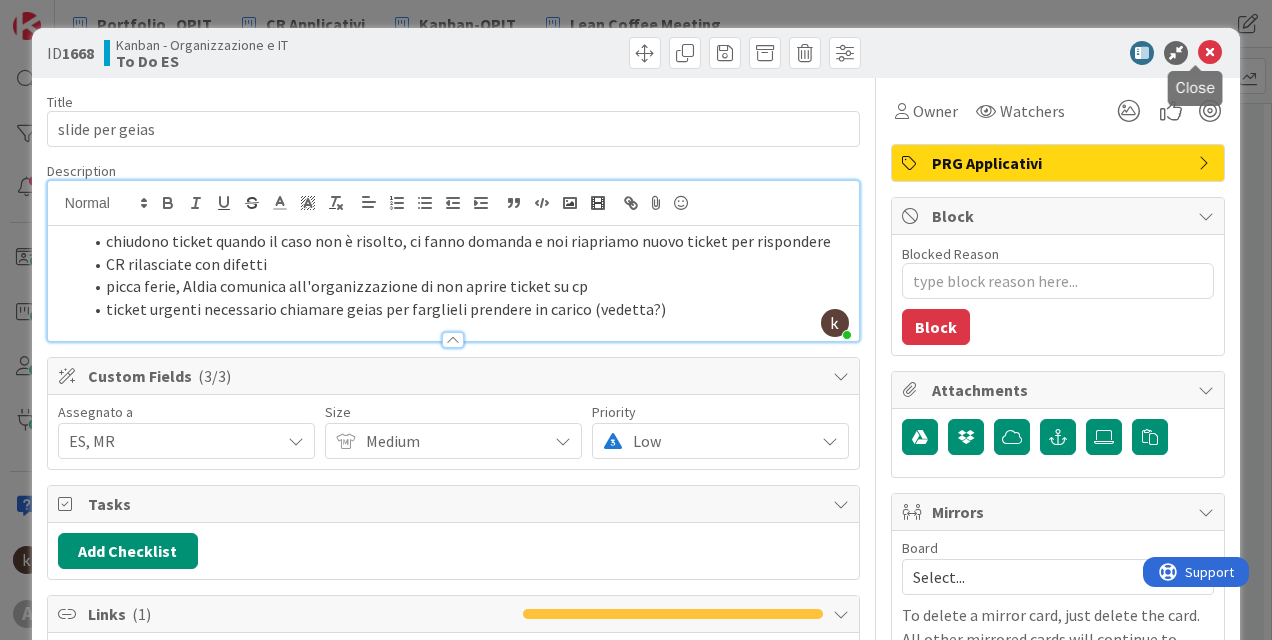 click at bounding box center (1210, 53) 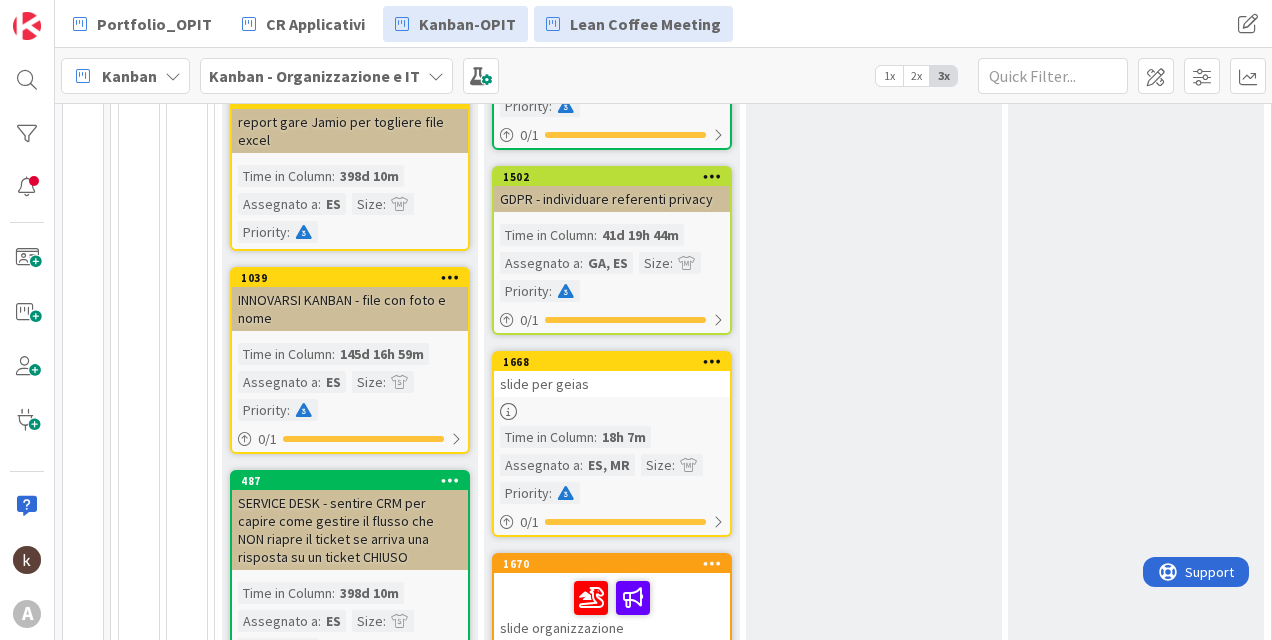 scroll, scrollTop: 0, scrollLeft: 0, axis: both 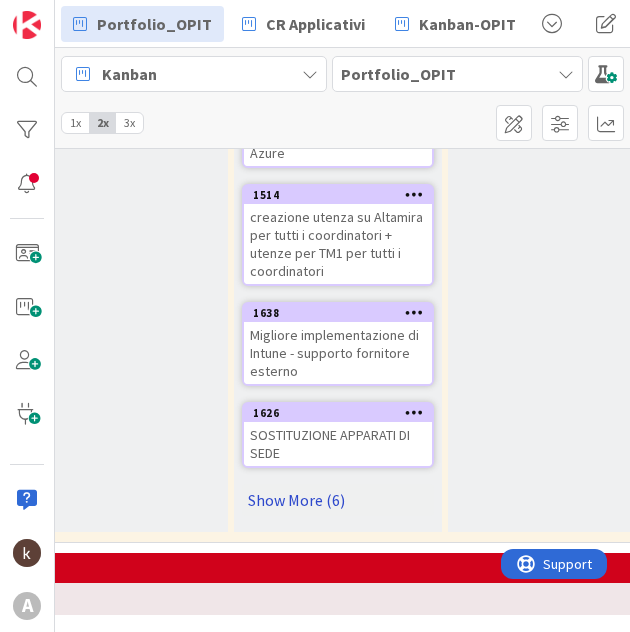 click on "Show More (6)" at bounding box center [338, 500] 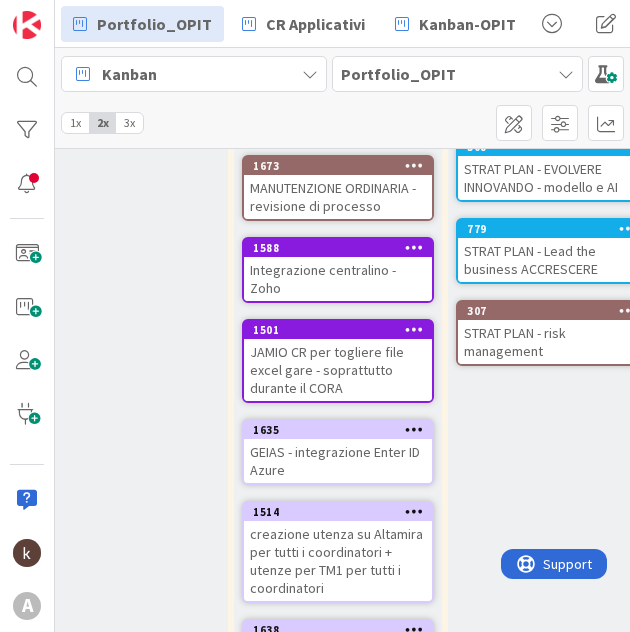 scroll, scrollTop: 183, scrollLeft: 272, axis: both 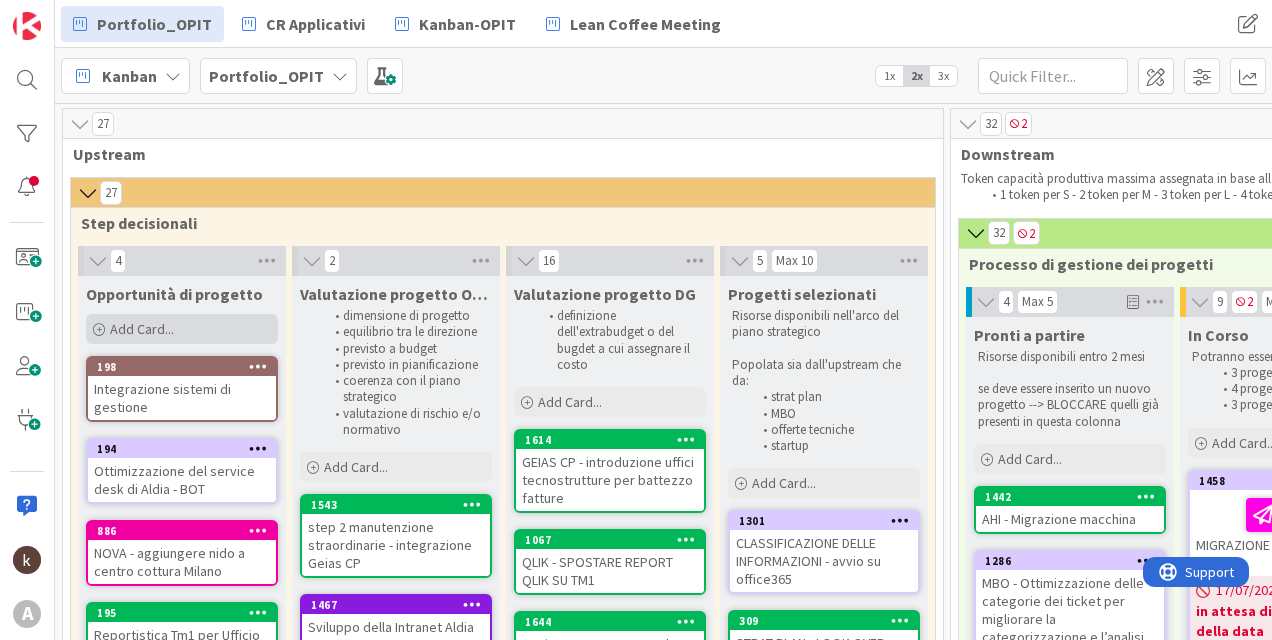 click on "Add Card..." at bounding box center [142, 329] 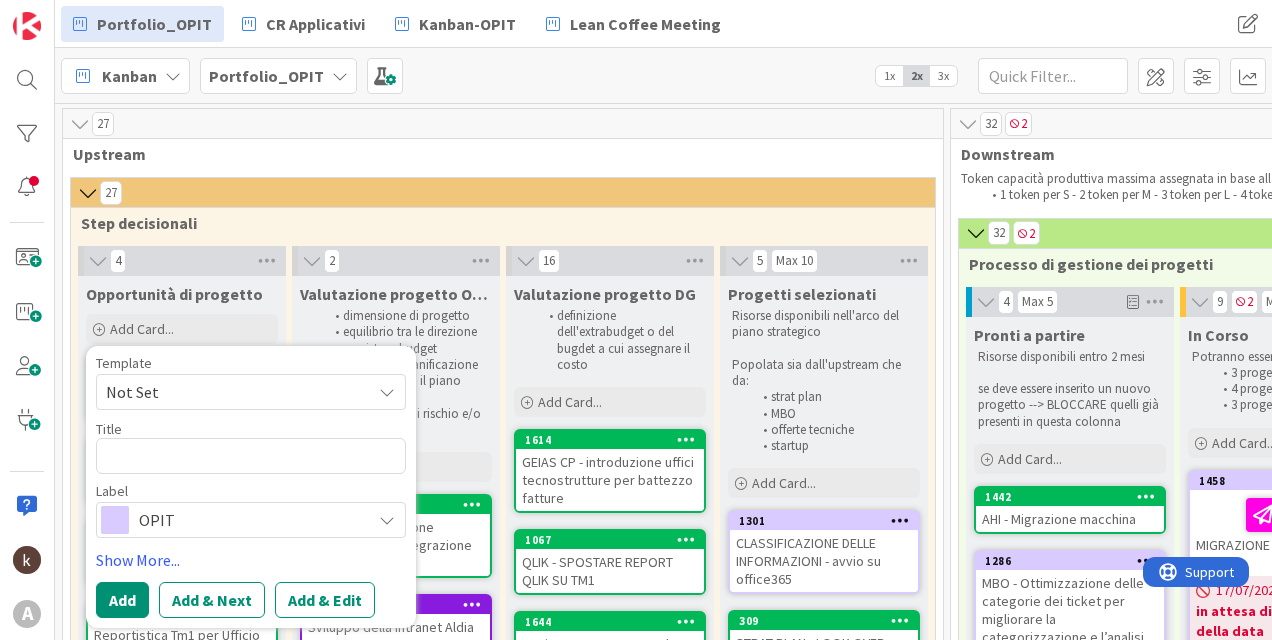 click on "OPIT" at bounding box center [250, 520] 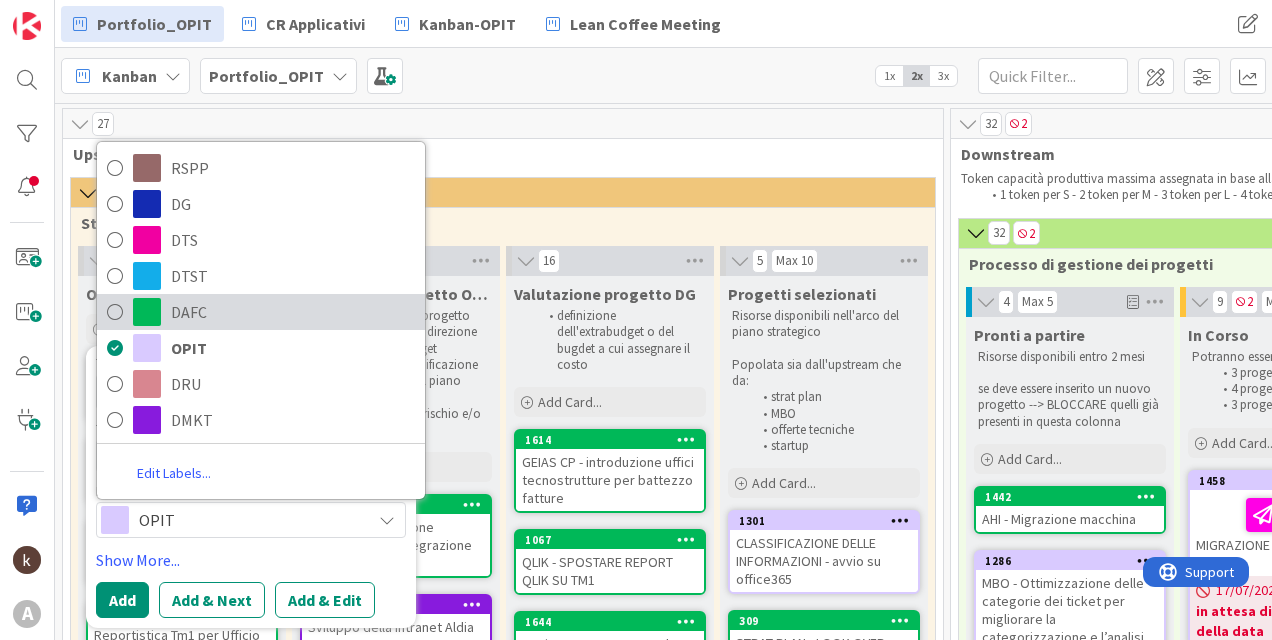 click on "DAFC" at bounding box center [293, 312] 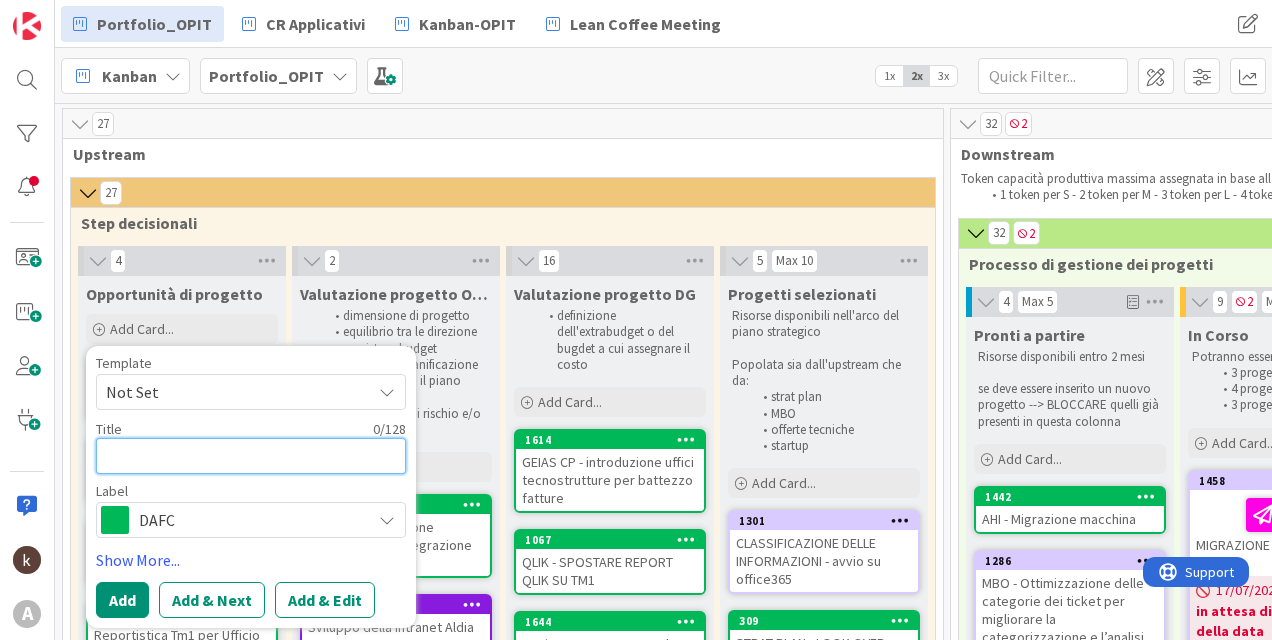 click at bounding box center (251, 456) 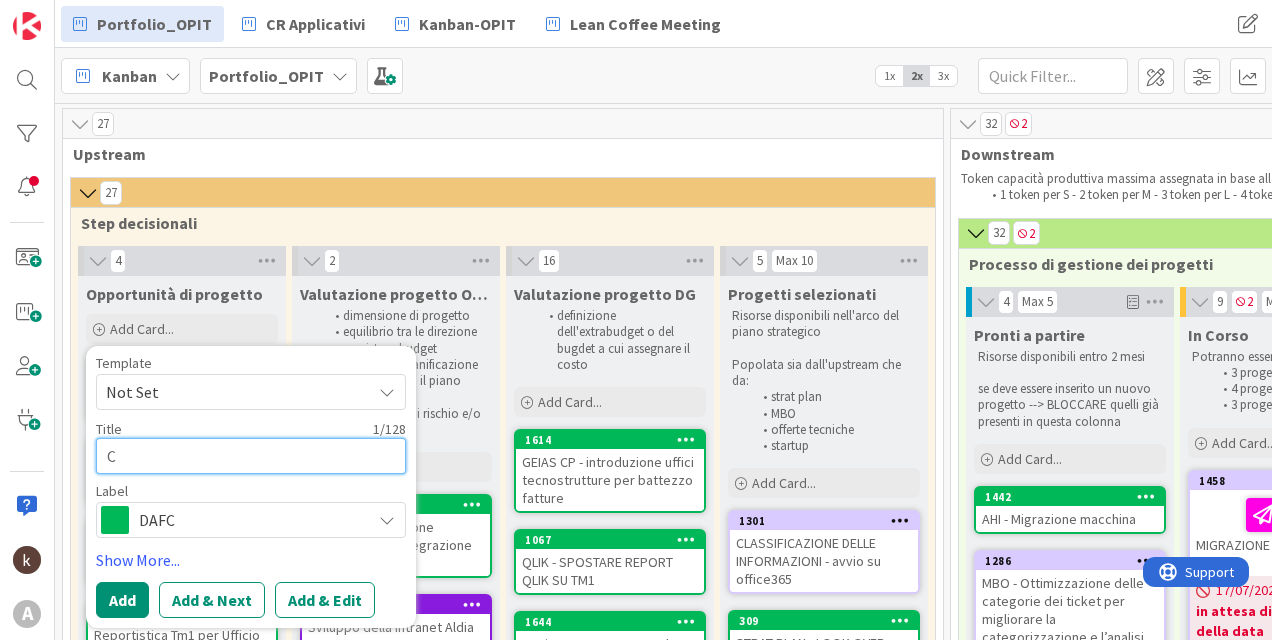 type on "x" 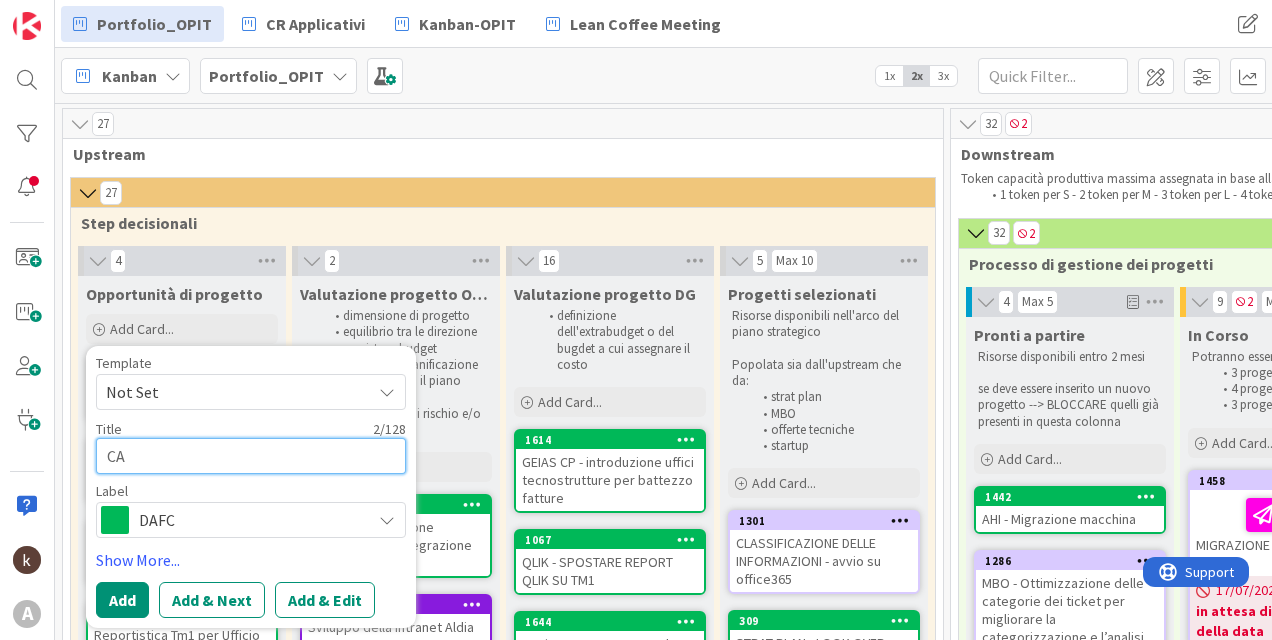type on "x" 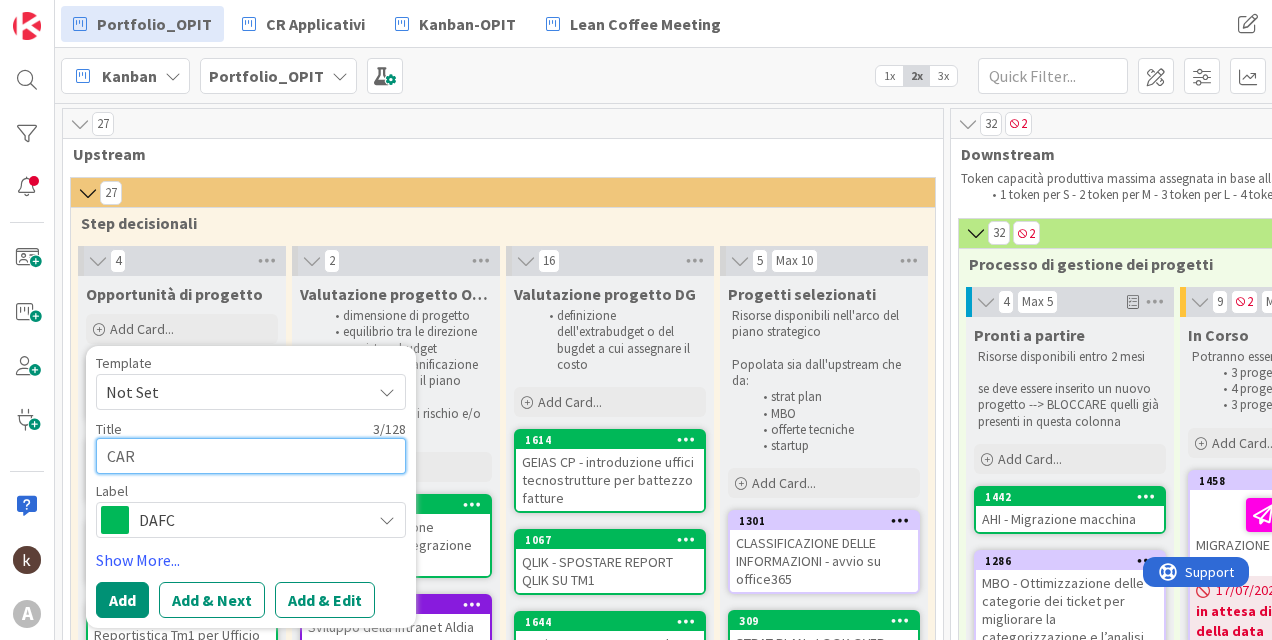 type on "x" 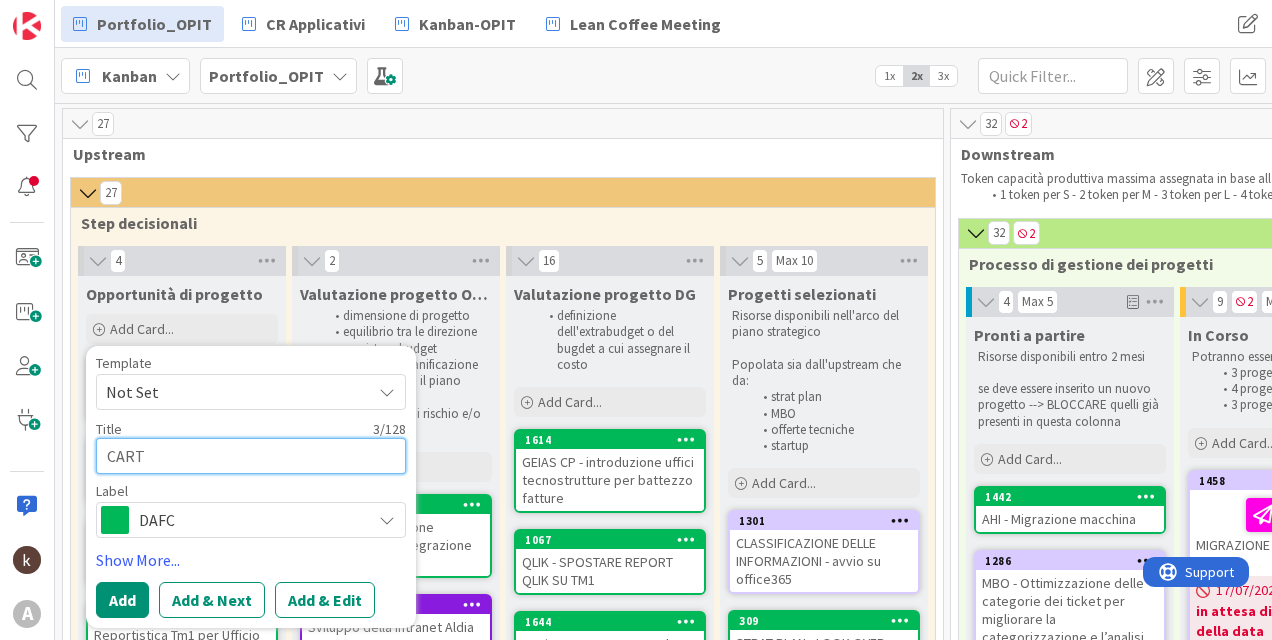 type on "x" 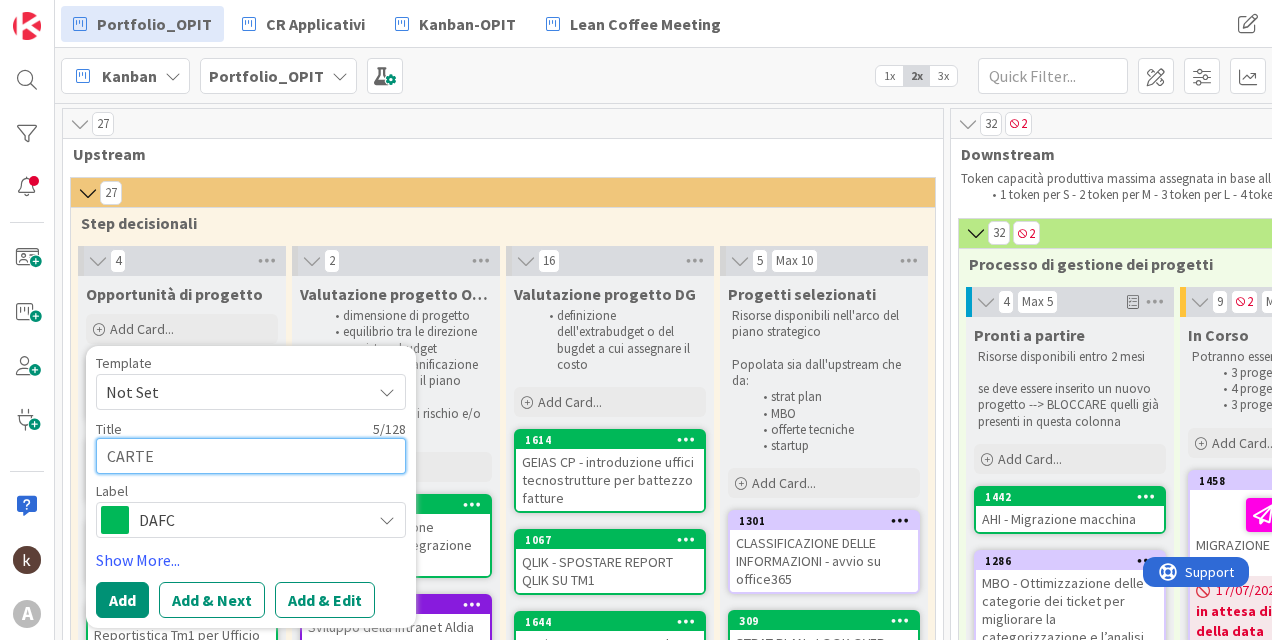 type on "CARTE" 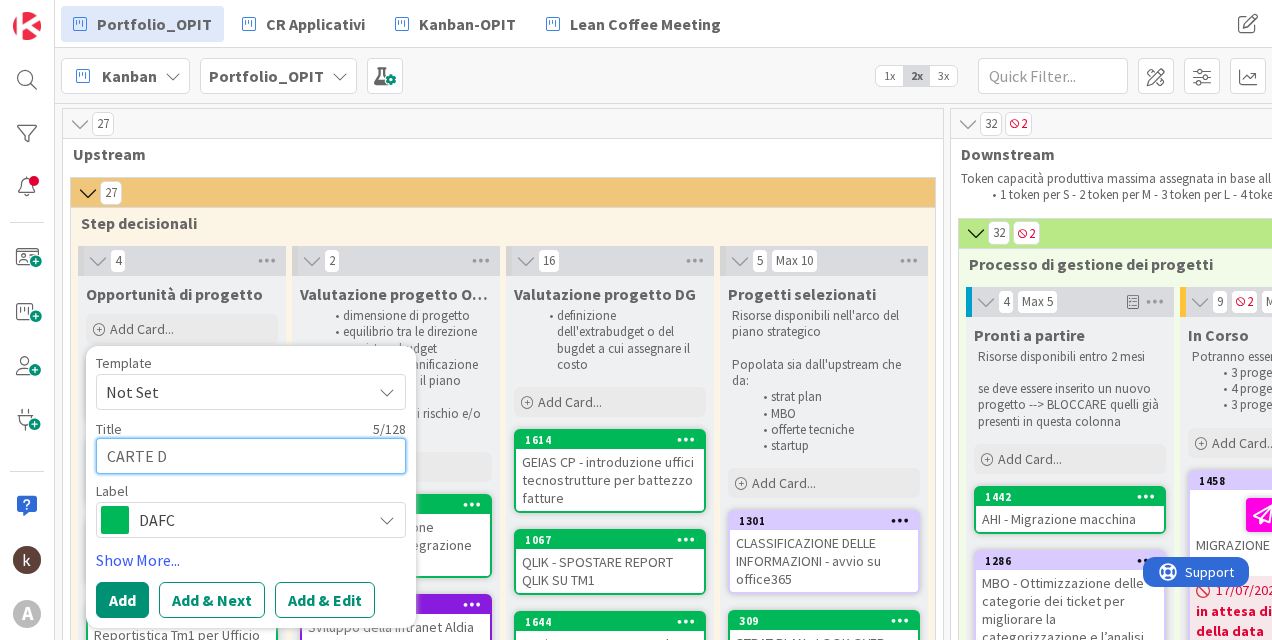 type on "x" 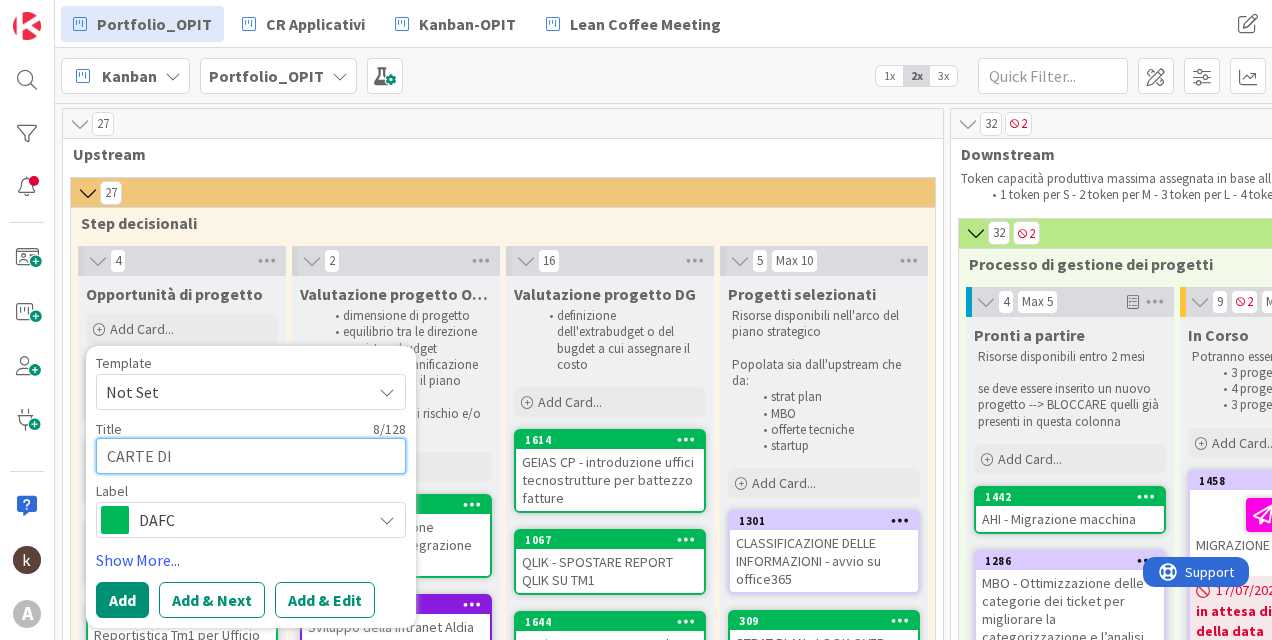 type on "x" 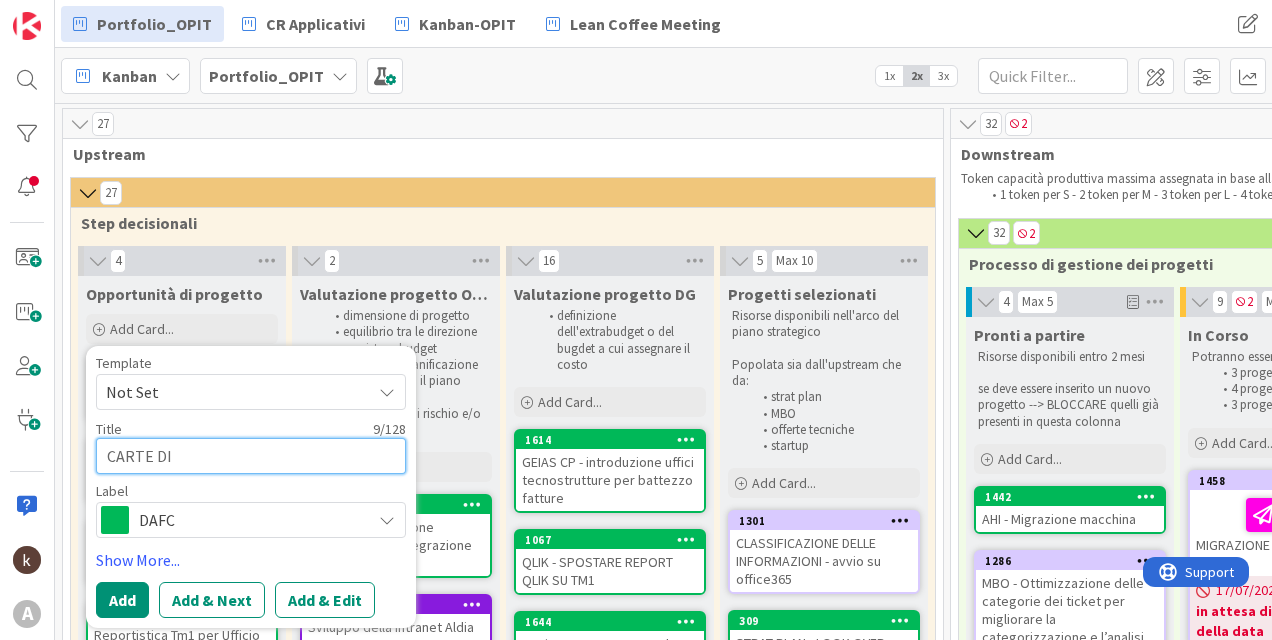 type on "x" 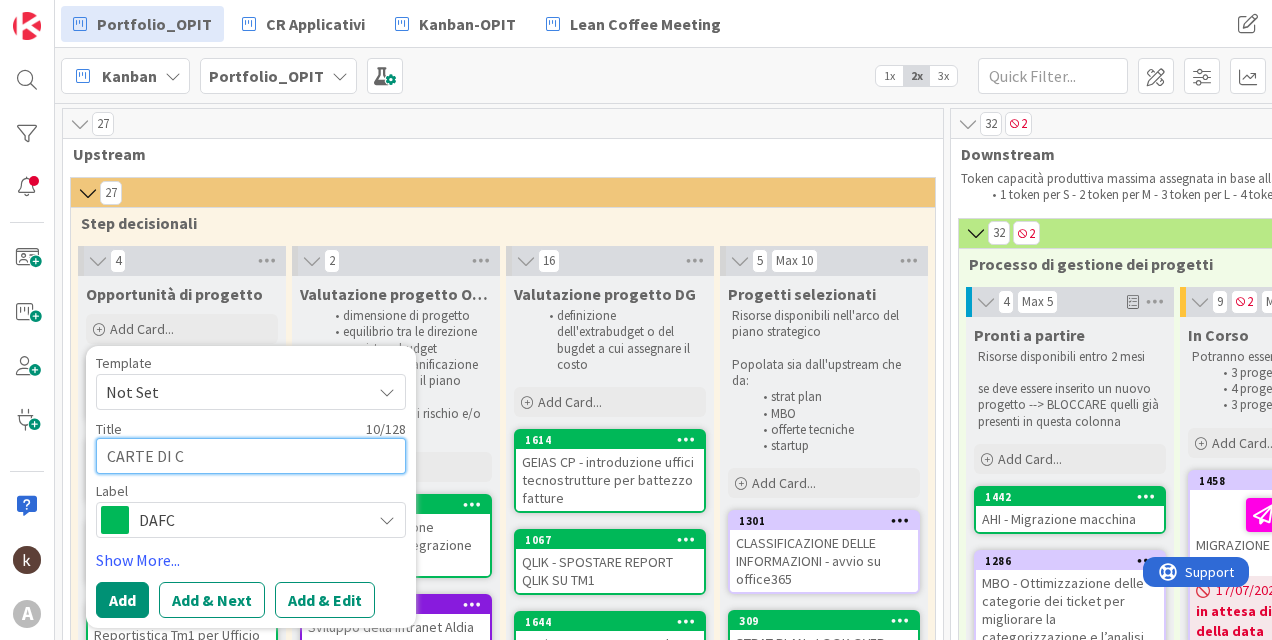 type on "x" 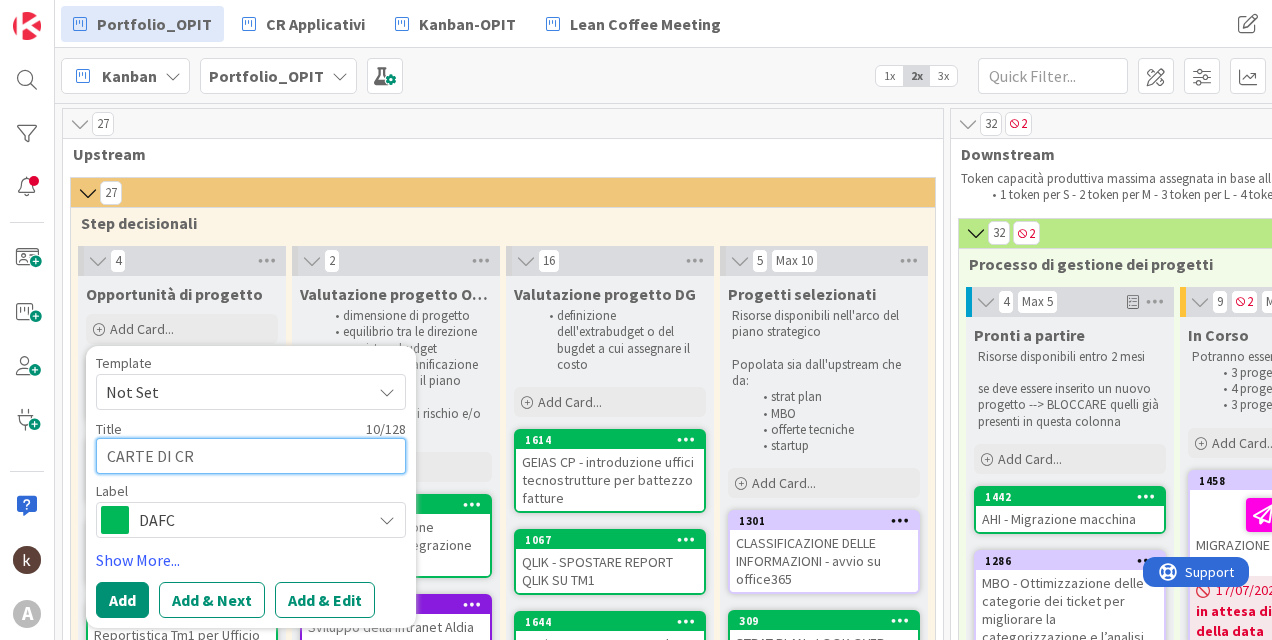 type on "x" 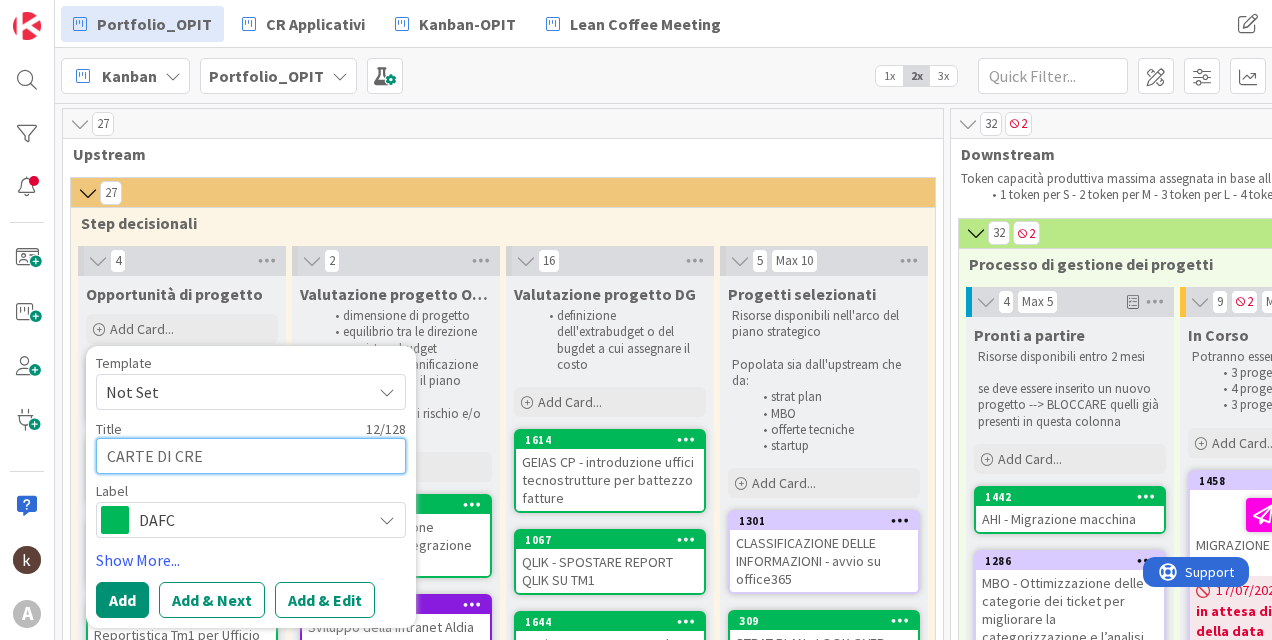 type on "x" 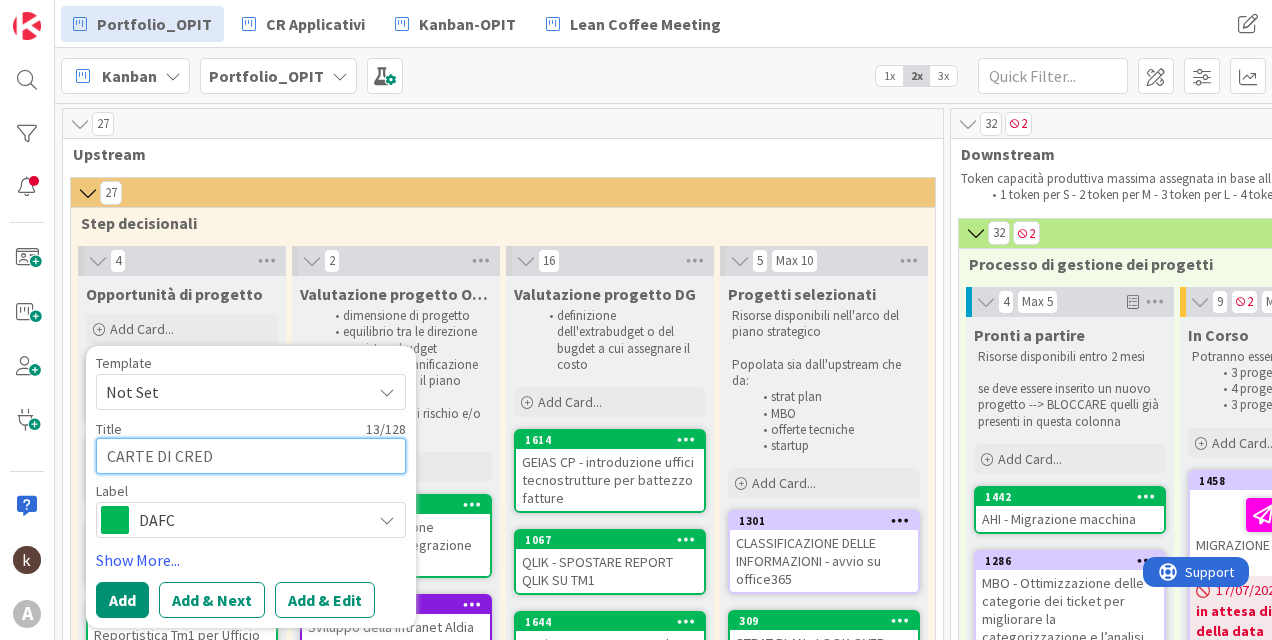 type on "x" 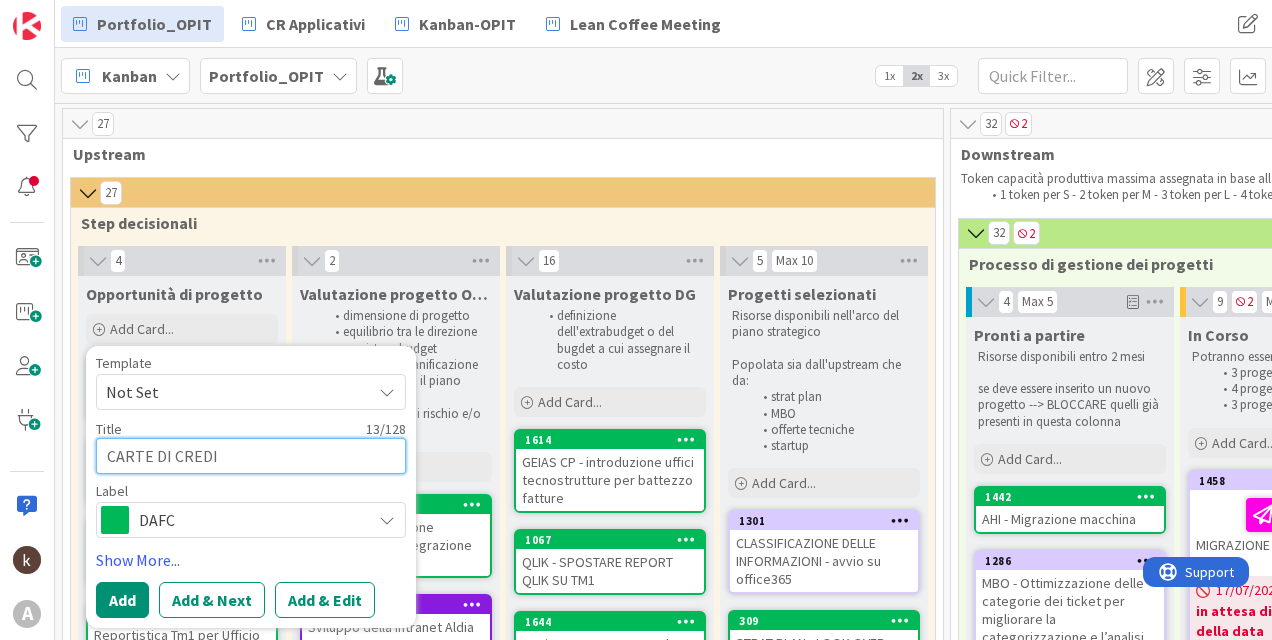 type on "x" 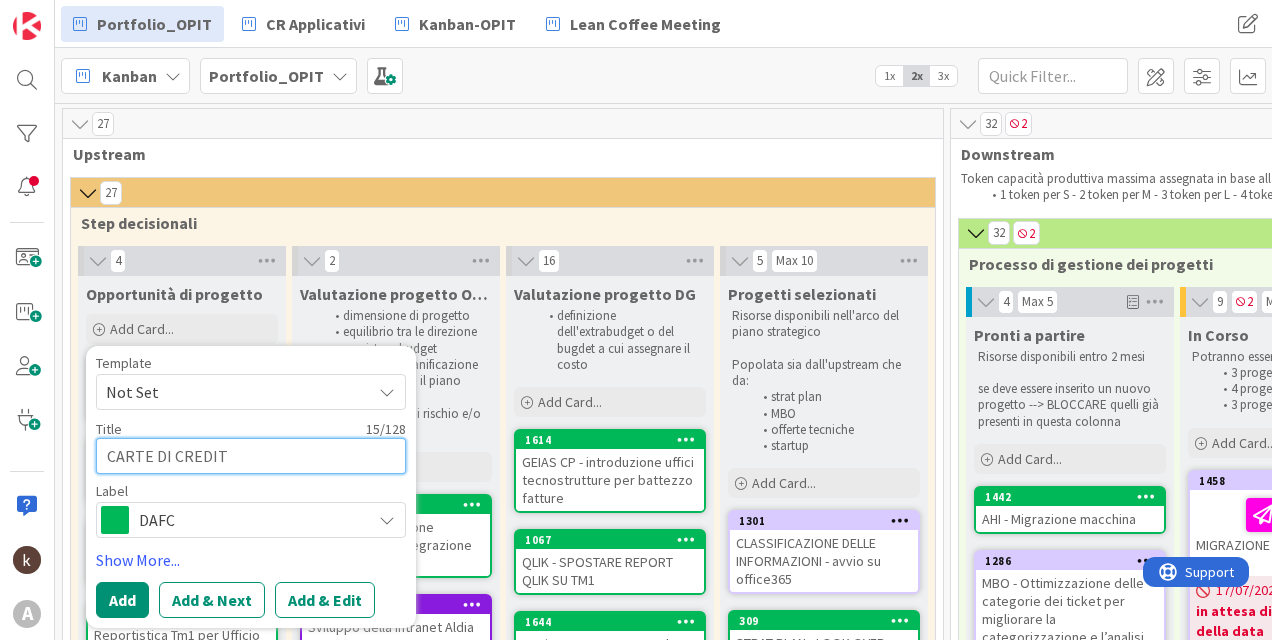 type on "CARTE DI CREDITO" 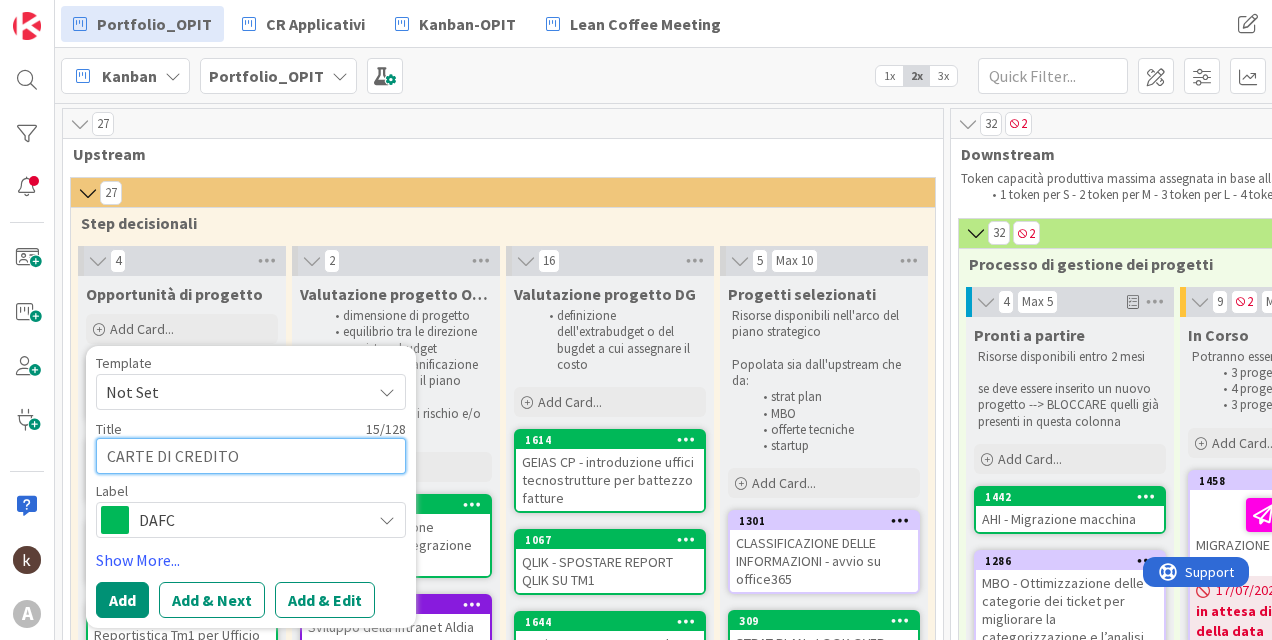 type on "x" 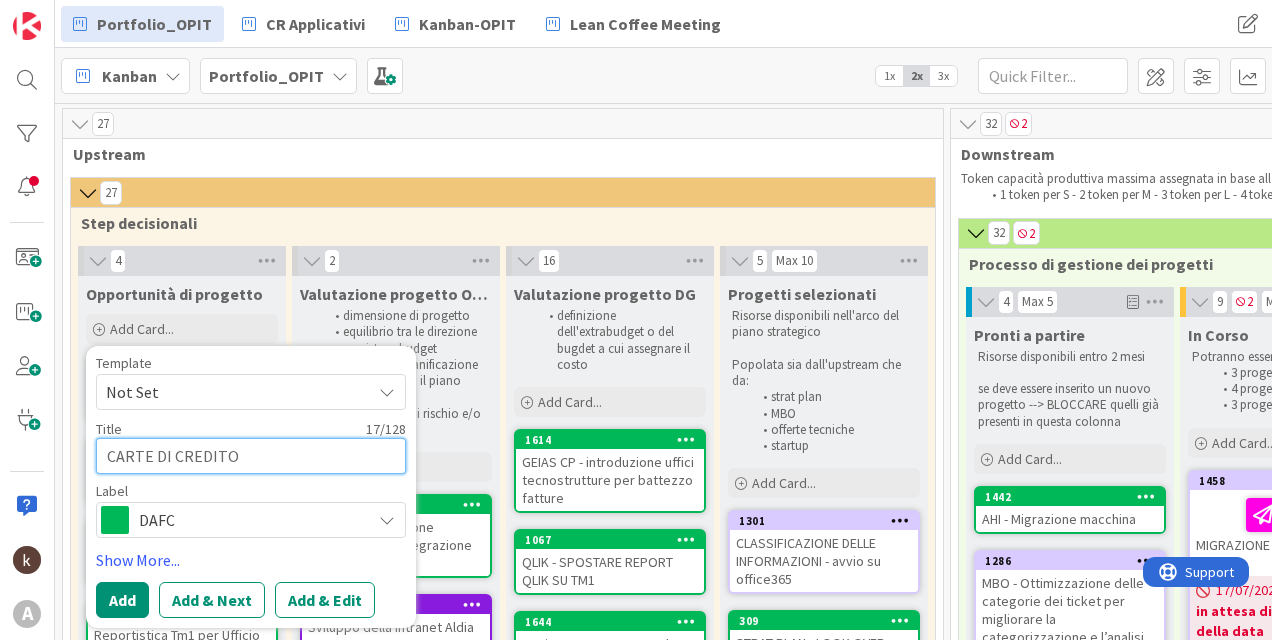 type on "x" 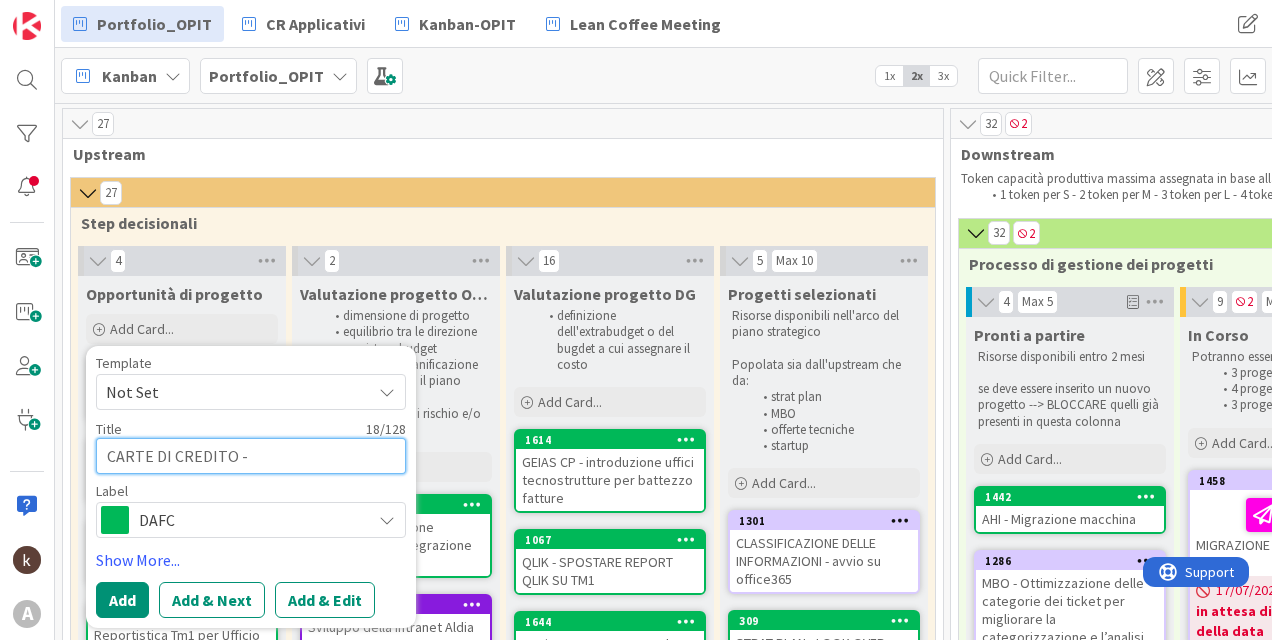 type on "x" 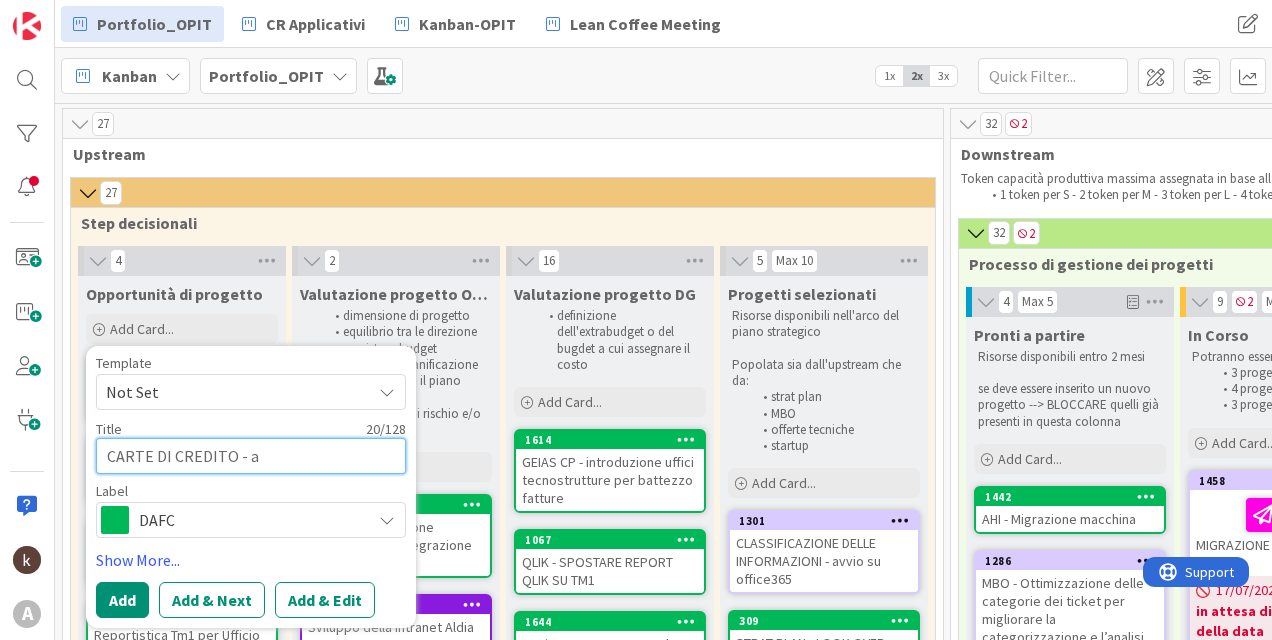 type on "x" 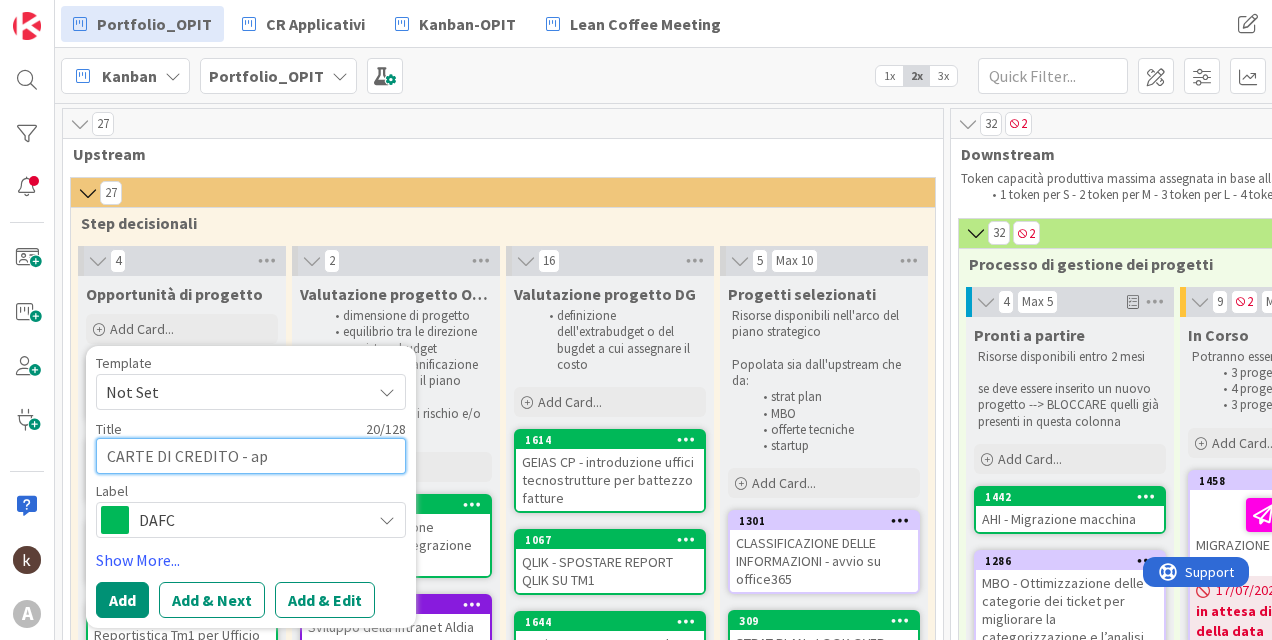 type on "x" 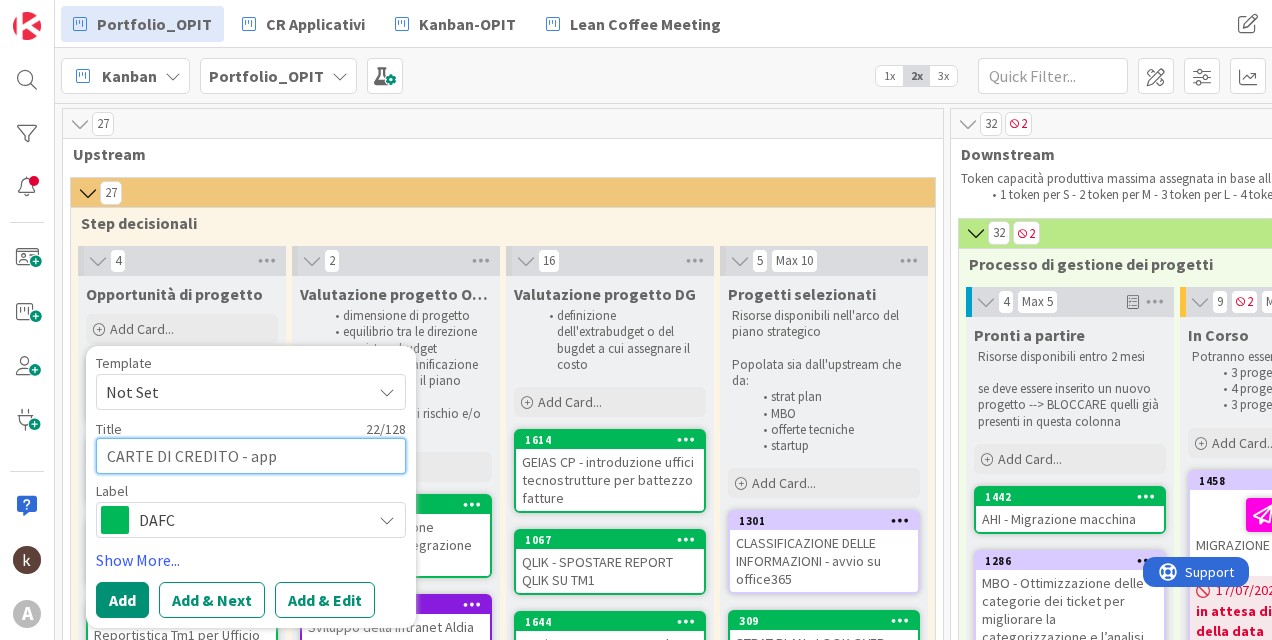 type on "x" 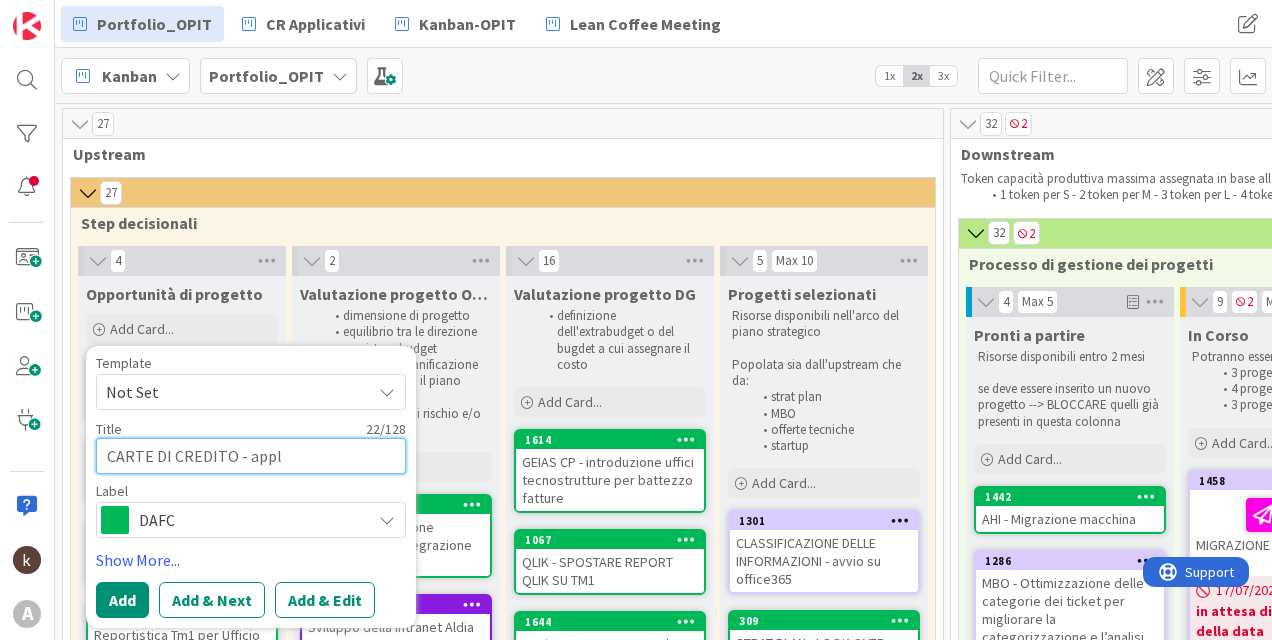 type on "x" 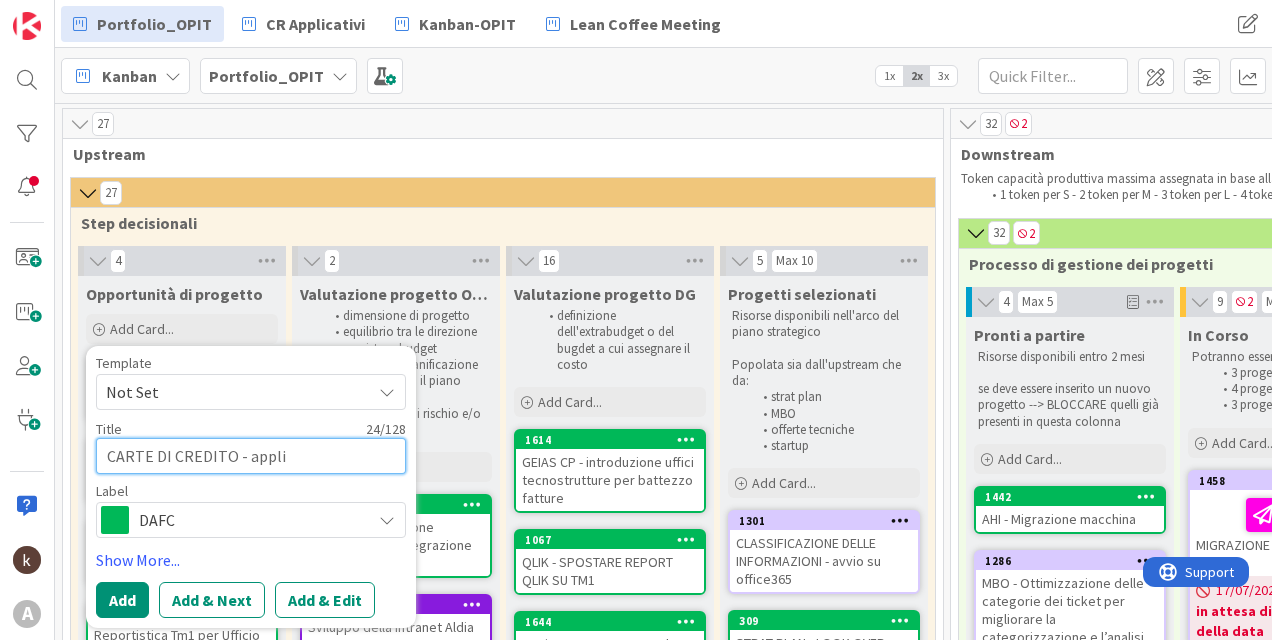 type on "x" 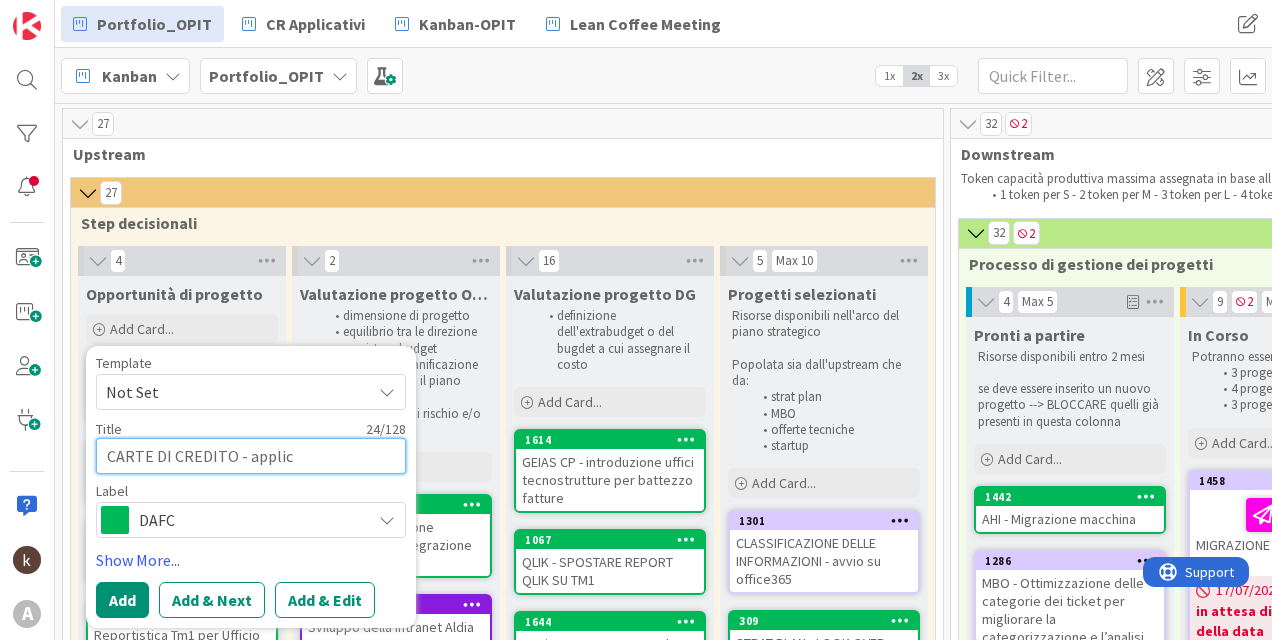 type on "x" 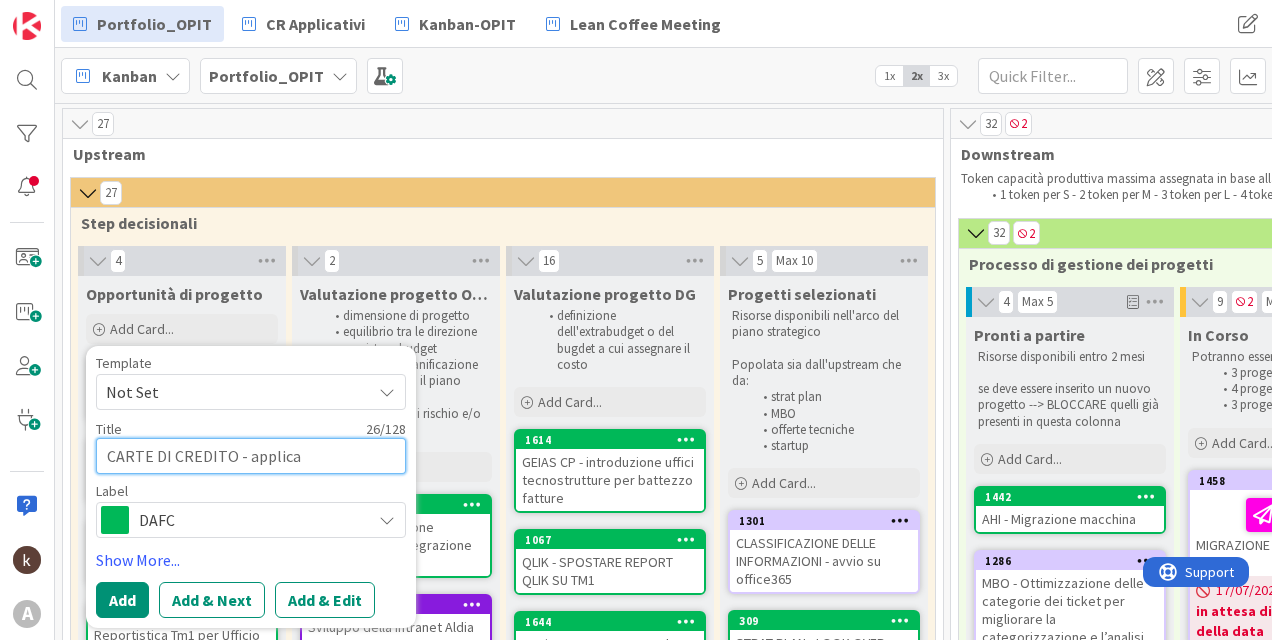 type on "x" 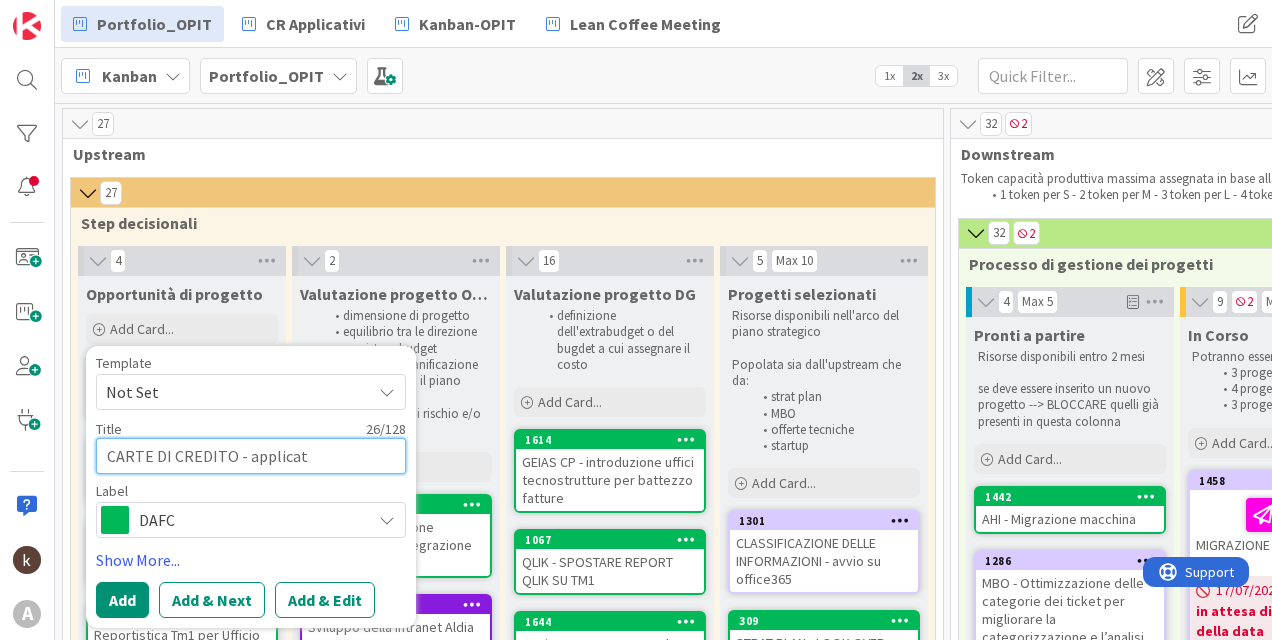 type on "CARTE DI CREDITO - applicati" 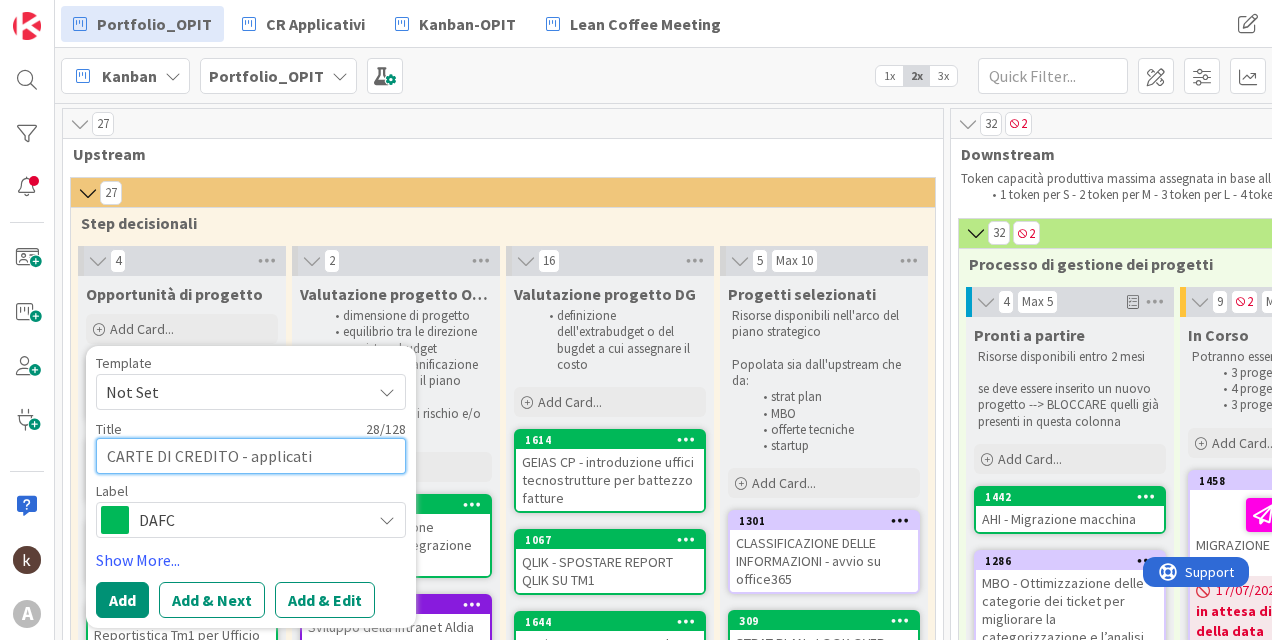 type on "x" 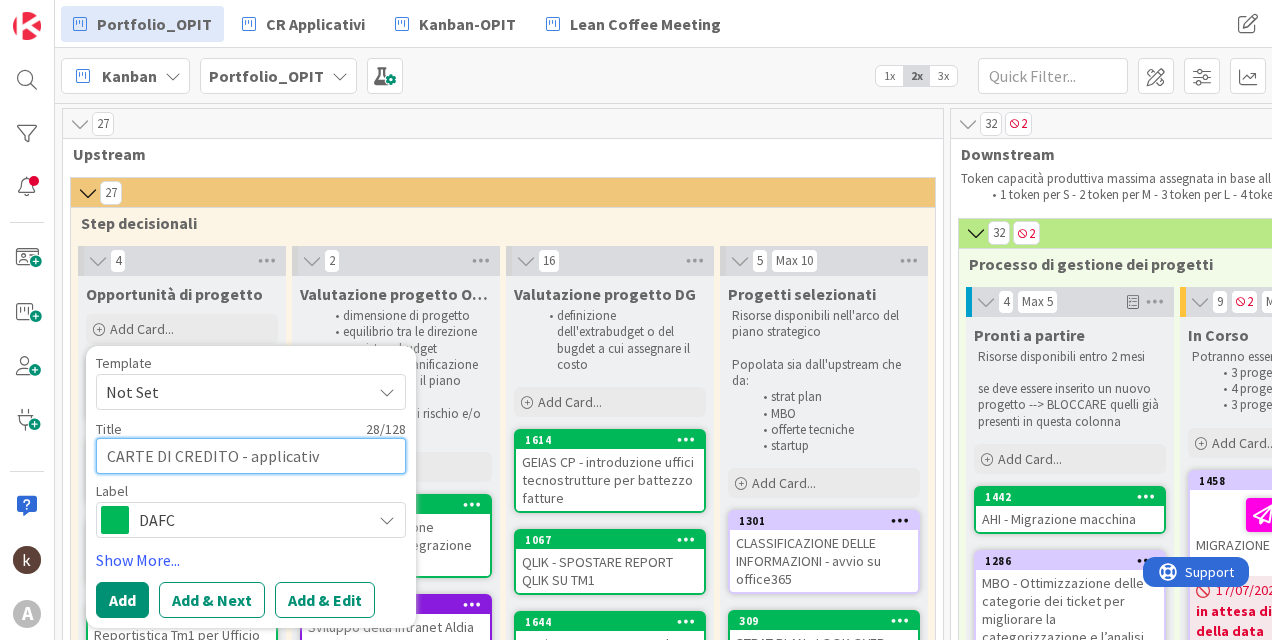 type on "x" 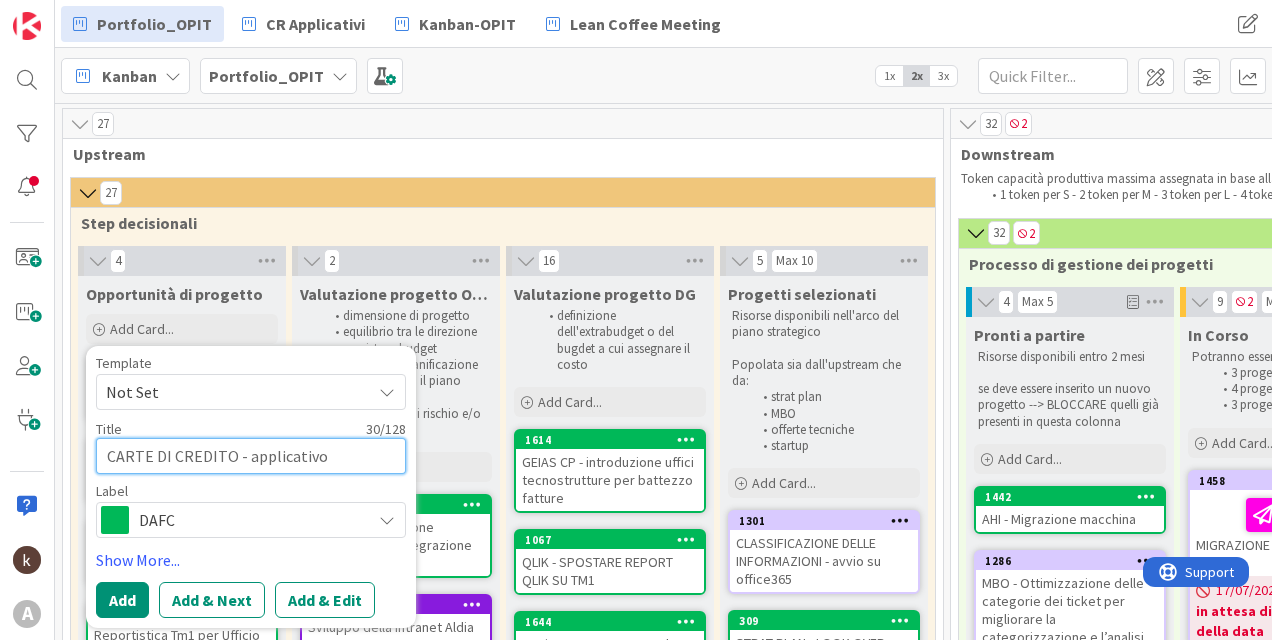 type on "CARTE DI CREDITO - applicativo" 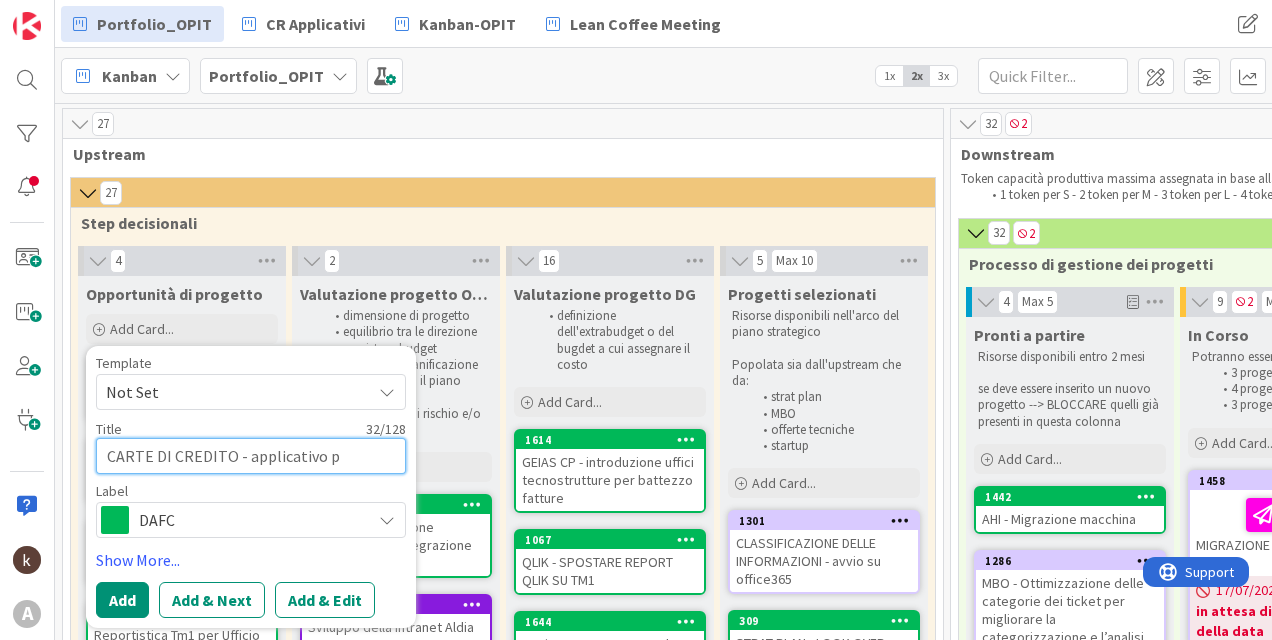 type on "x" 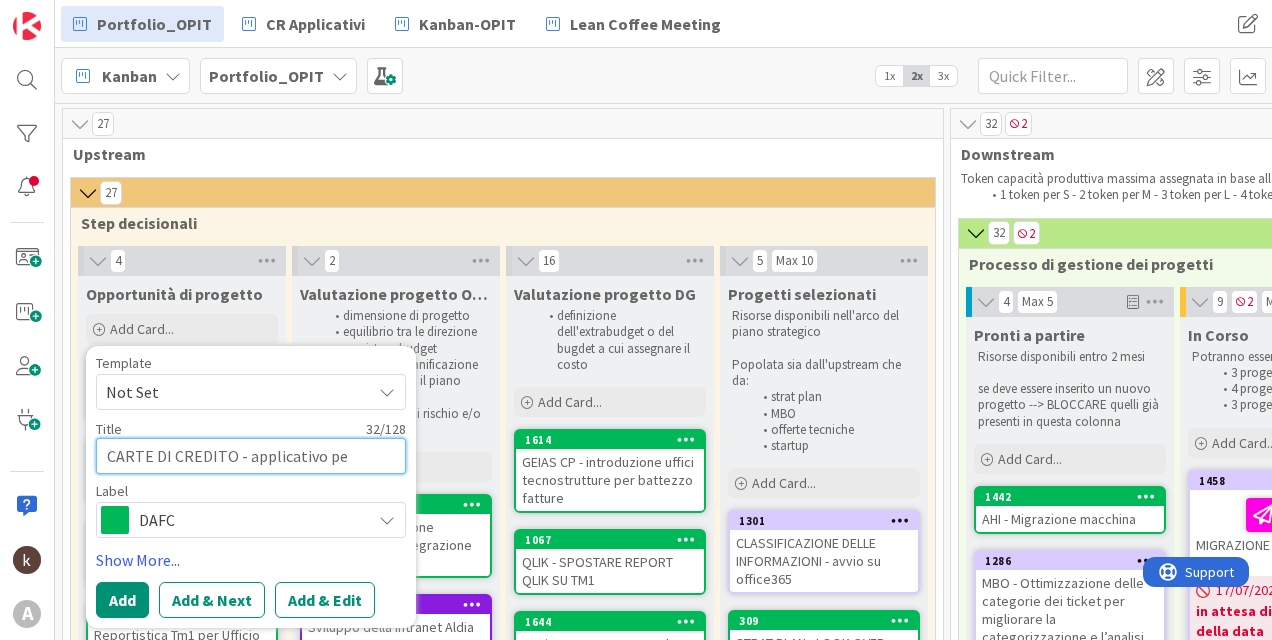 type on "x" 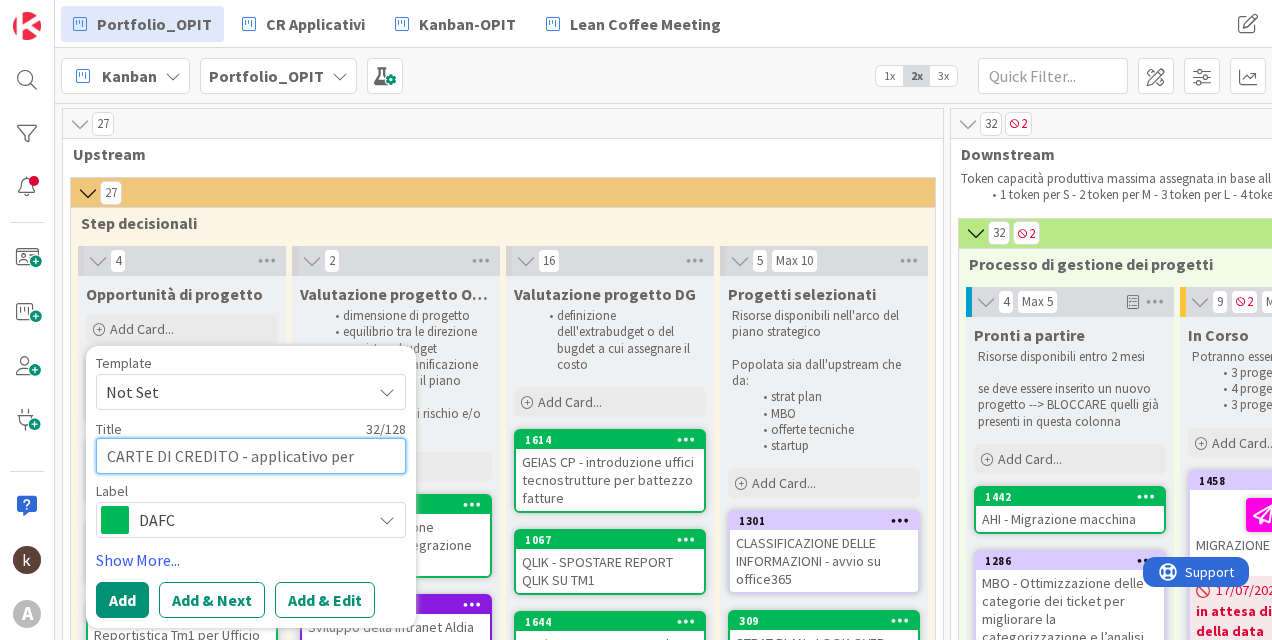 type on "CARTE DI CREDITO - applicativo per" 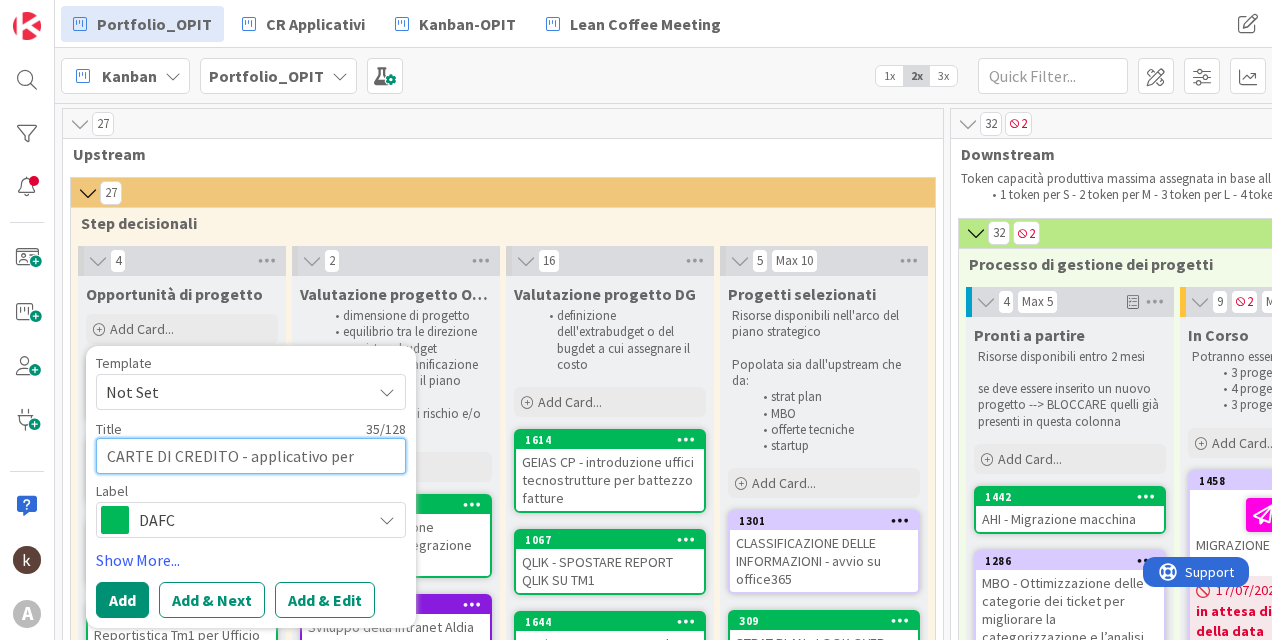 type on "CARTE DI CREDITO - applicativo per l" 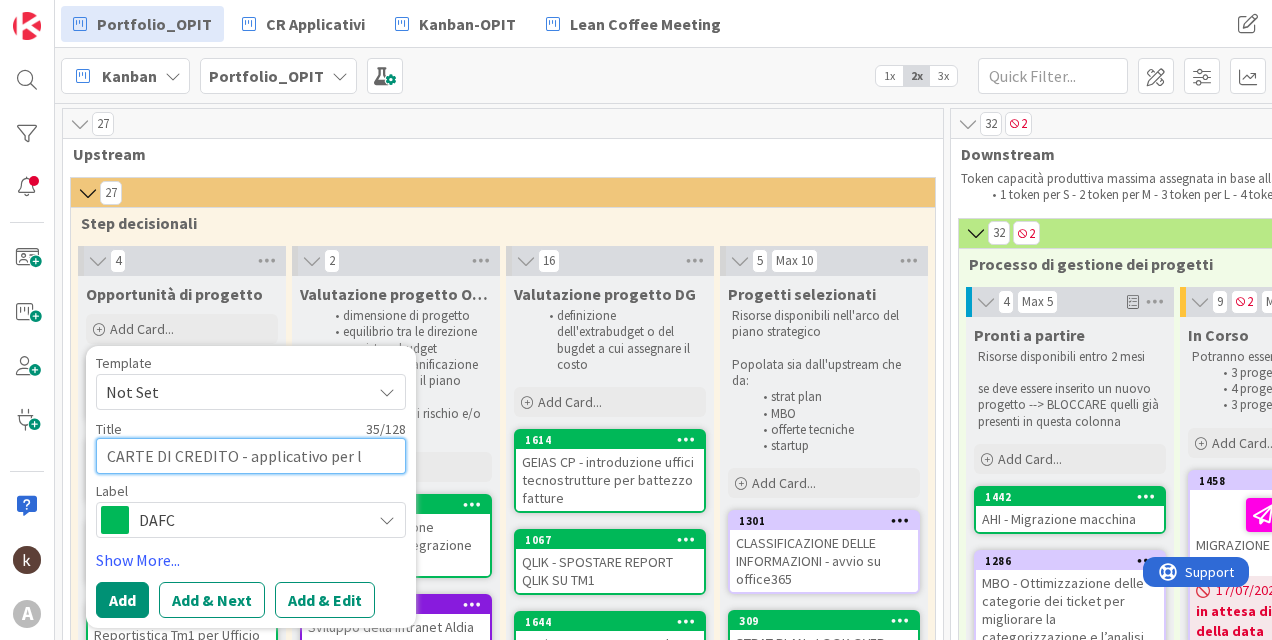 type on "x" 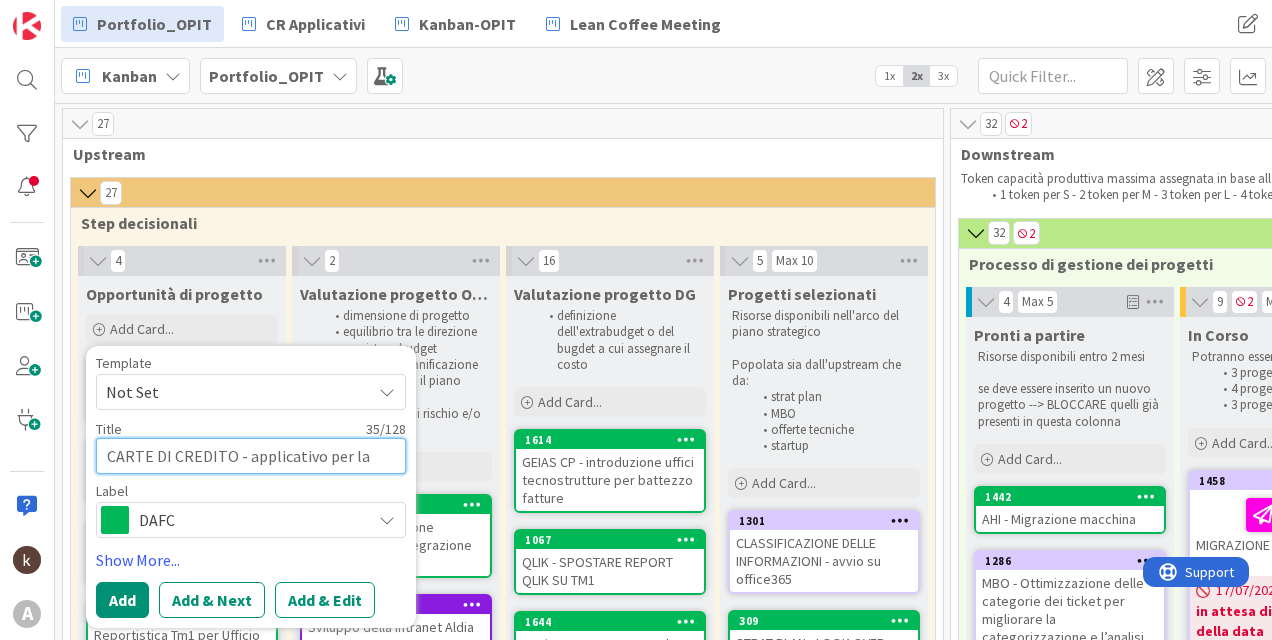 type on "x" 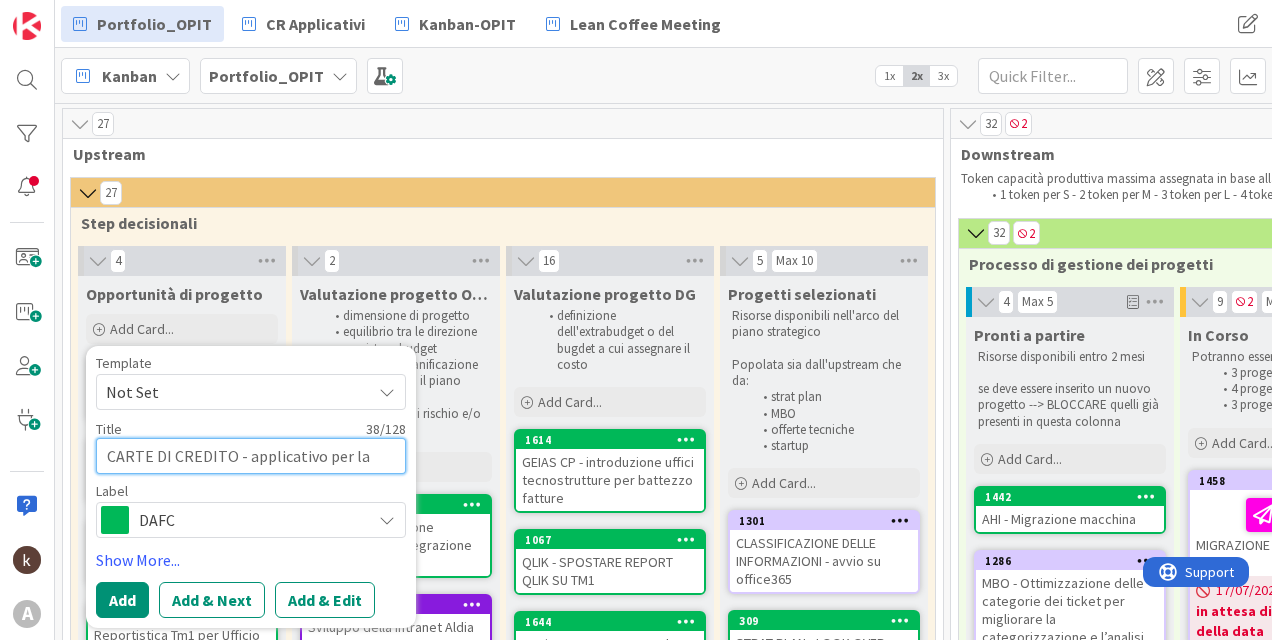 type on "x" 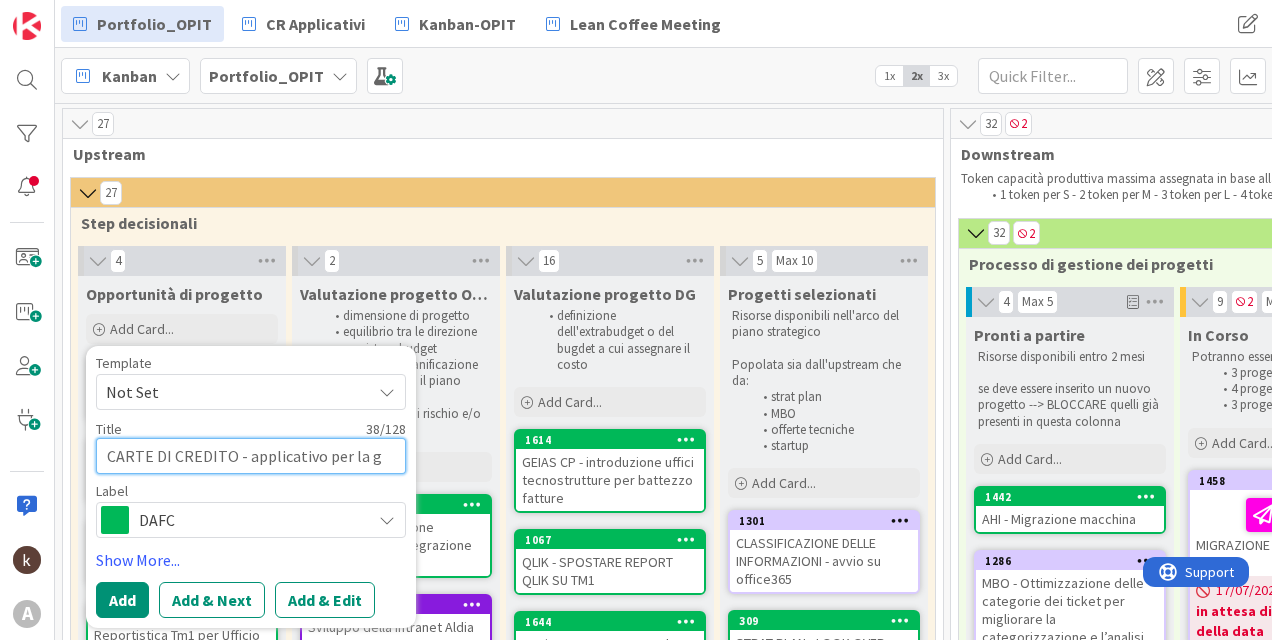 type on "x" 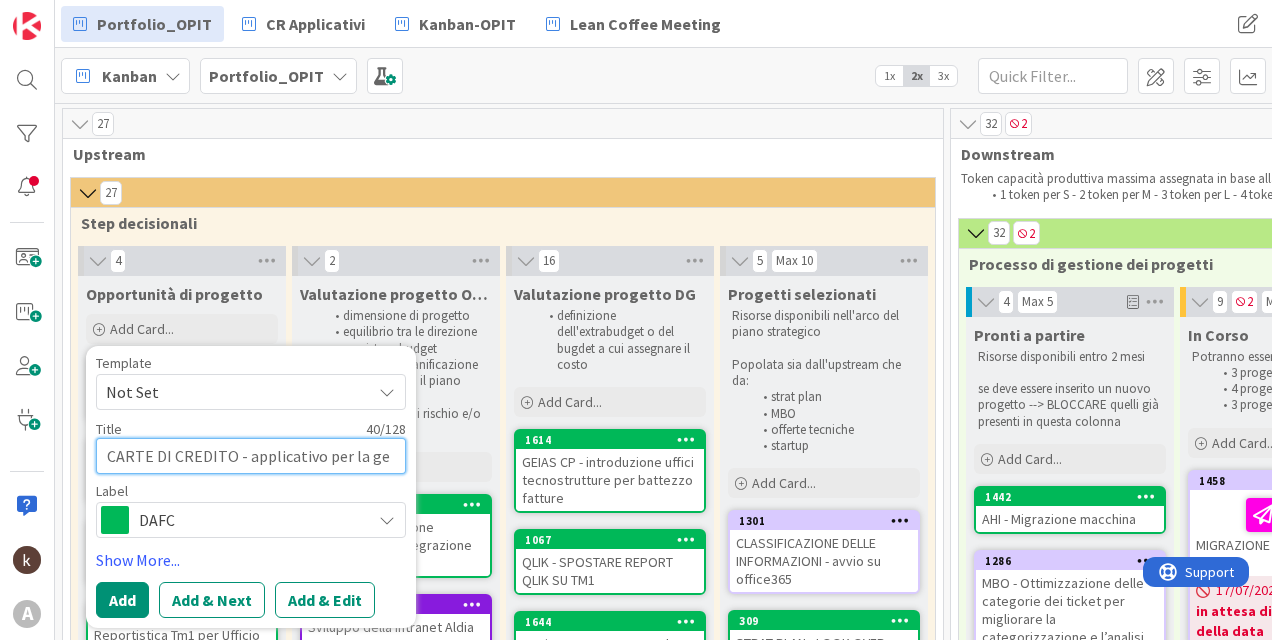 type on "x" 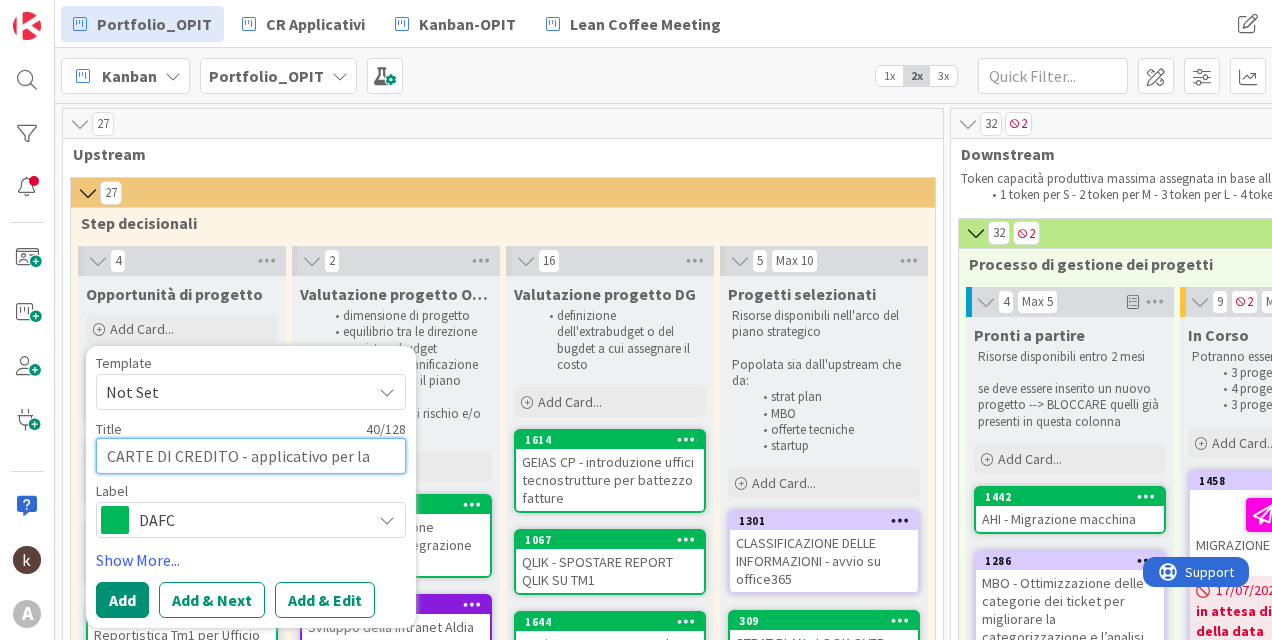 type on "x" 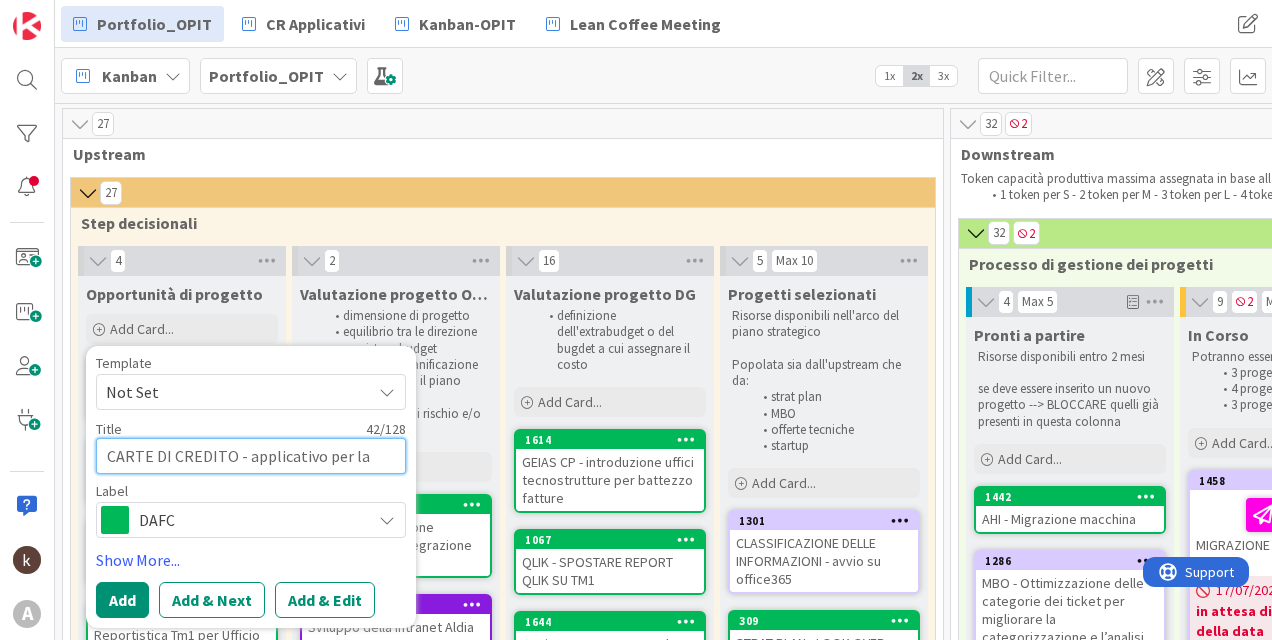type on "x" 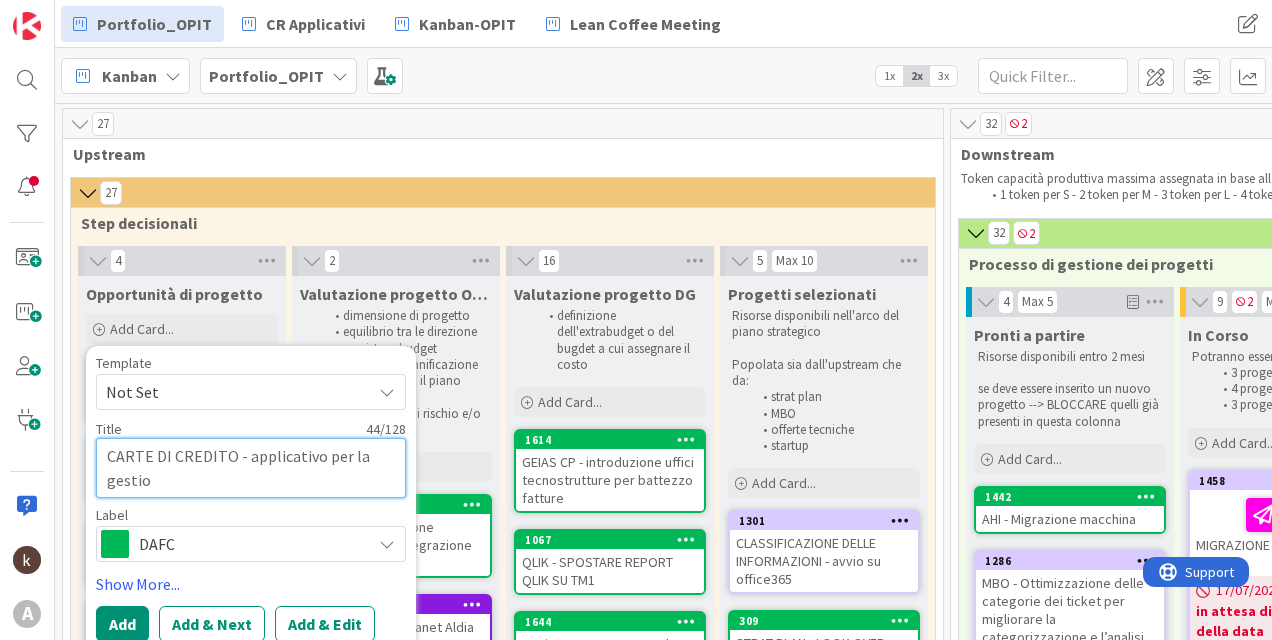 type on "x" 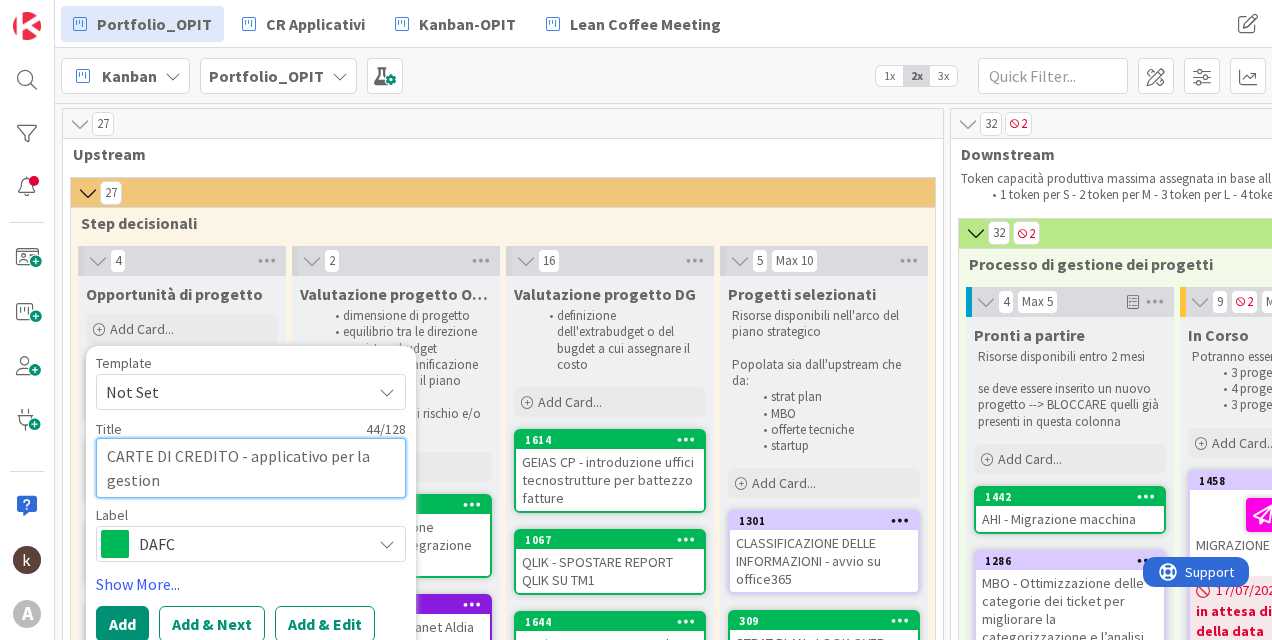 type on "x" 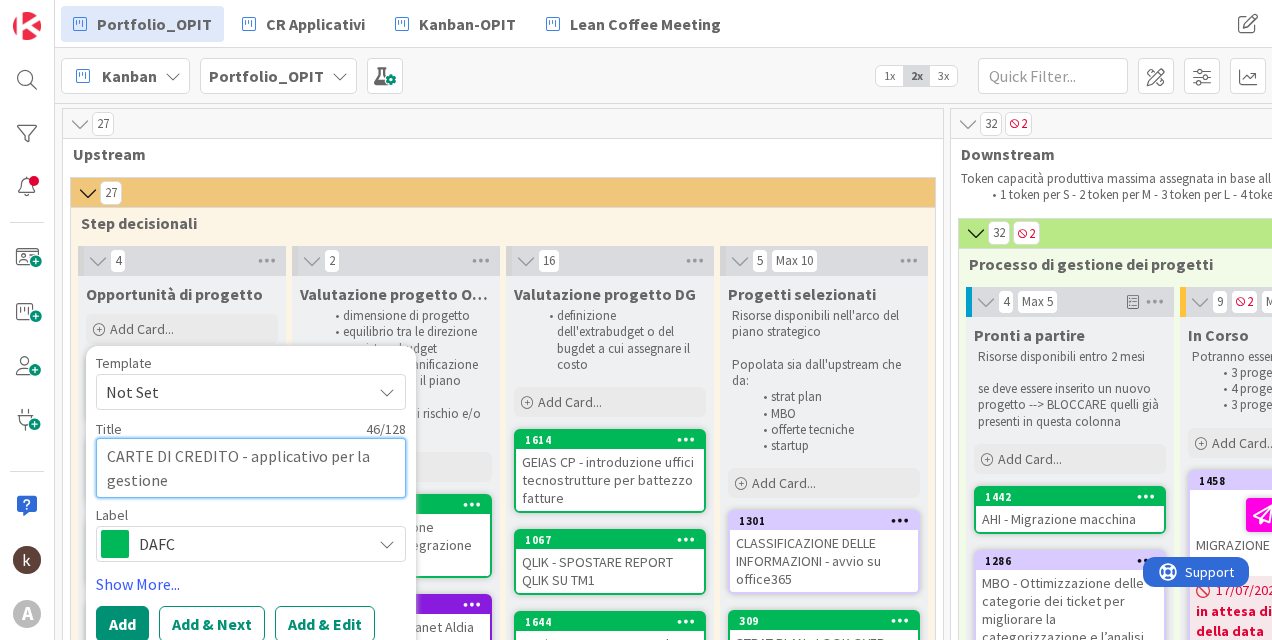 type on "x" 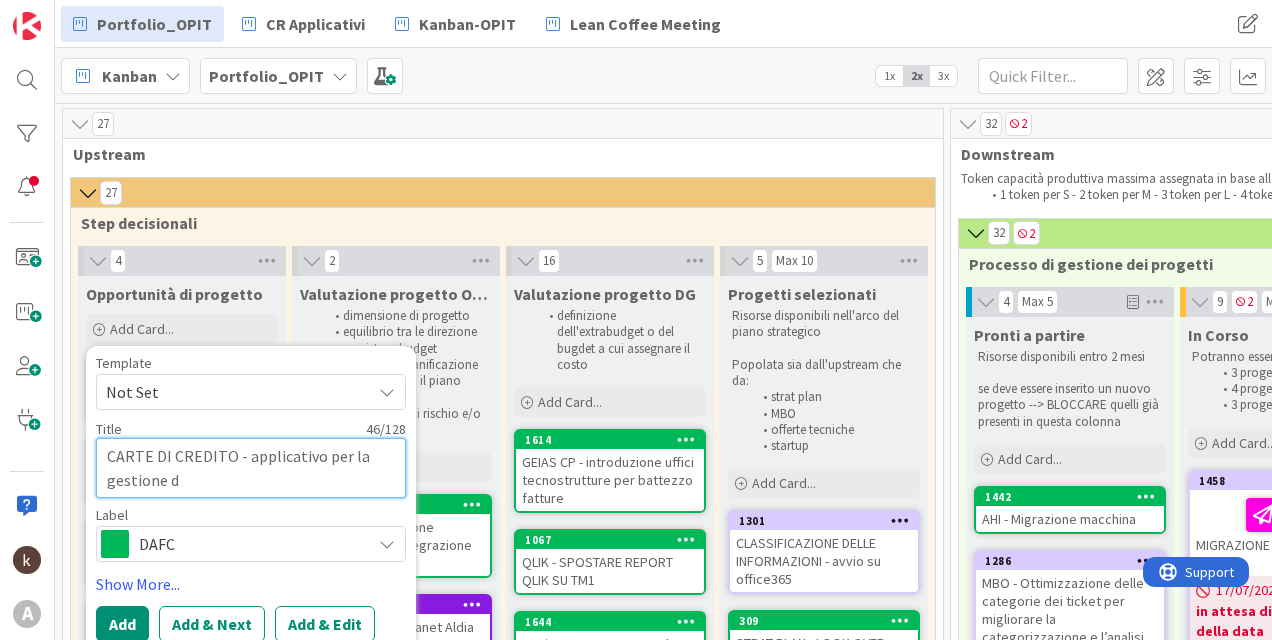 type on "x" 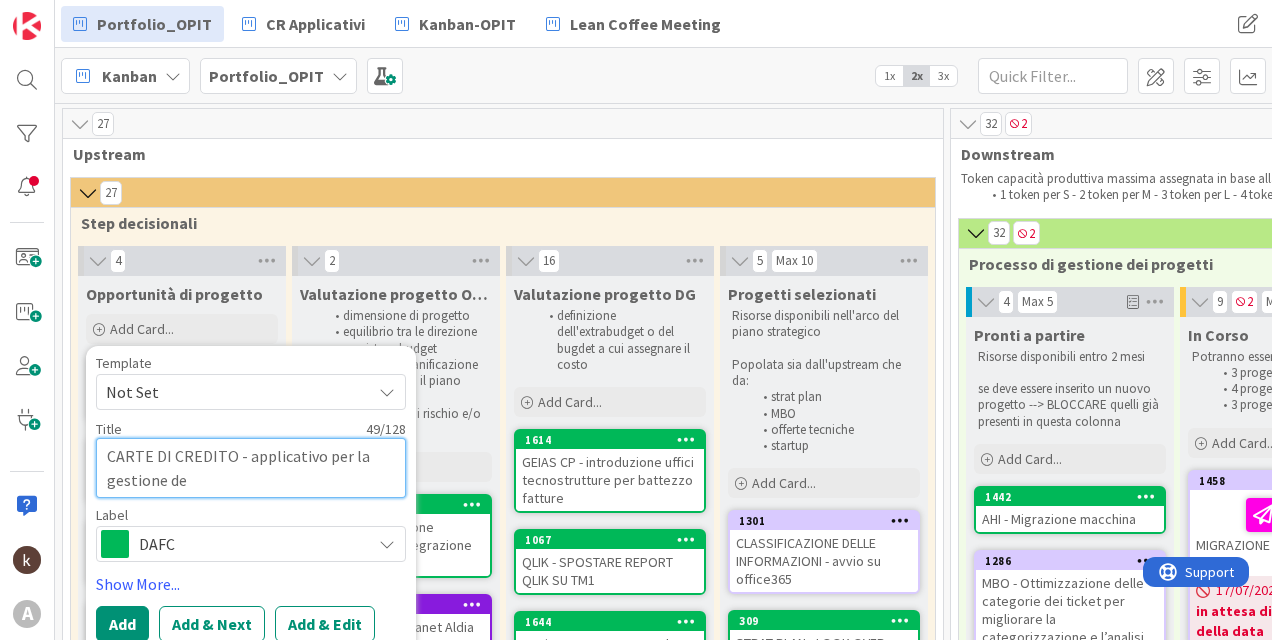 type on "x" 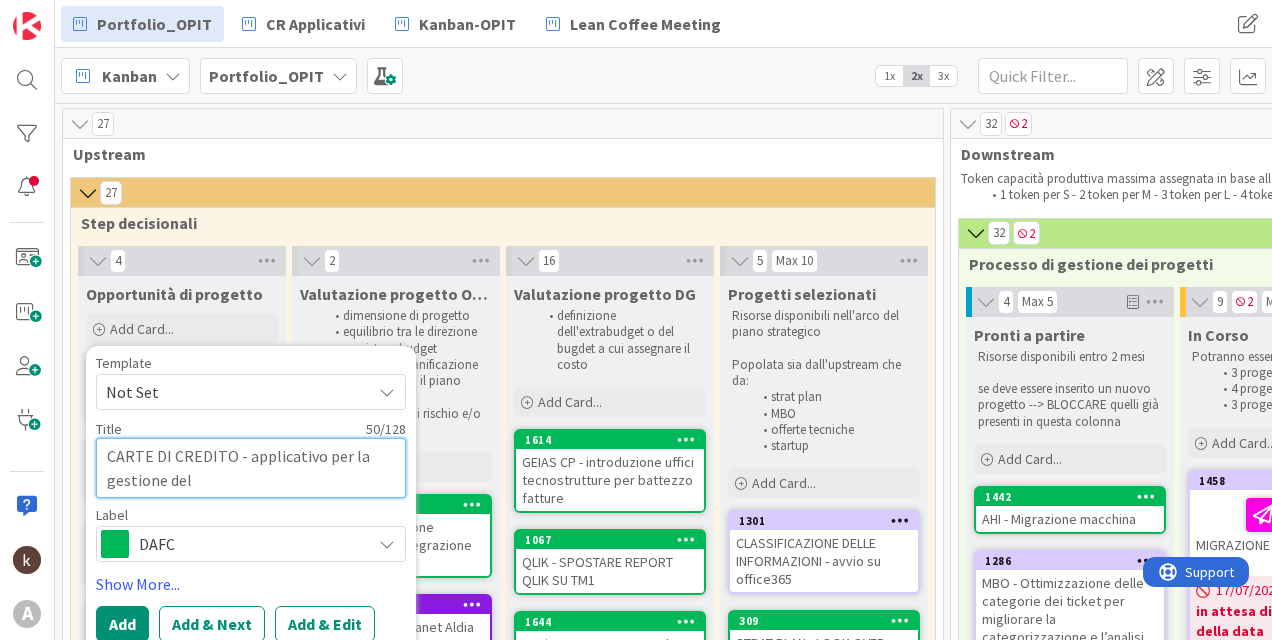 type on "x" 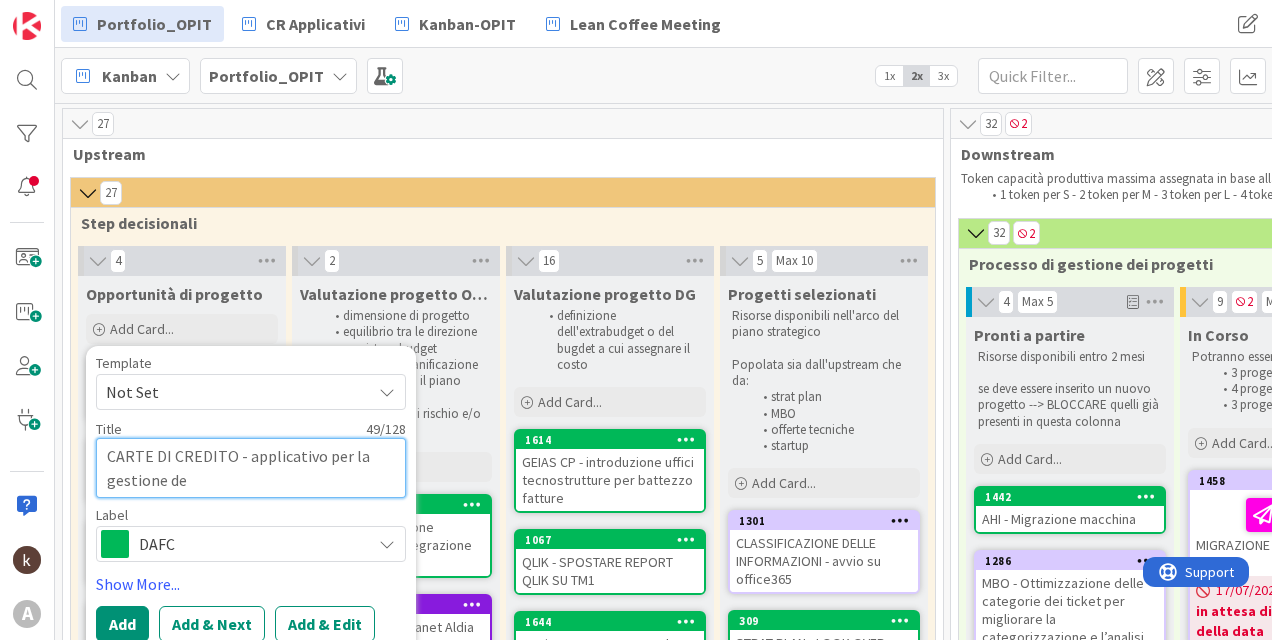 type on "x" 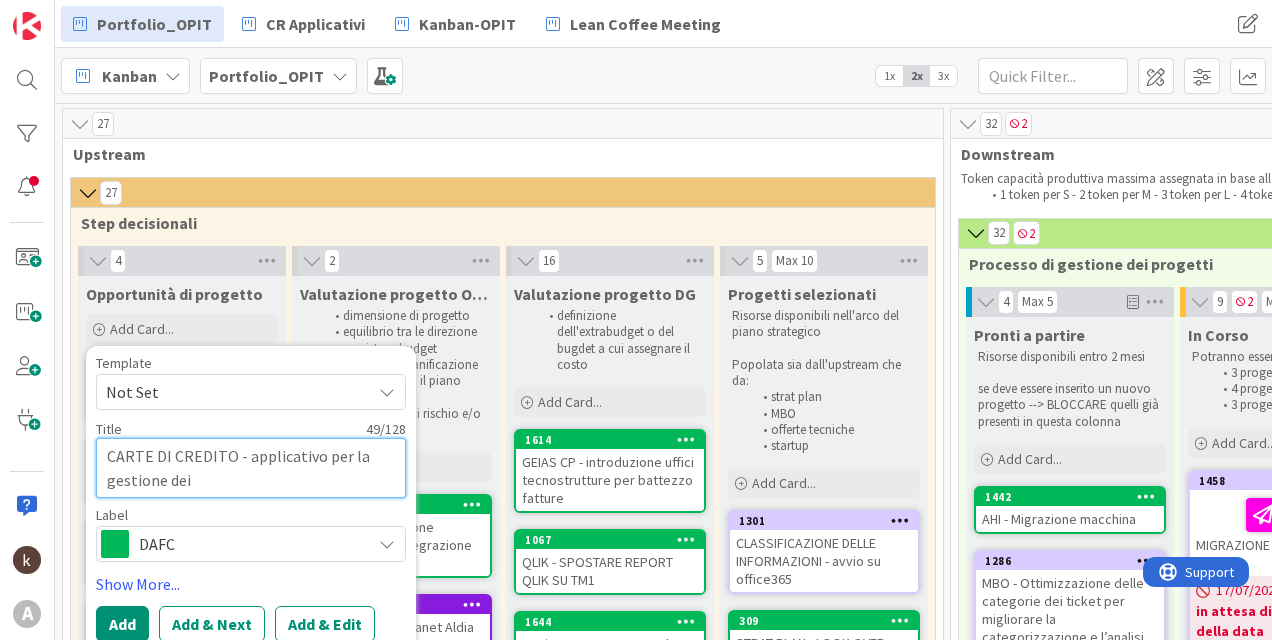 type on "x" 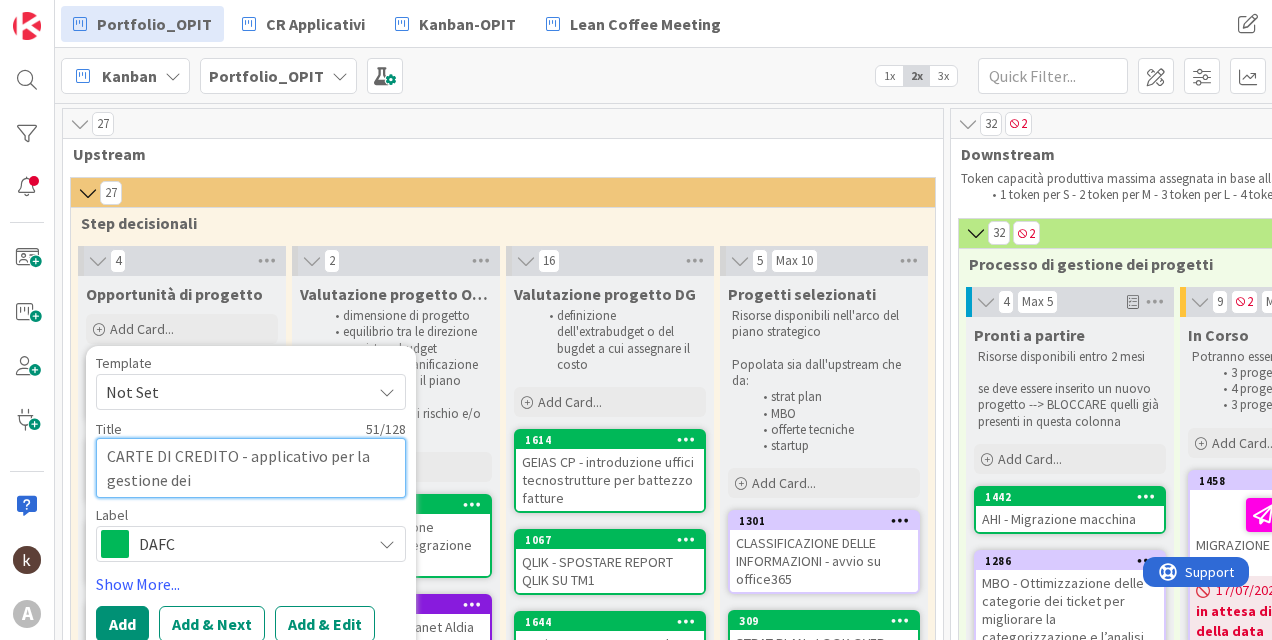 type on "x" 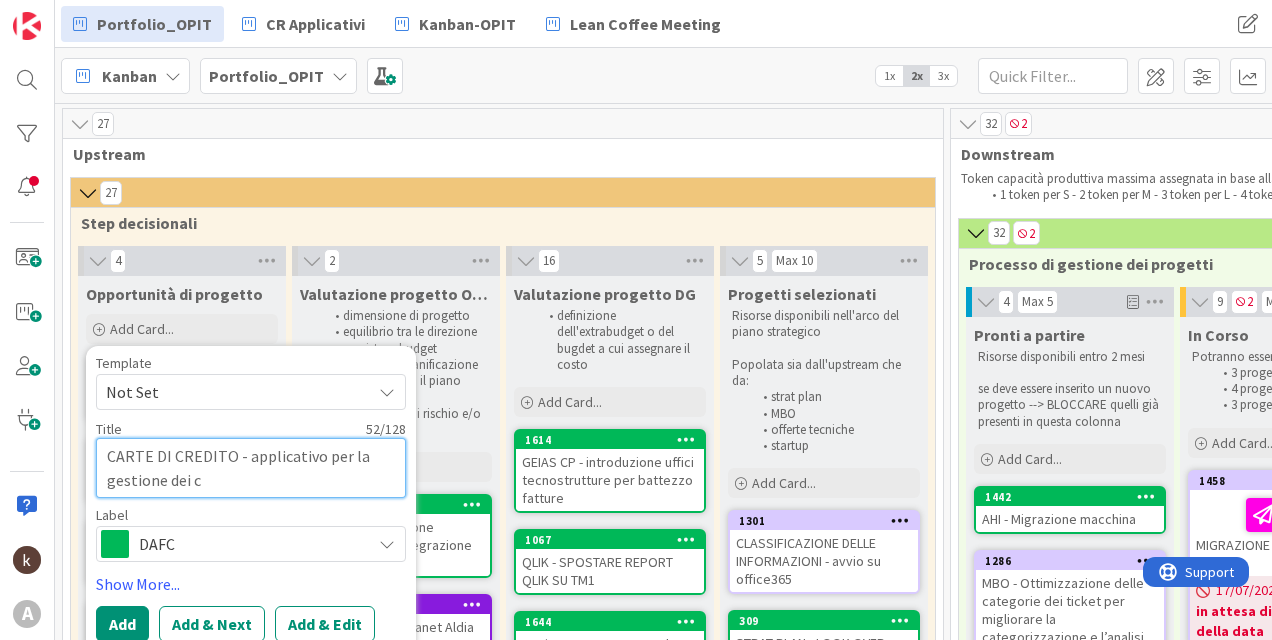 type on "x" 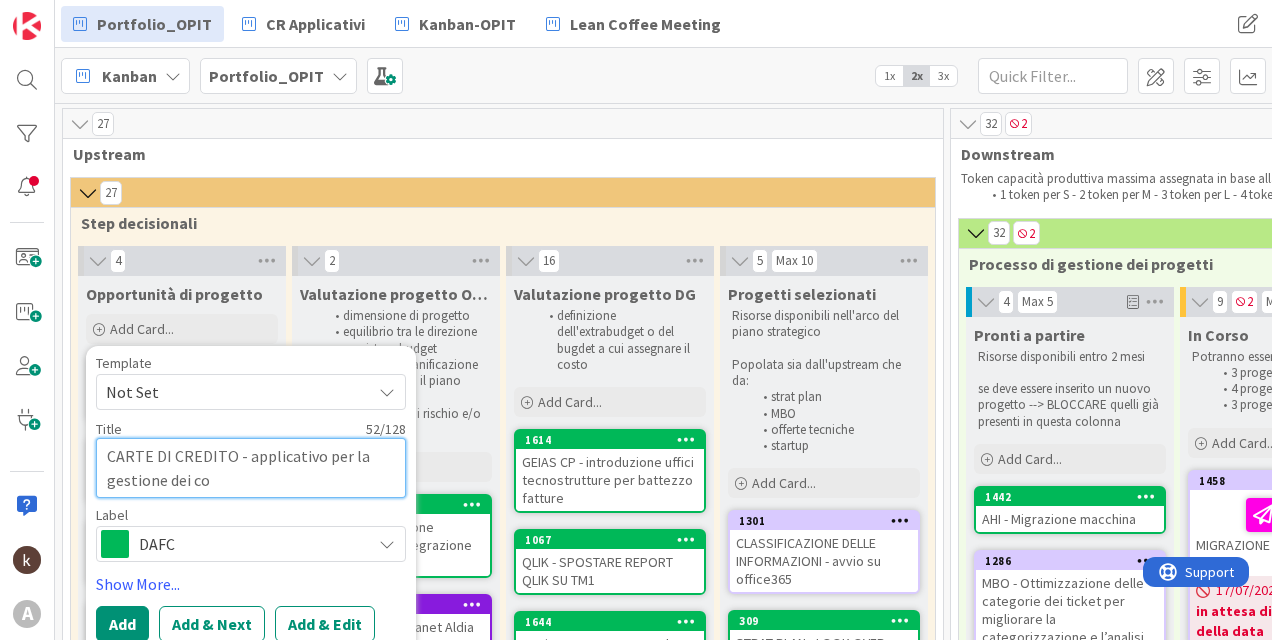 type on "x" 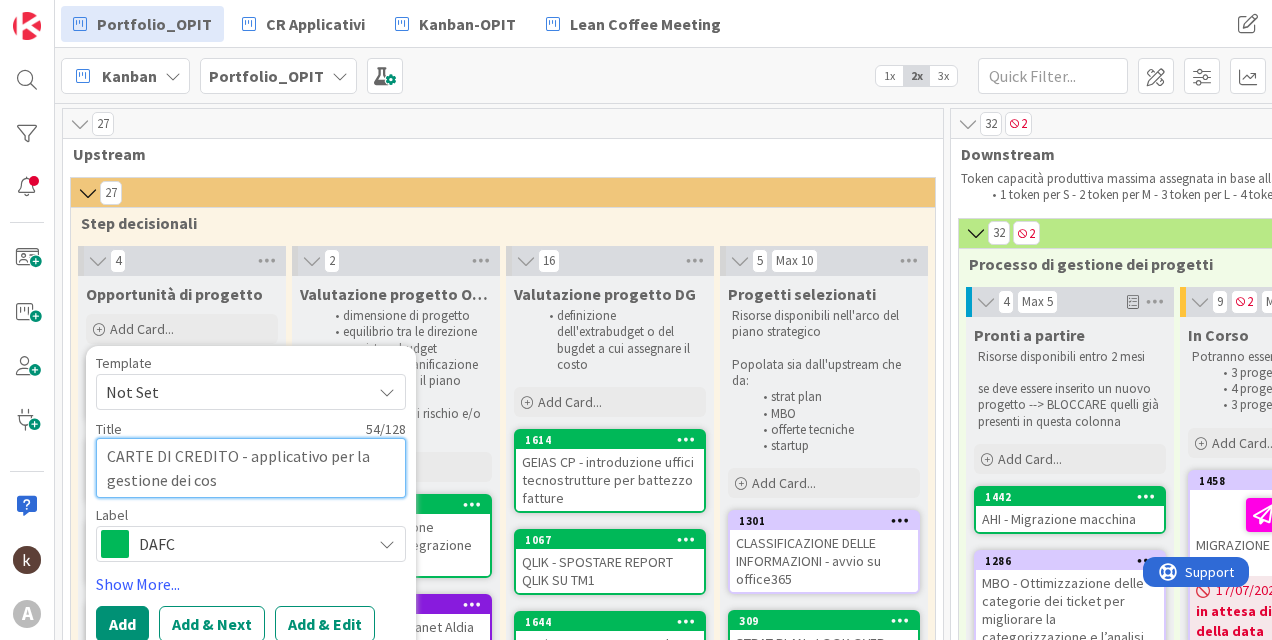 type on "x" 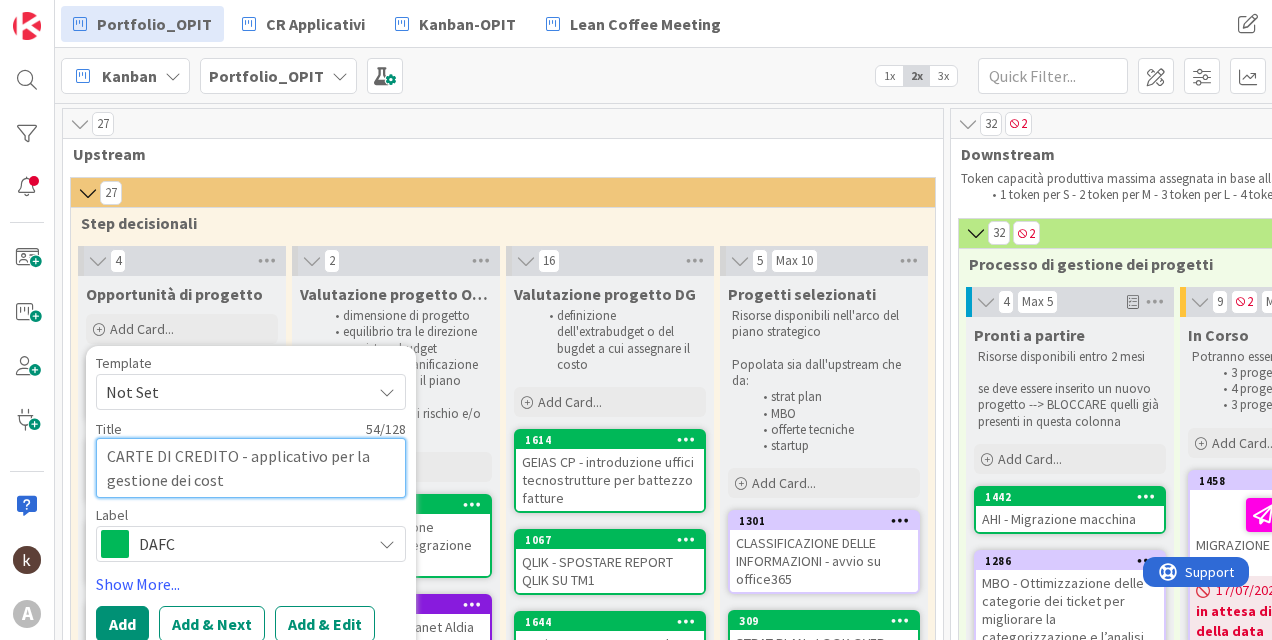 type on "x" 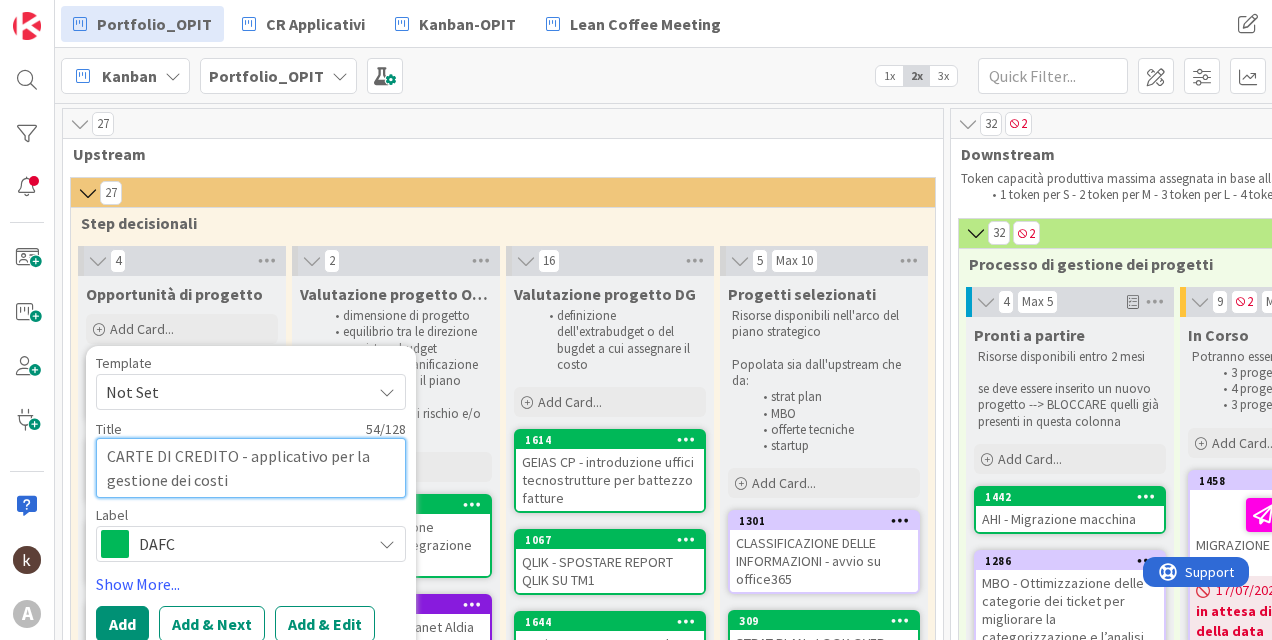 type on "x" 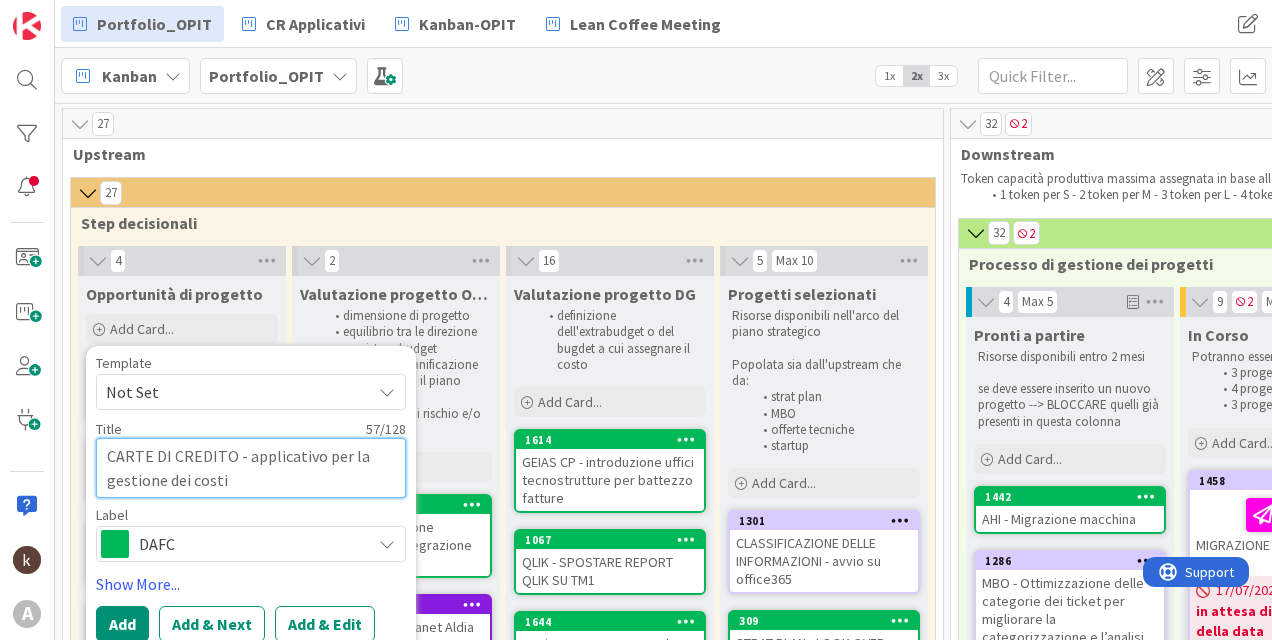 type on "x" 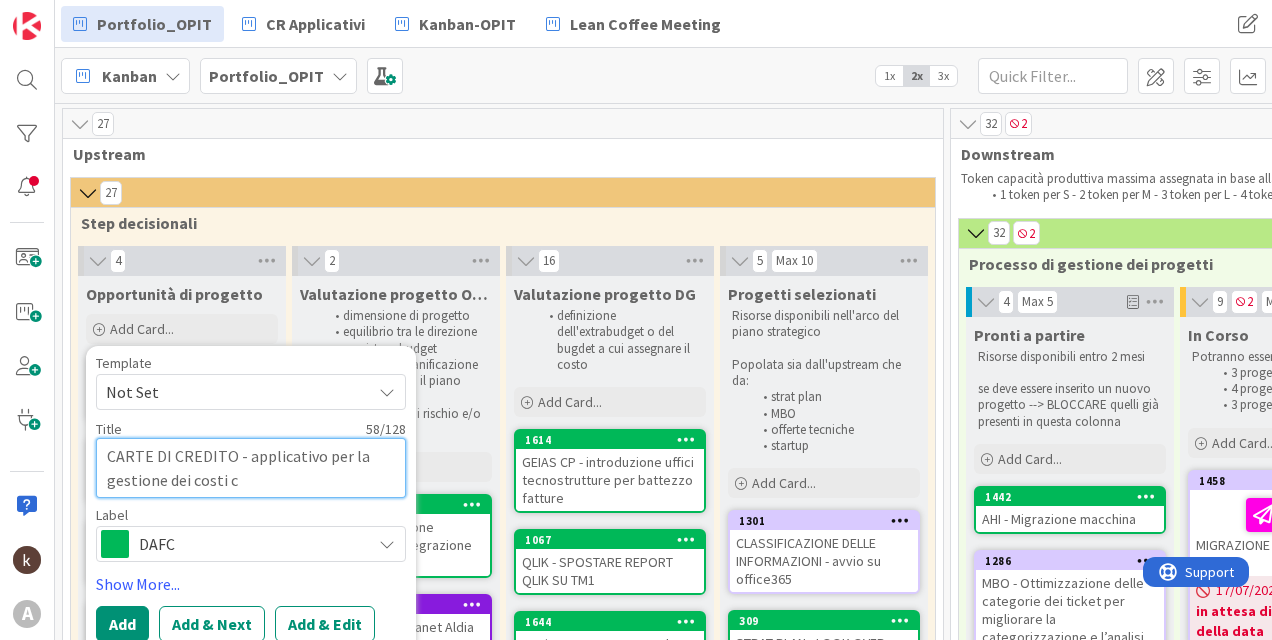 type on "x" 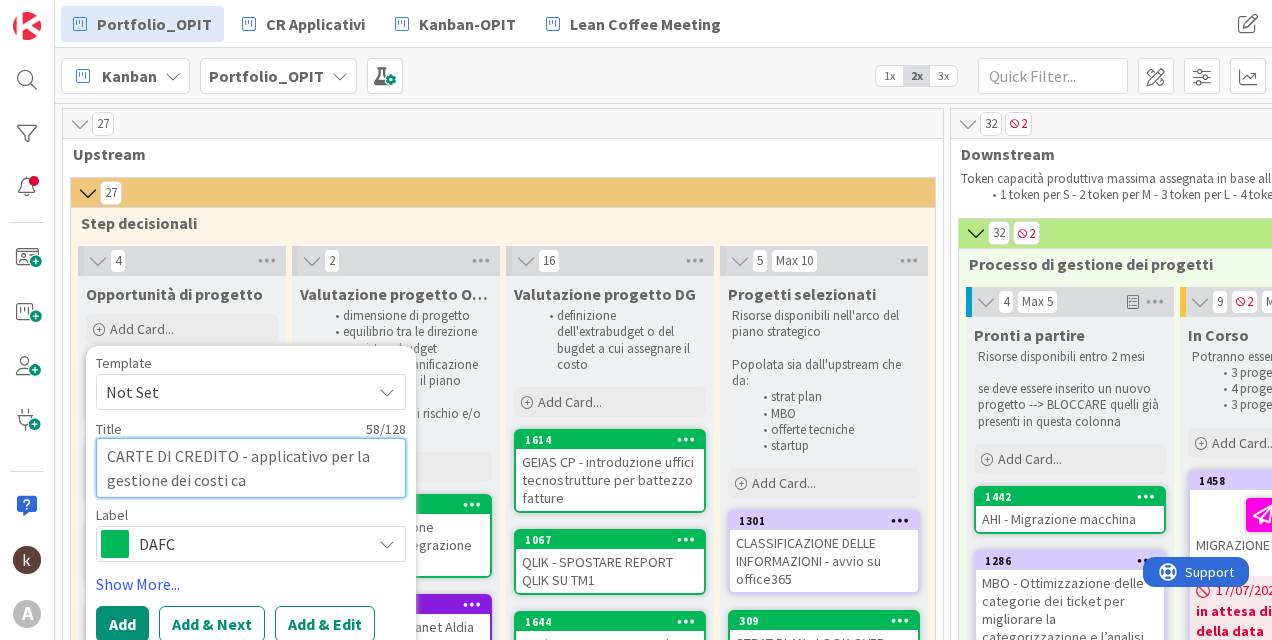 type on "x" 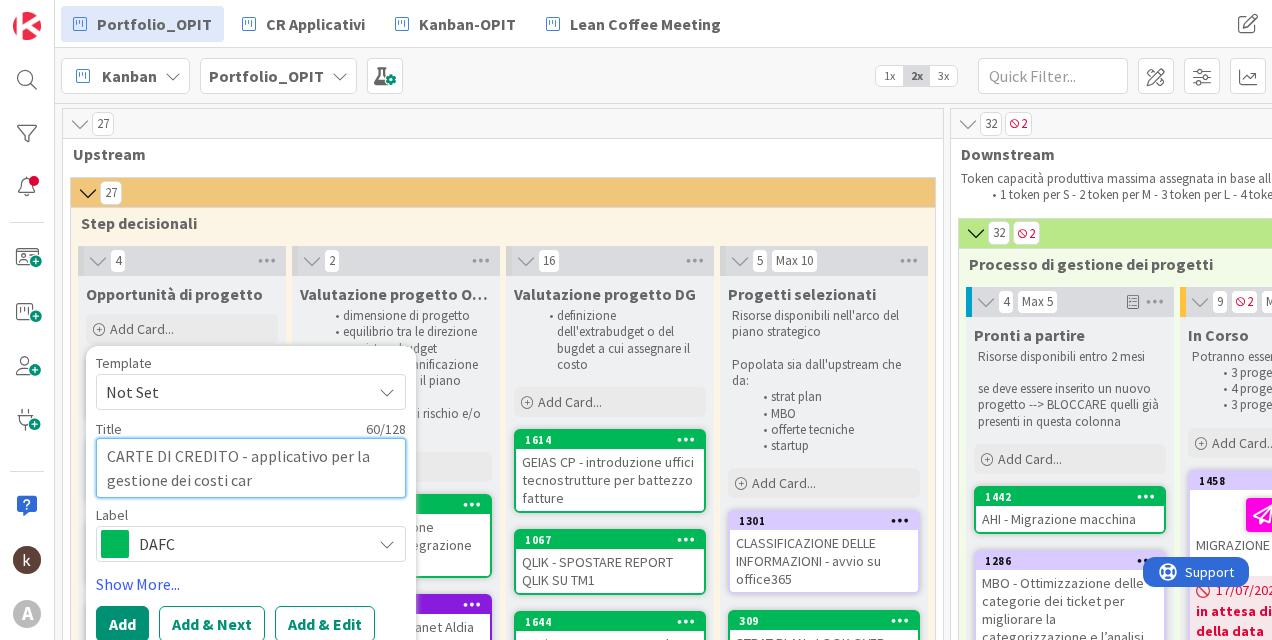 type on "x" 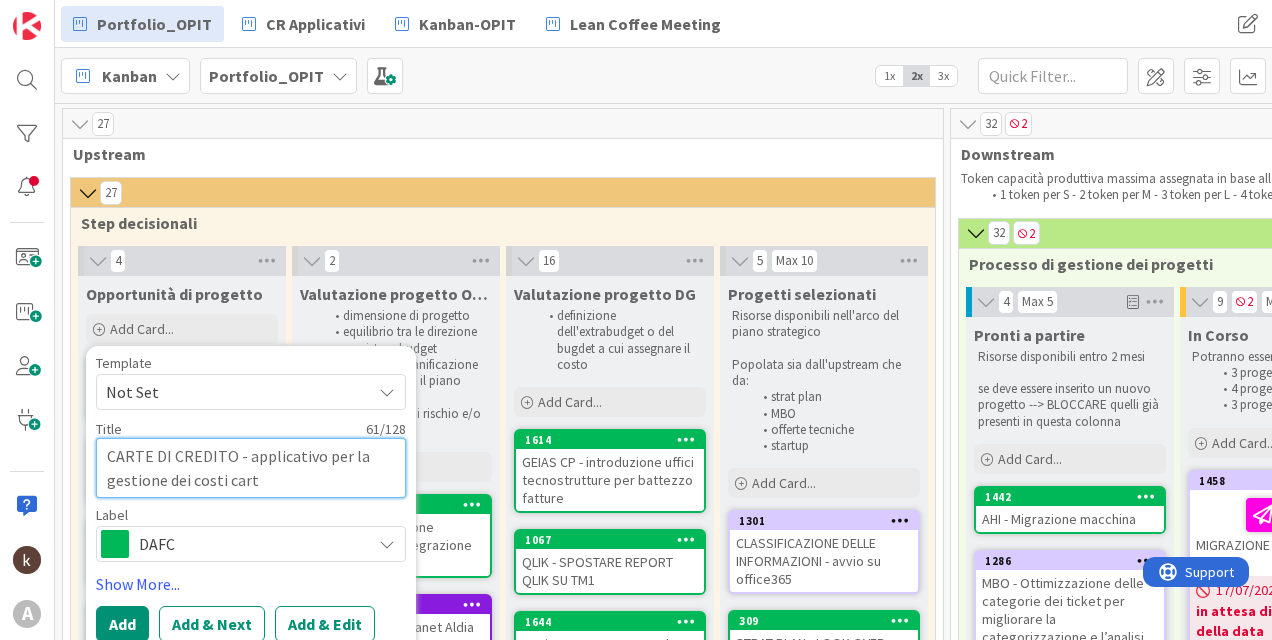 type on "x" 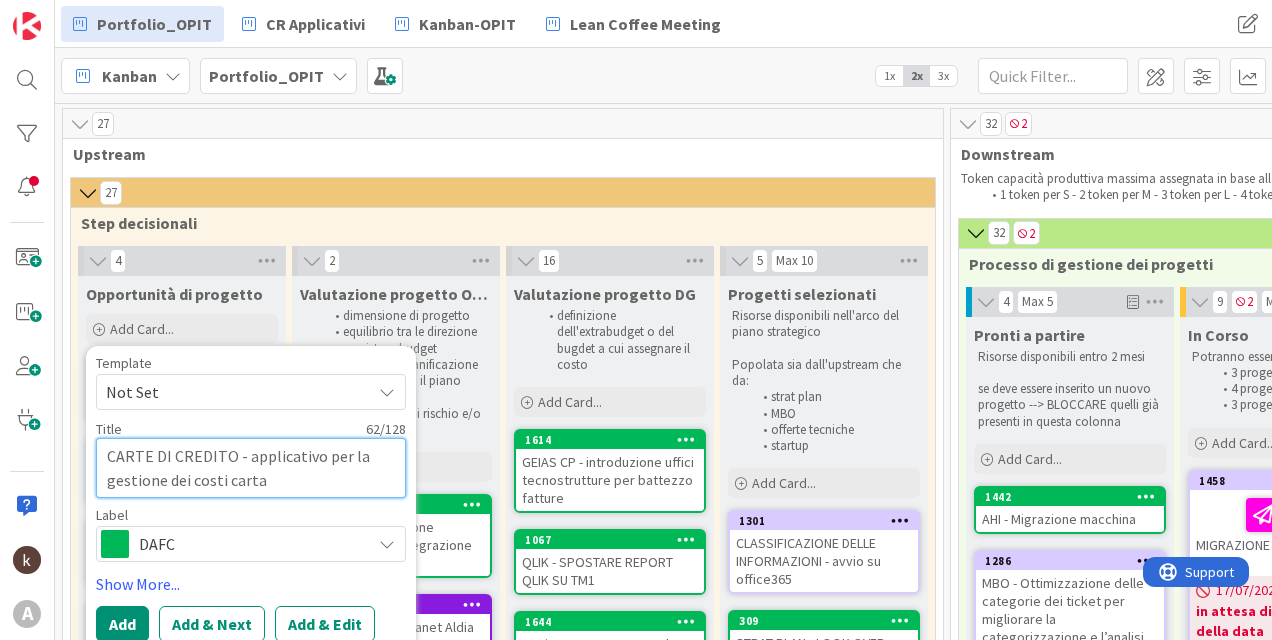 type on "x" 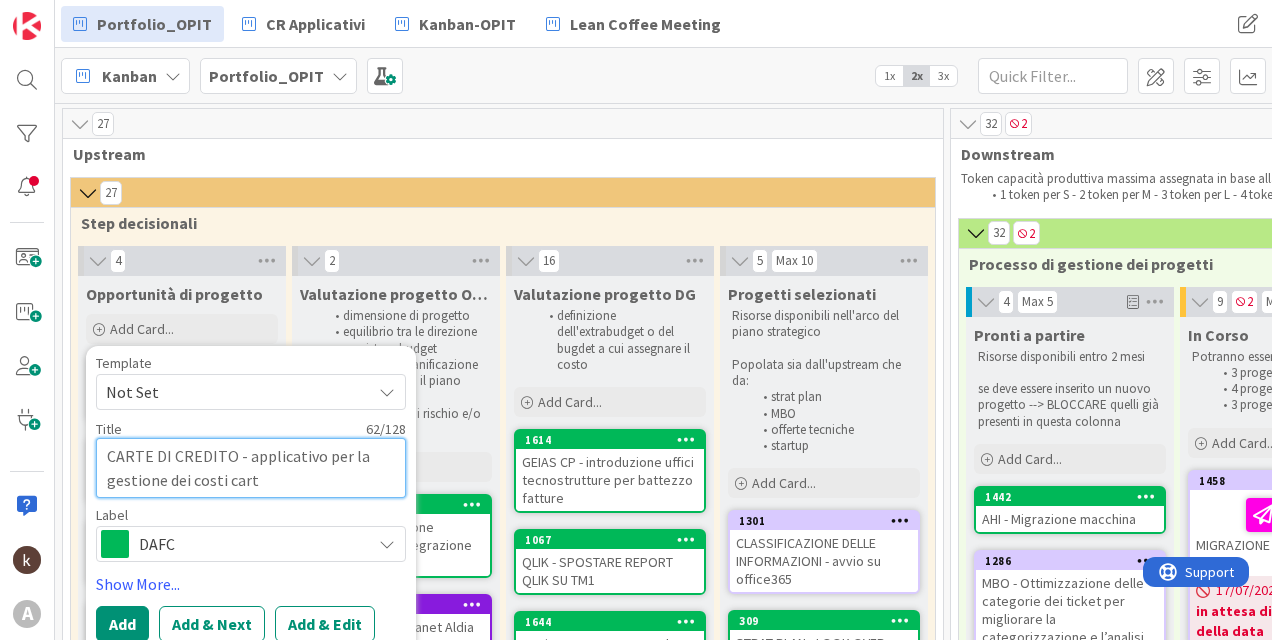 type on "x" 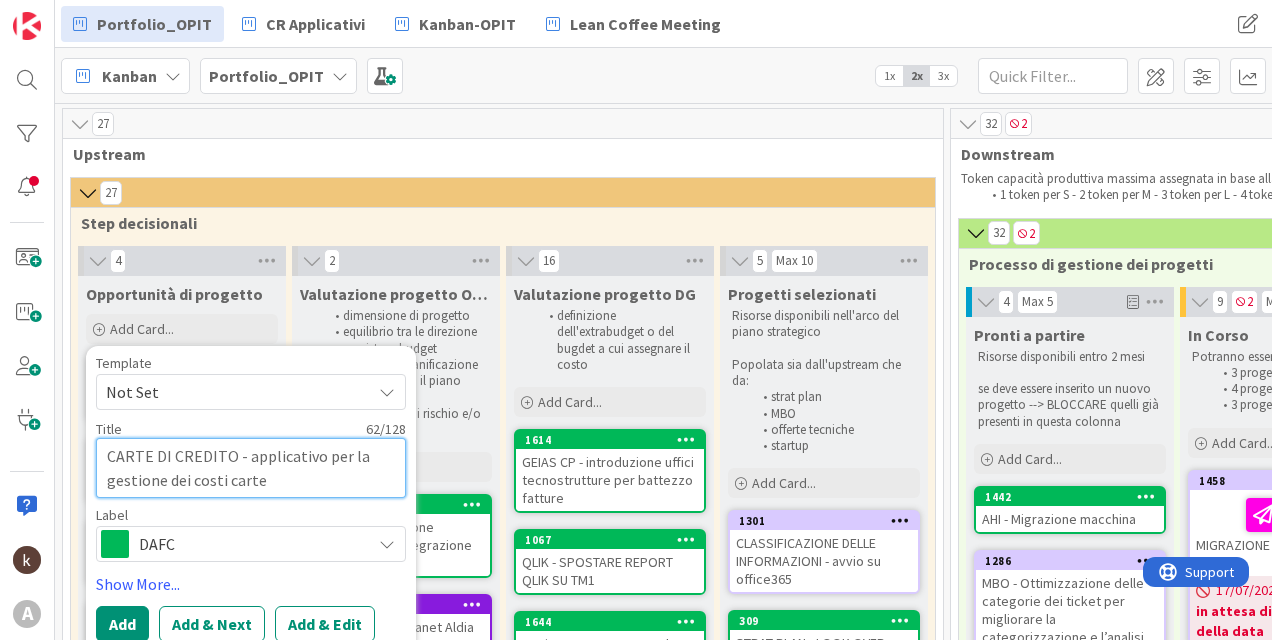 type on "x" 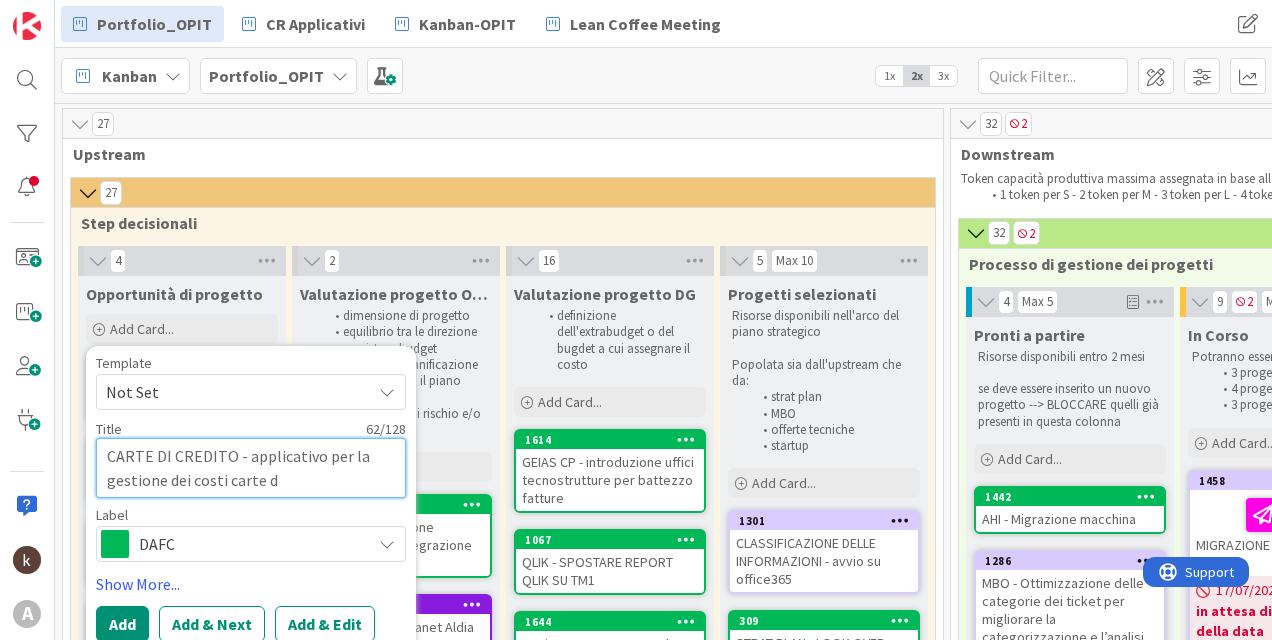 type on "x" 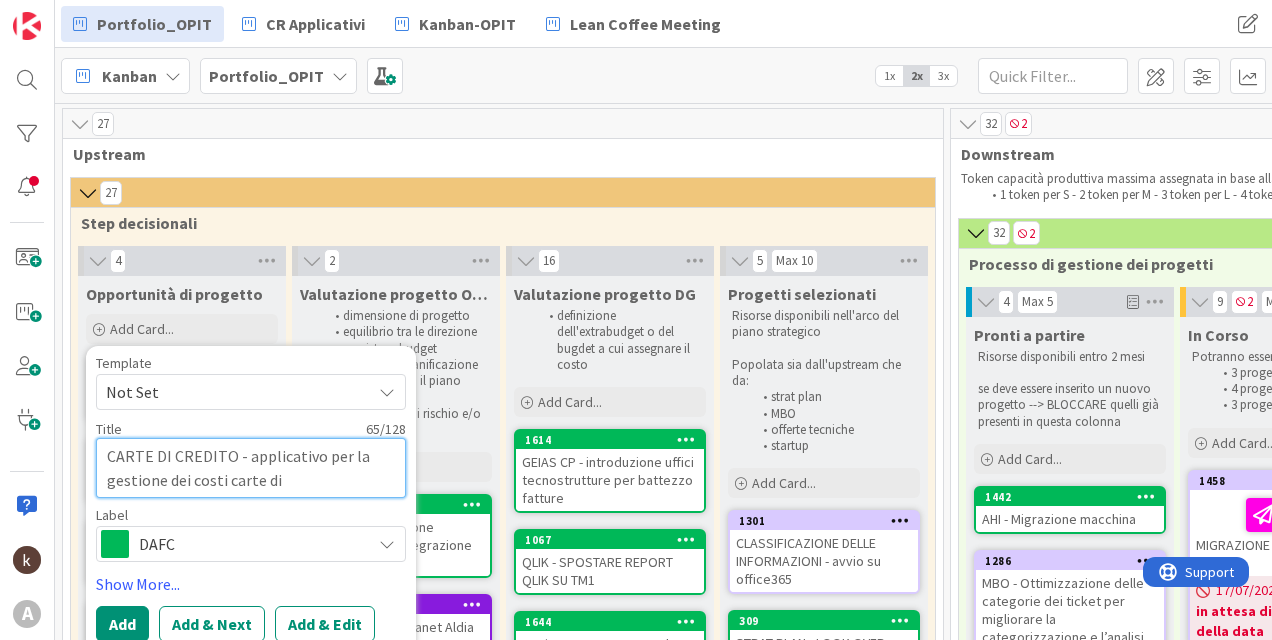 type on "x" 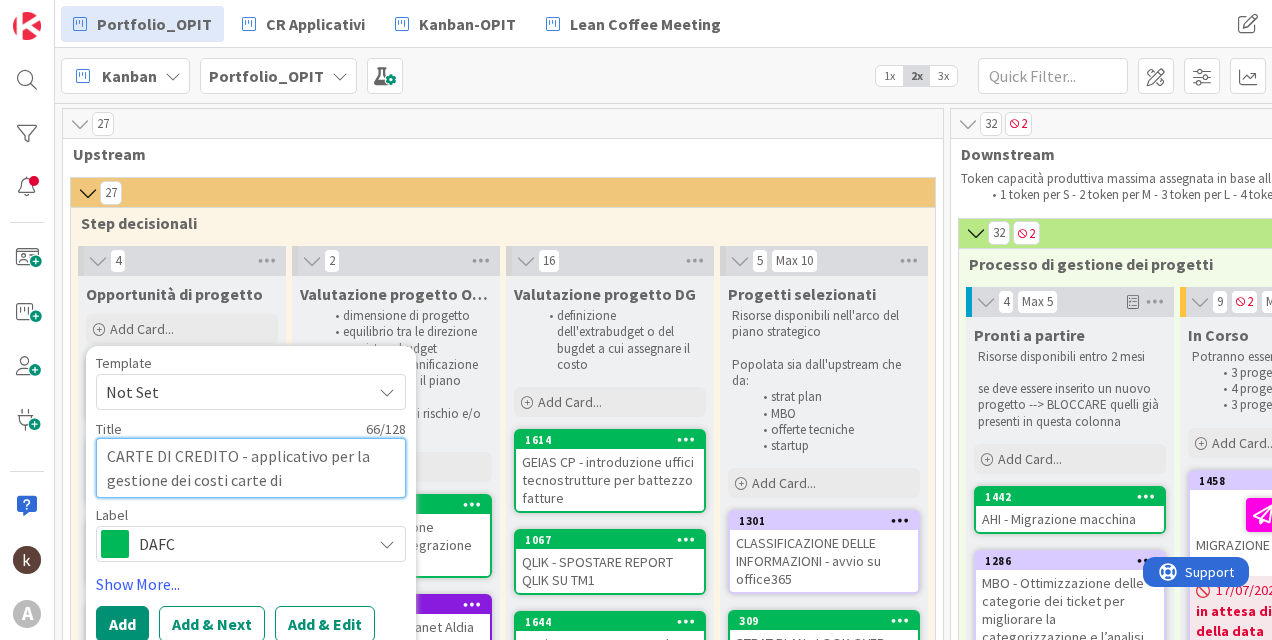type on "x" 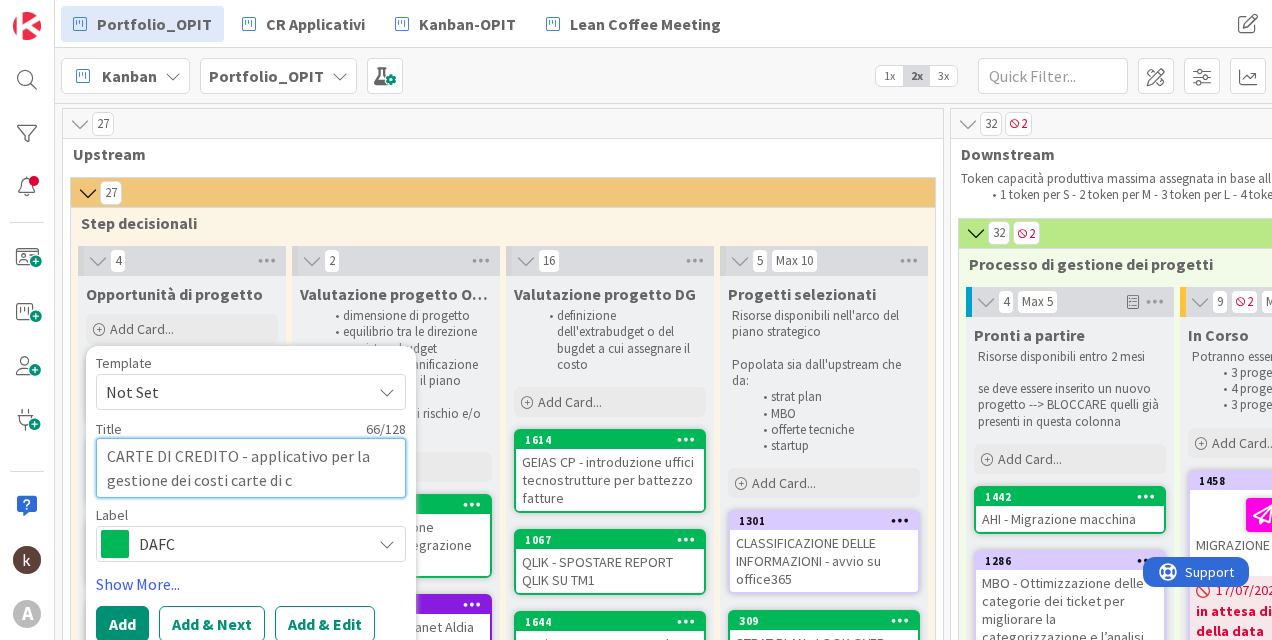 type on "x" 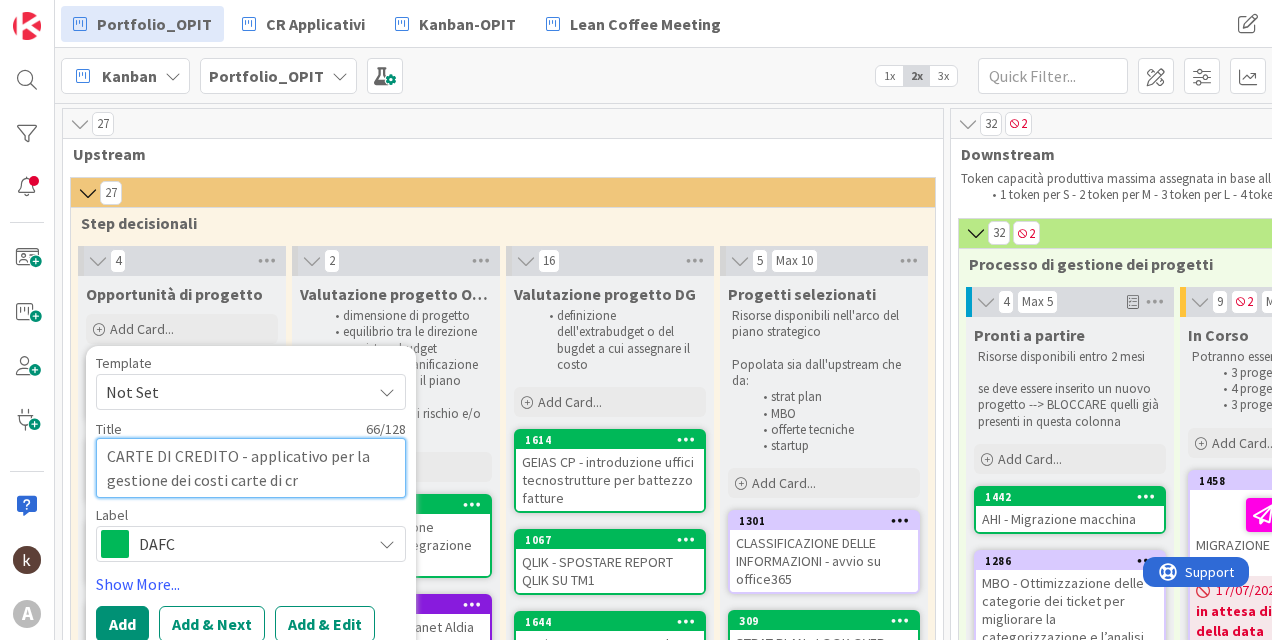 type on "x" 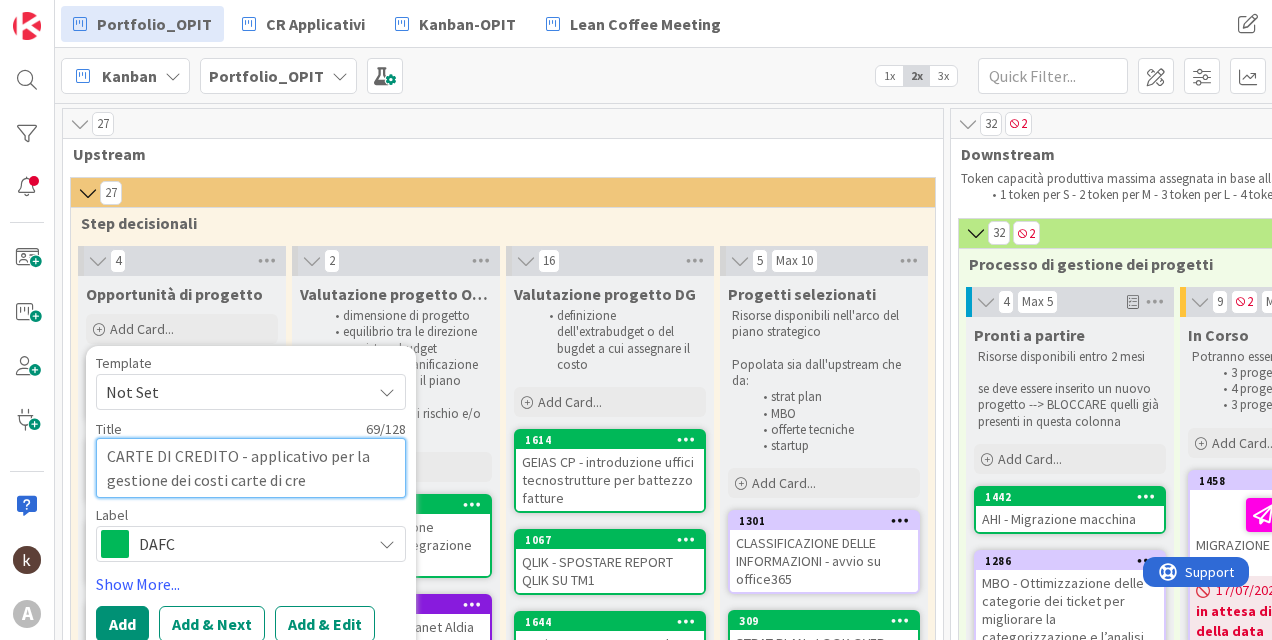 type on "x" 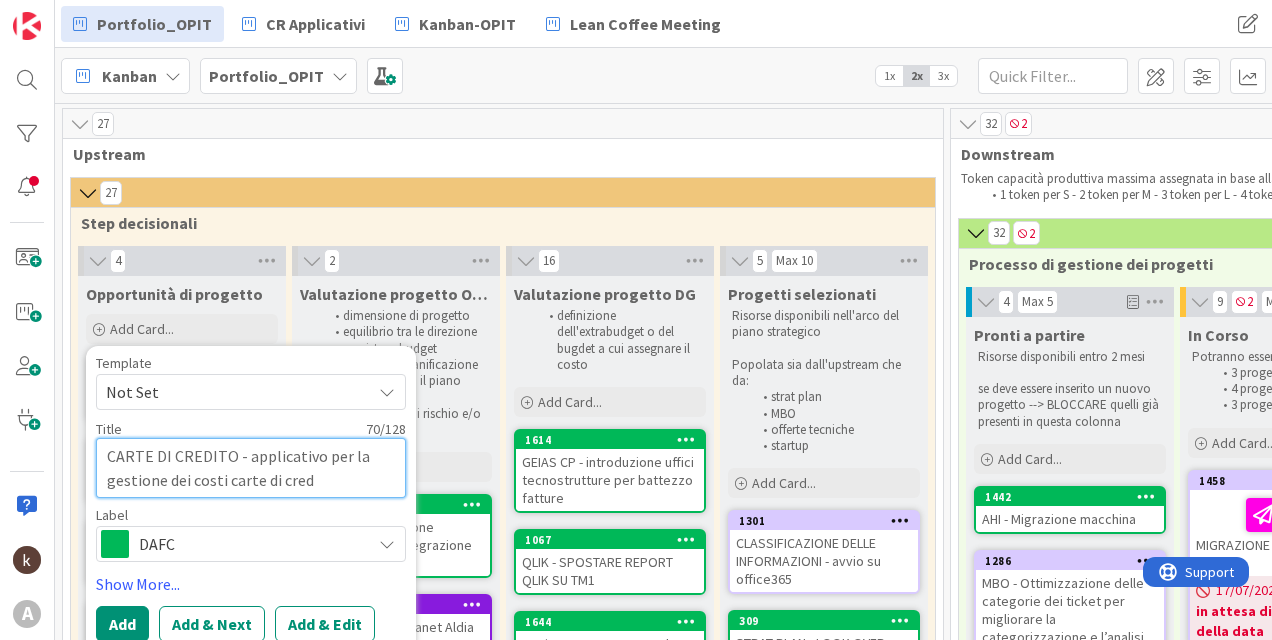 type on "CARTE DI CREDITO - applicativo per la gestione dei costi carte di credi" 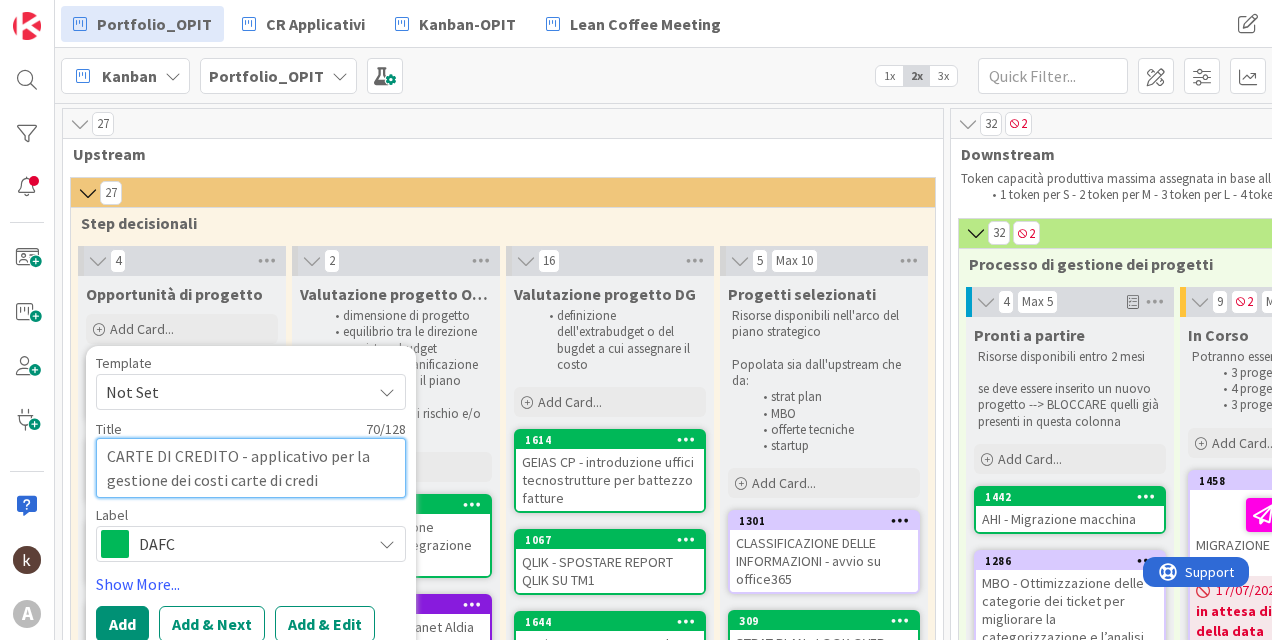 type on "x" 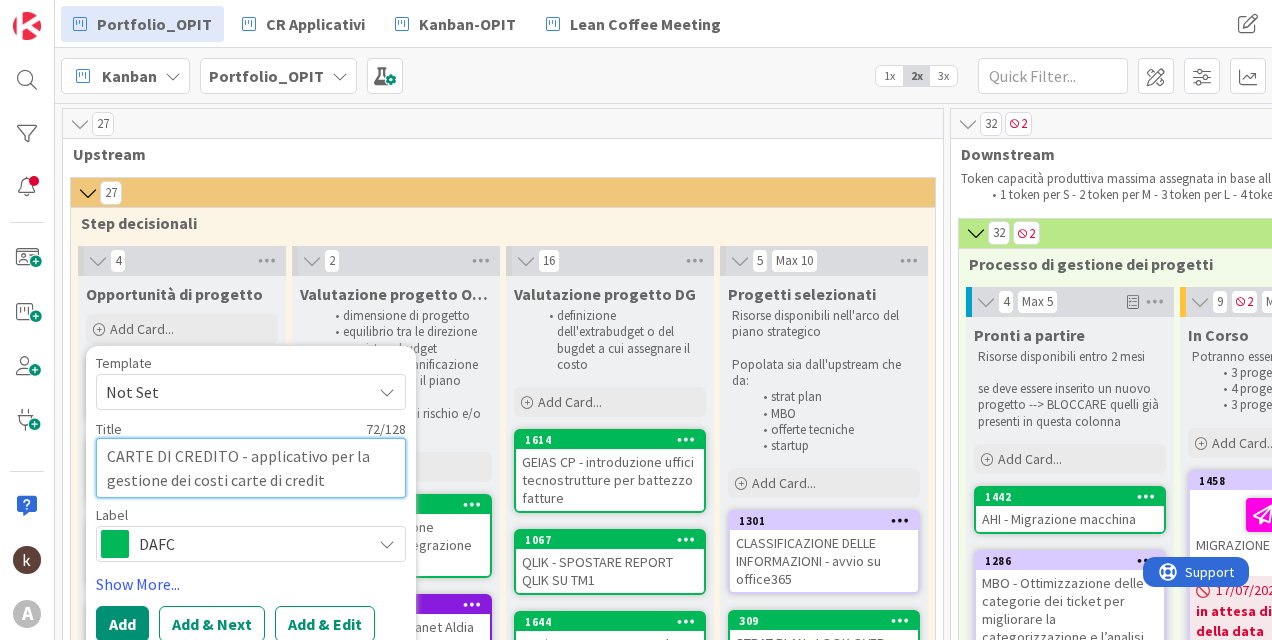 type on "CARTE DI CREDITO - applicativo per la gestione dei costi carte di credito" 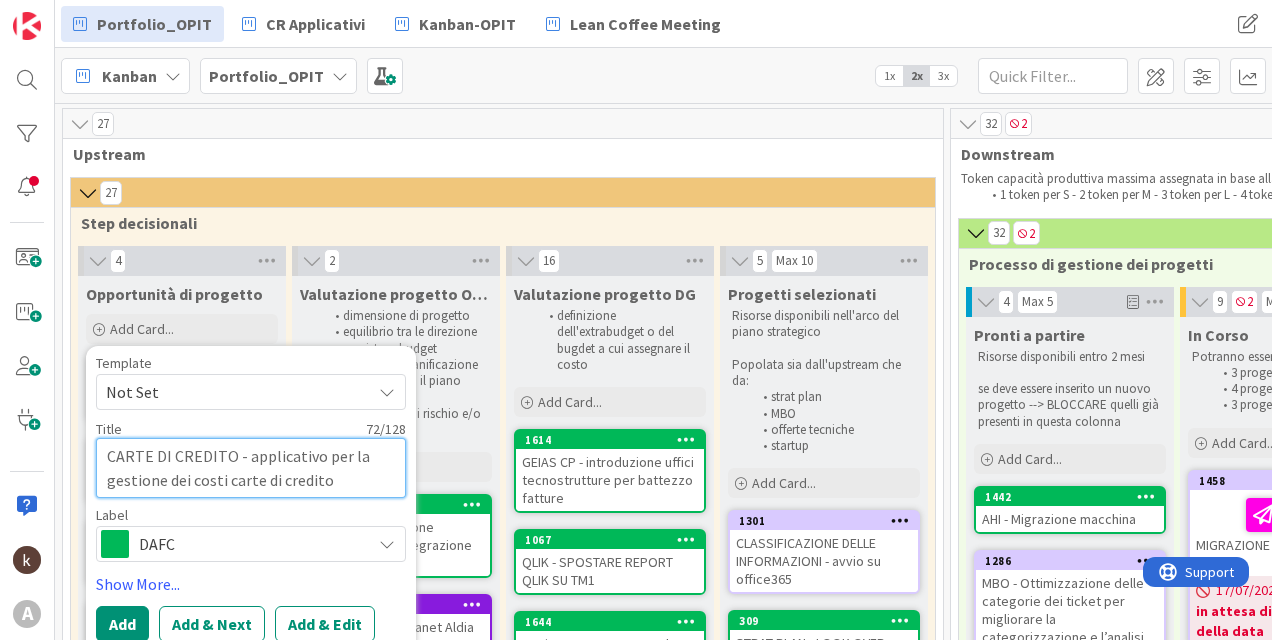 type on "x" 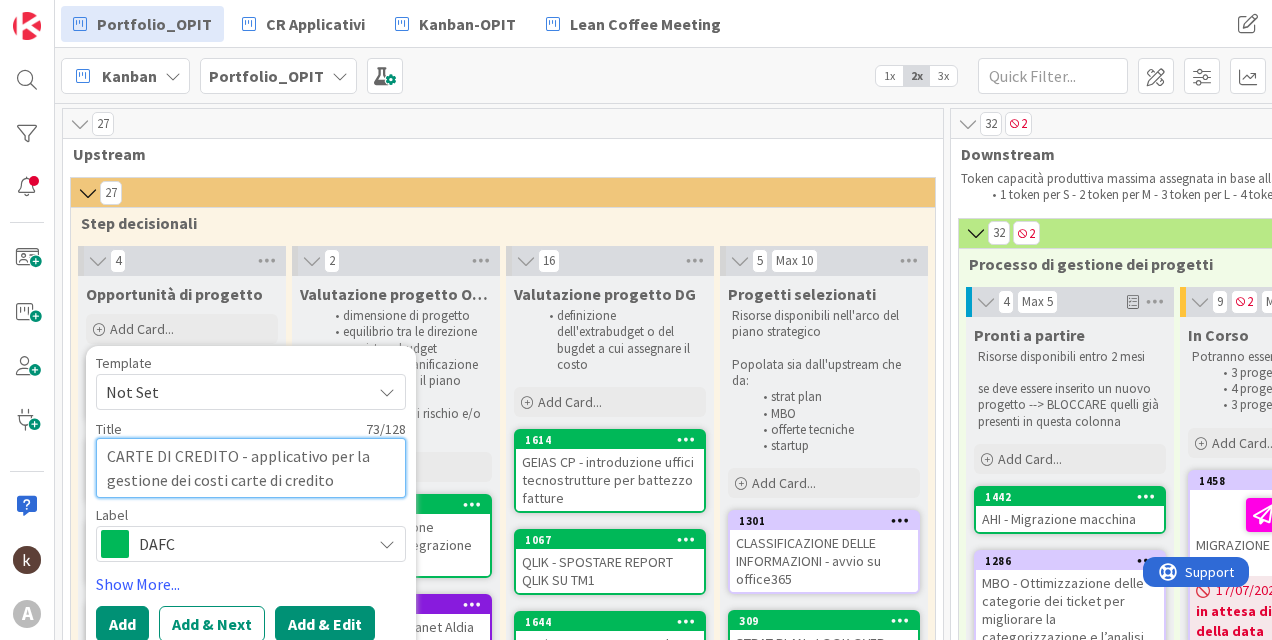 type on "CARTE DI CREDITO - applicativo per la gestione dei costi carte di credito" 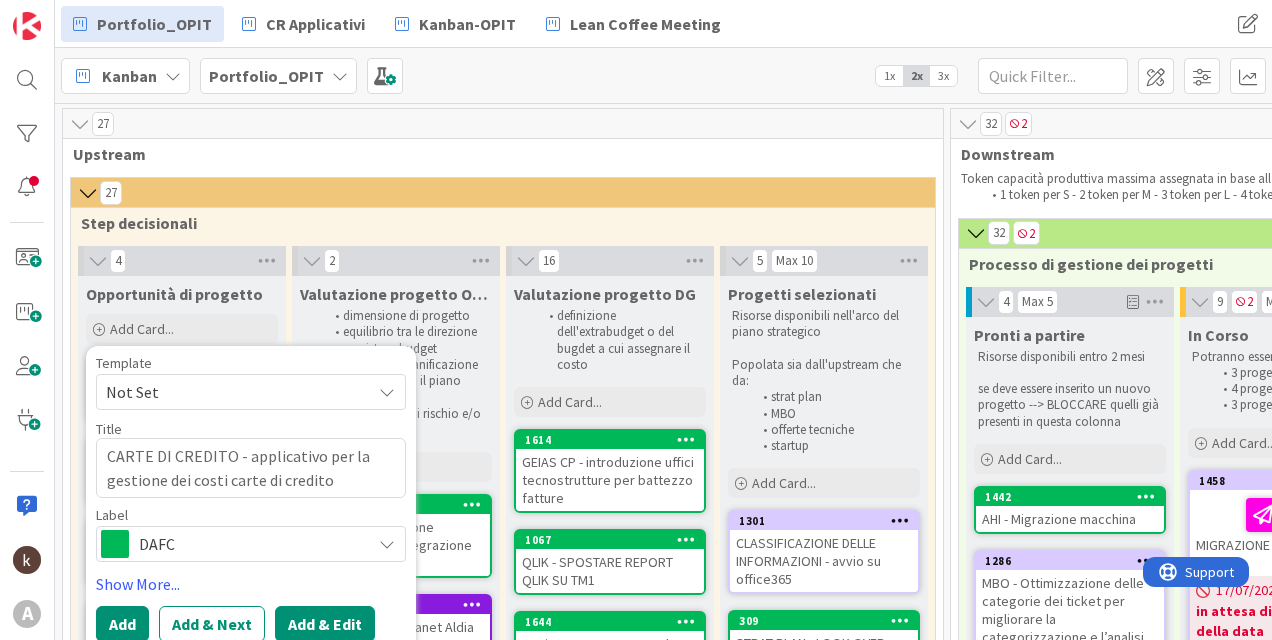 click on "Add & Edit" at bounding box center (325, 624) 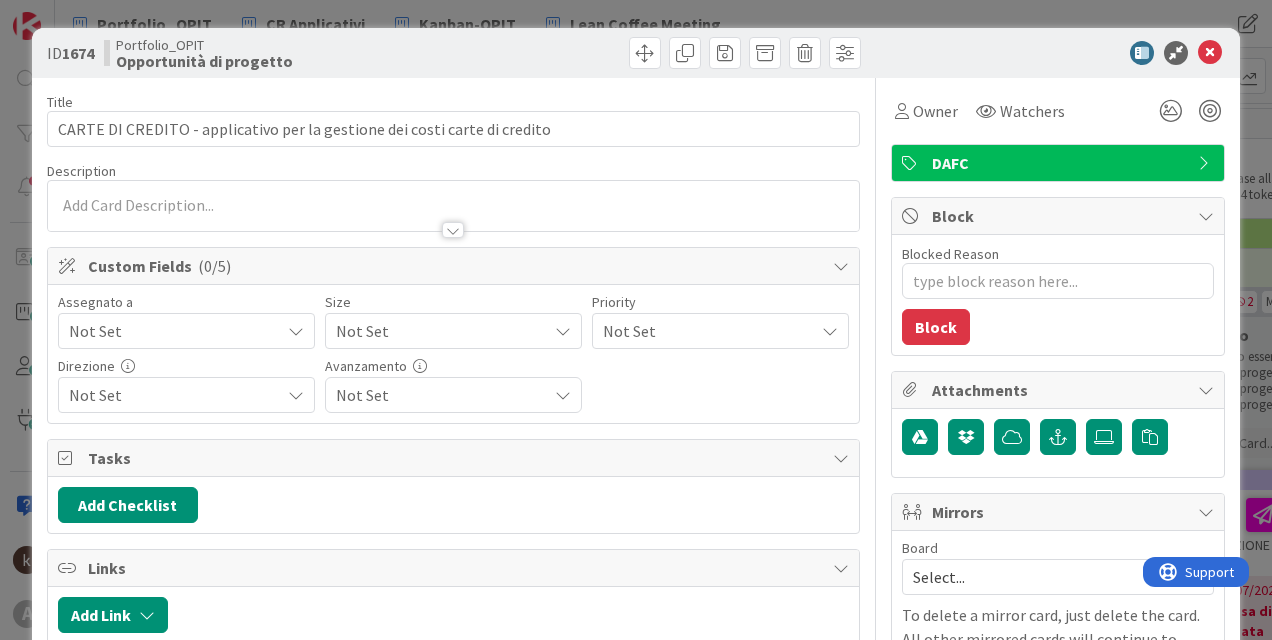click on "Not Set" at bounding box center (174, 331) 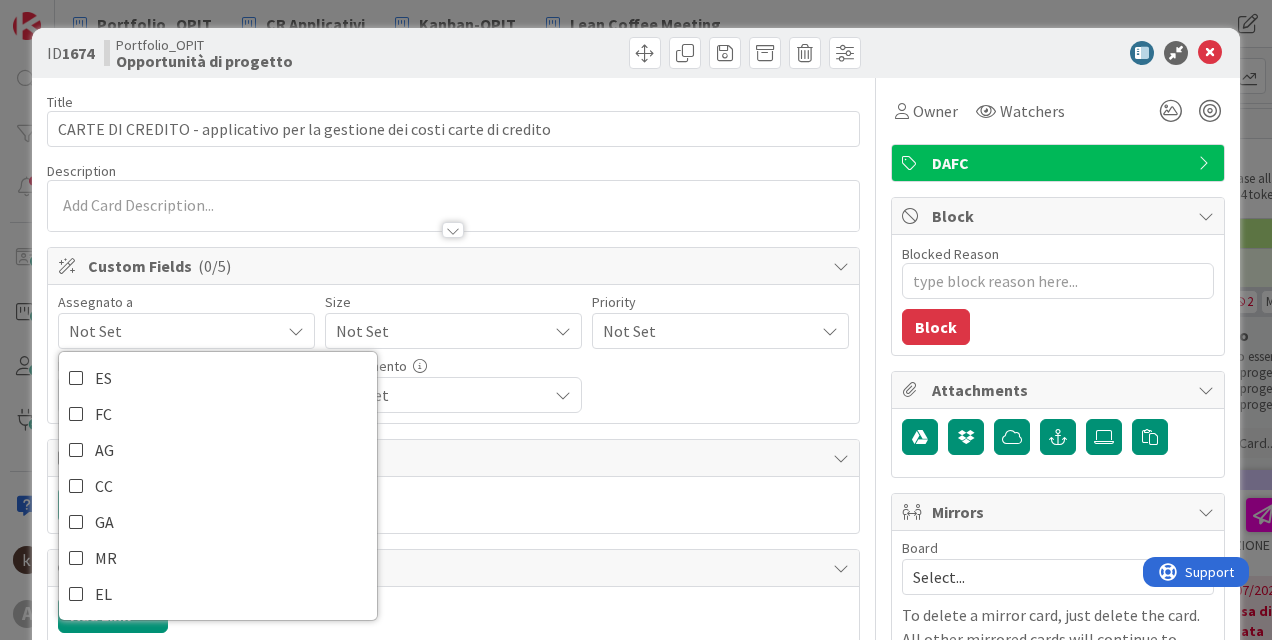 scroll, scrollTop: 0, scrollLeft: 0, axis: both 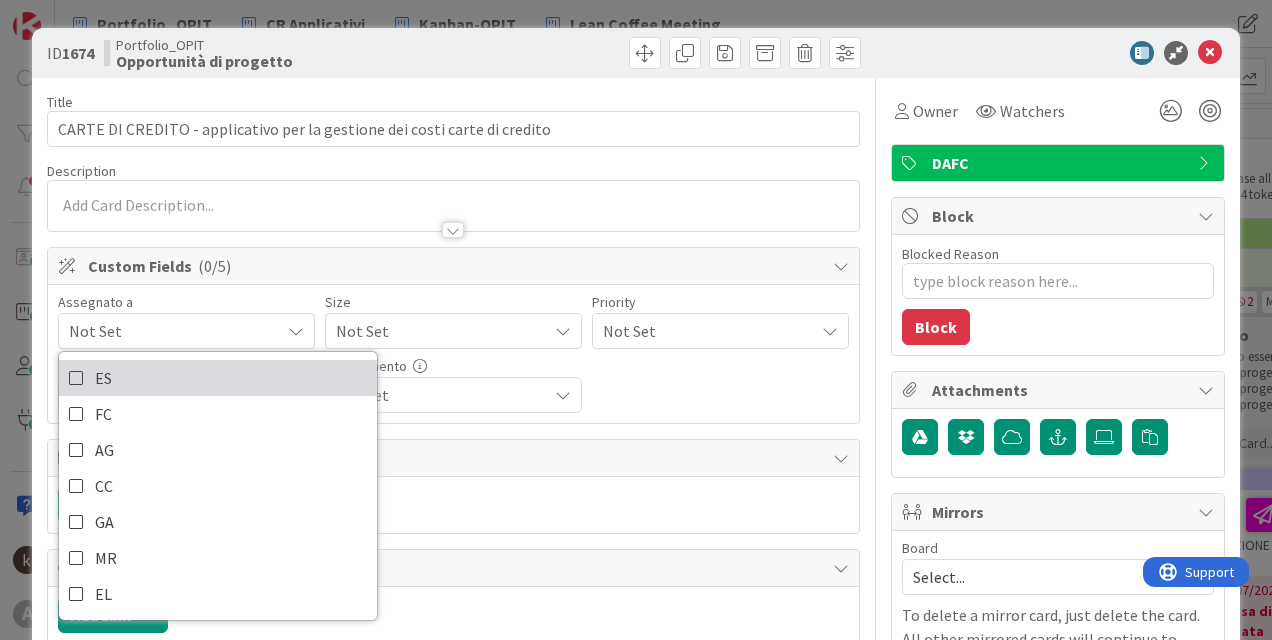click on "ES" at bounding box center (218, 378) 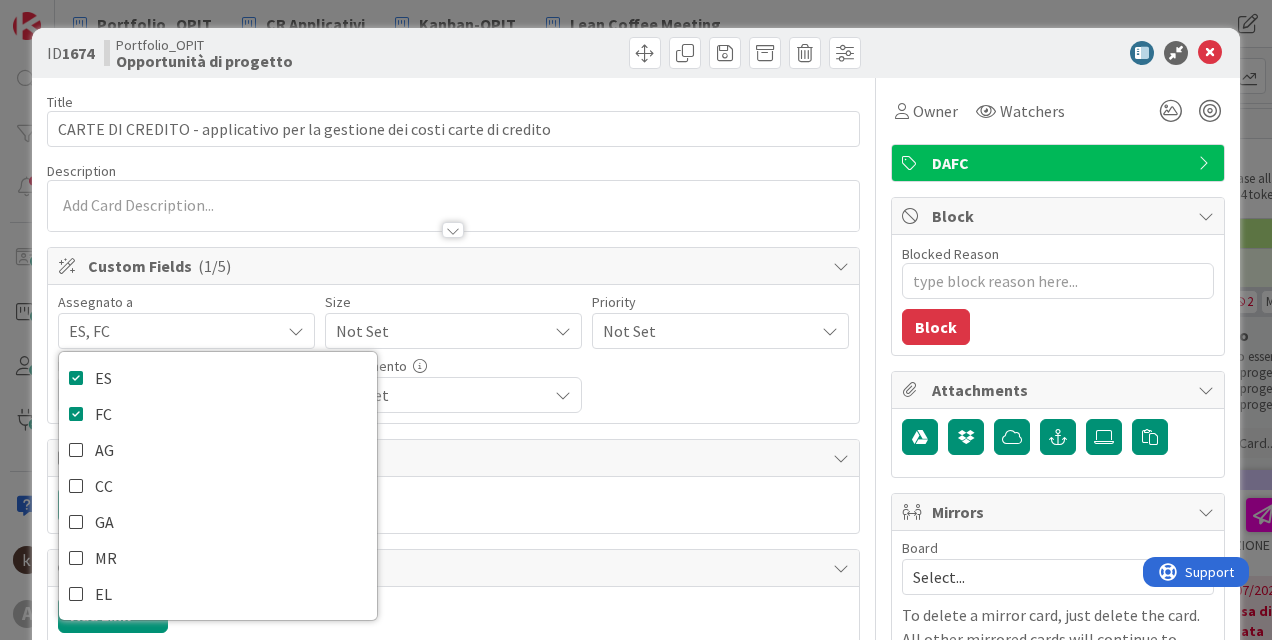 click on "Size Not Set" at bounding box center (453, 322) 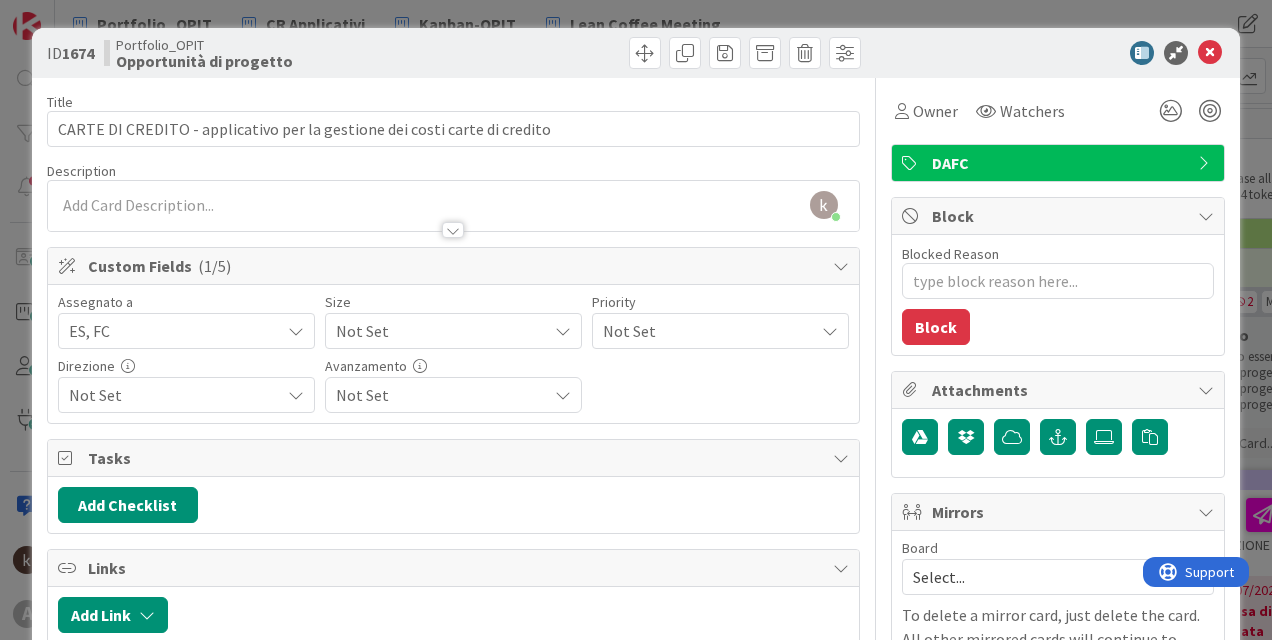 click on "Not Set" at bounding box center [436, 331] 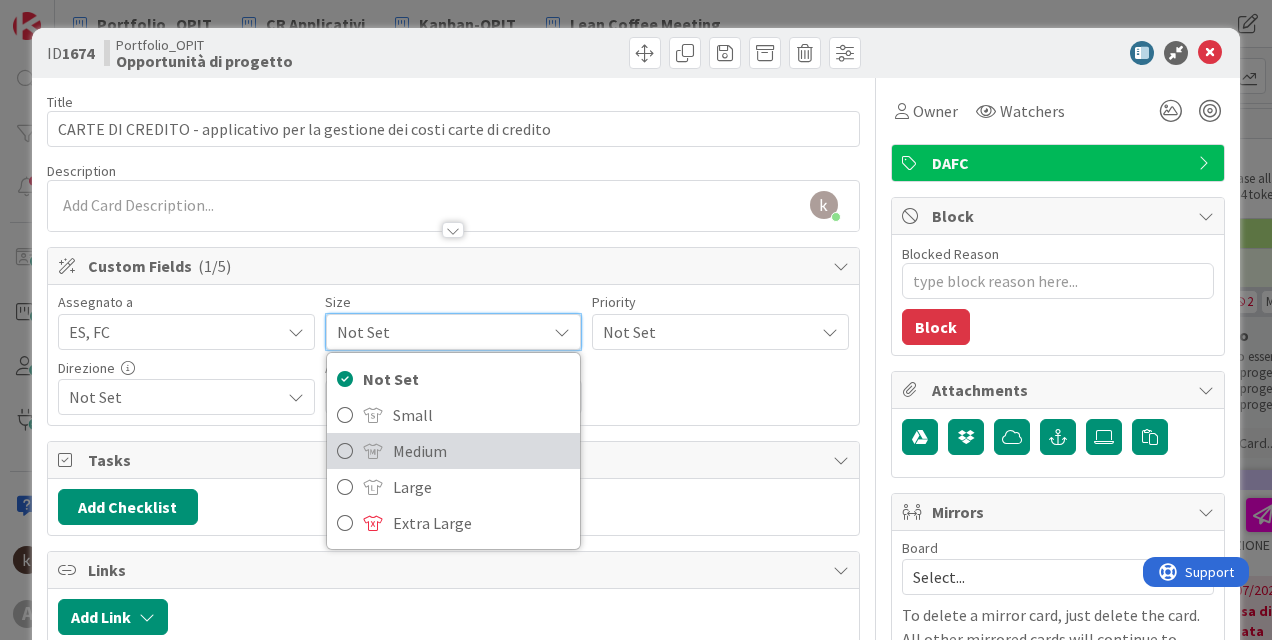 click on "Medium" at bounding box center (481, 451) 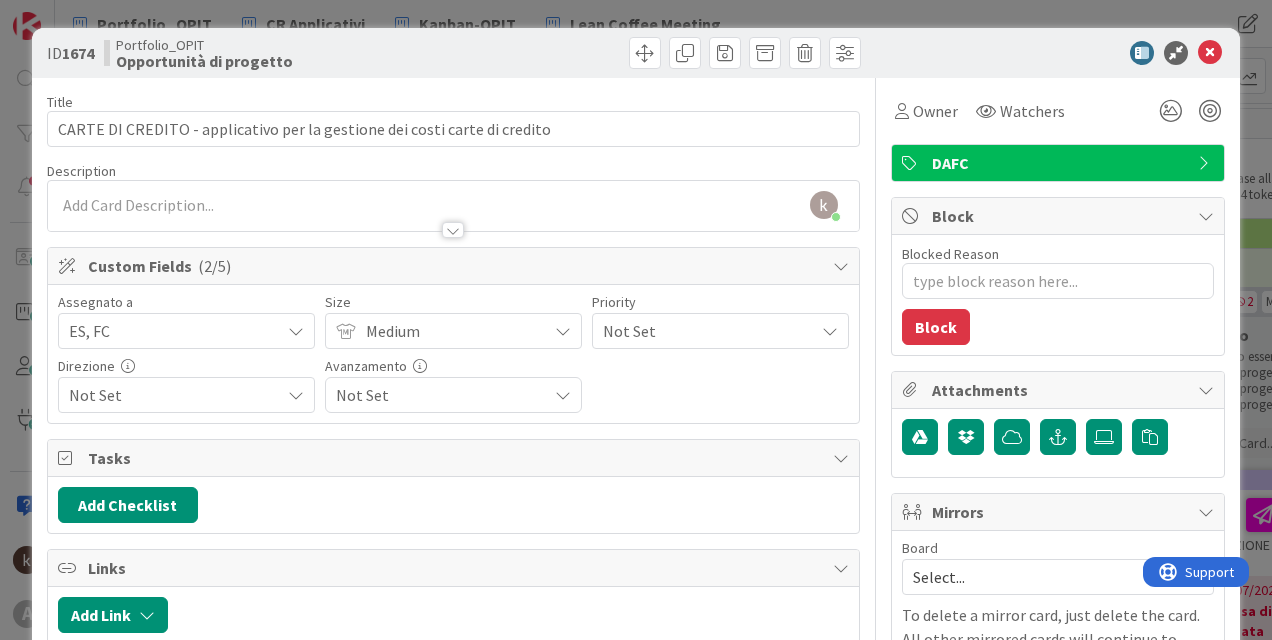 click on "Not Set" at bounding box center [720, 331] 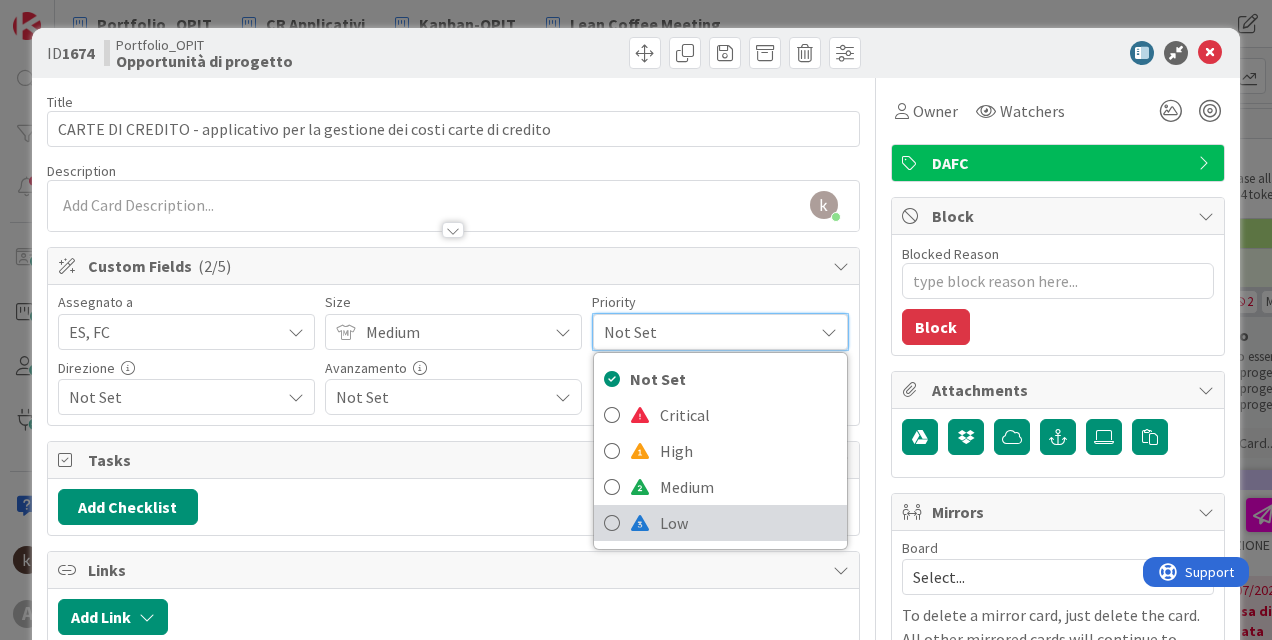 click on "Low" at bounding box center (748, 523) 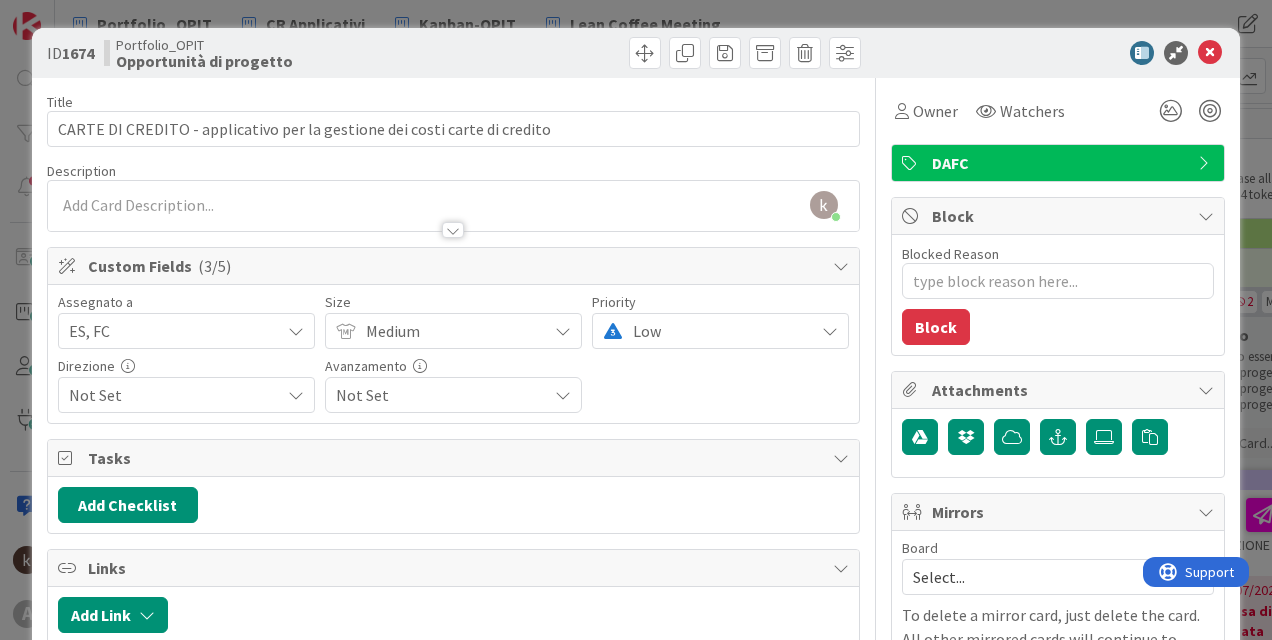 click on "Not Set" at bounding box center (174, 395) 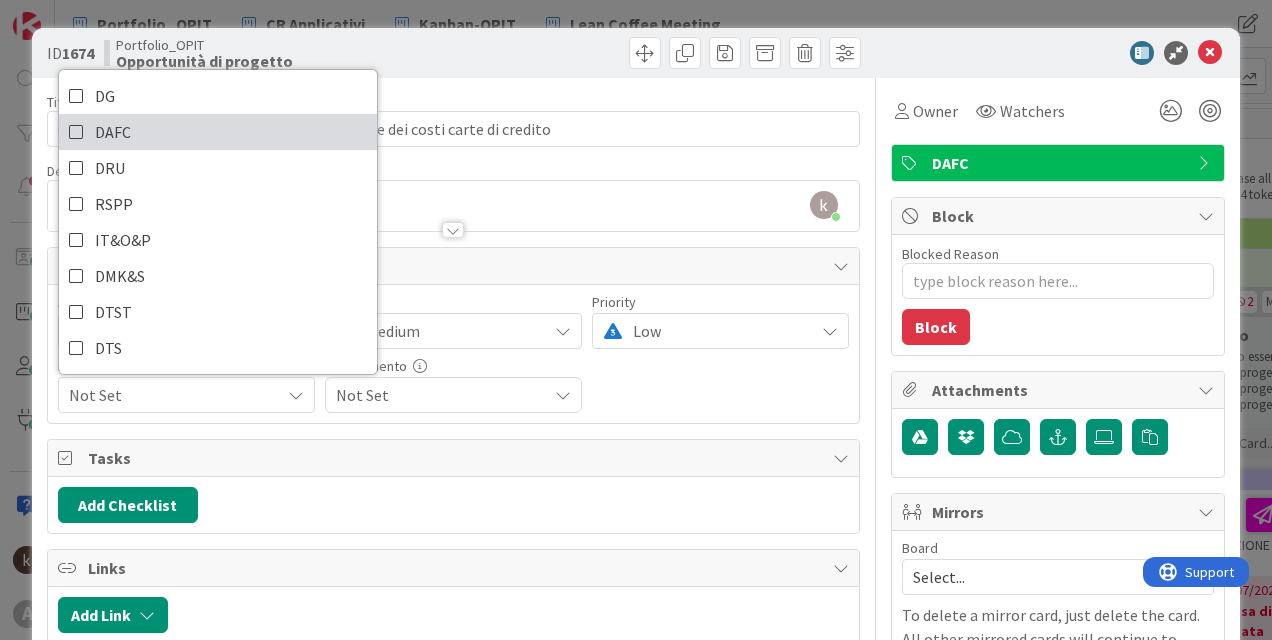 click on "DAFC" at bounding box center (218, 132) 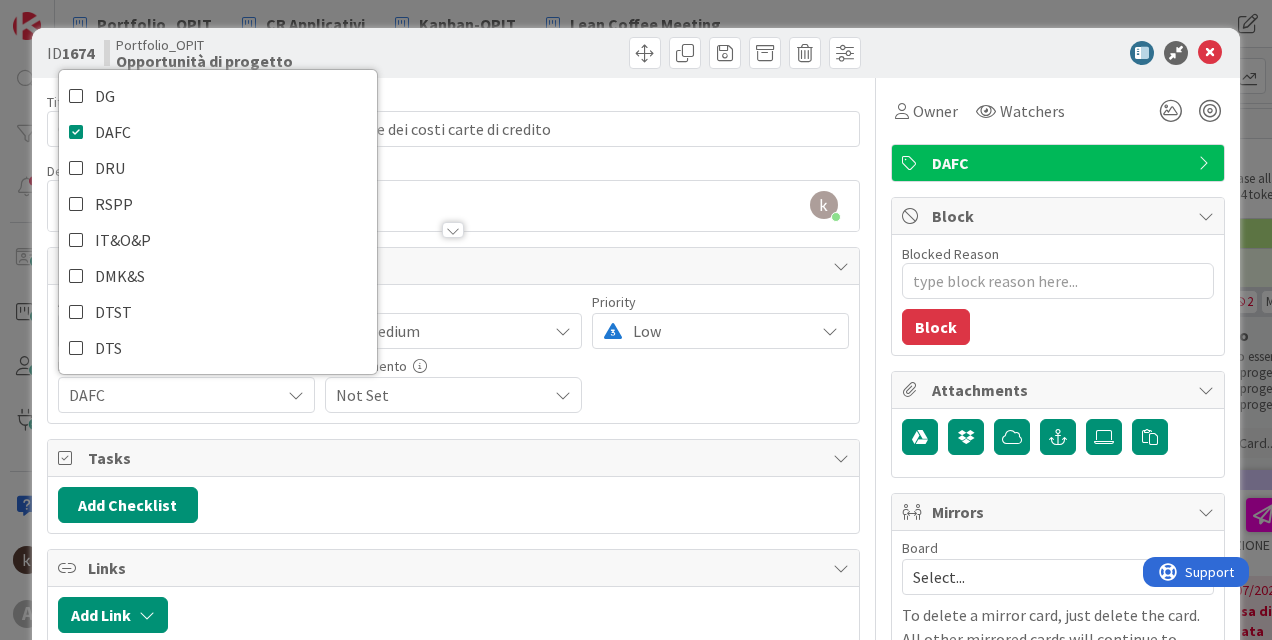click on "Assegnato a ES, FC ES FC AG CC GA MR EL Size Medium Not Set Small Medium Large Extra Large Priority Low Not Set Critical High Medium Low Direzione DAFC DG DAFC DRU RSPP IT&O&P DMK&S DTST DTS Avanzamento Not Set" at bounding box center [453, 354] 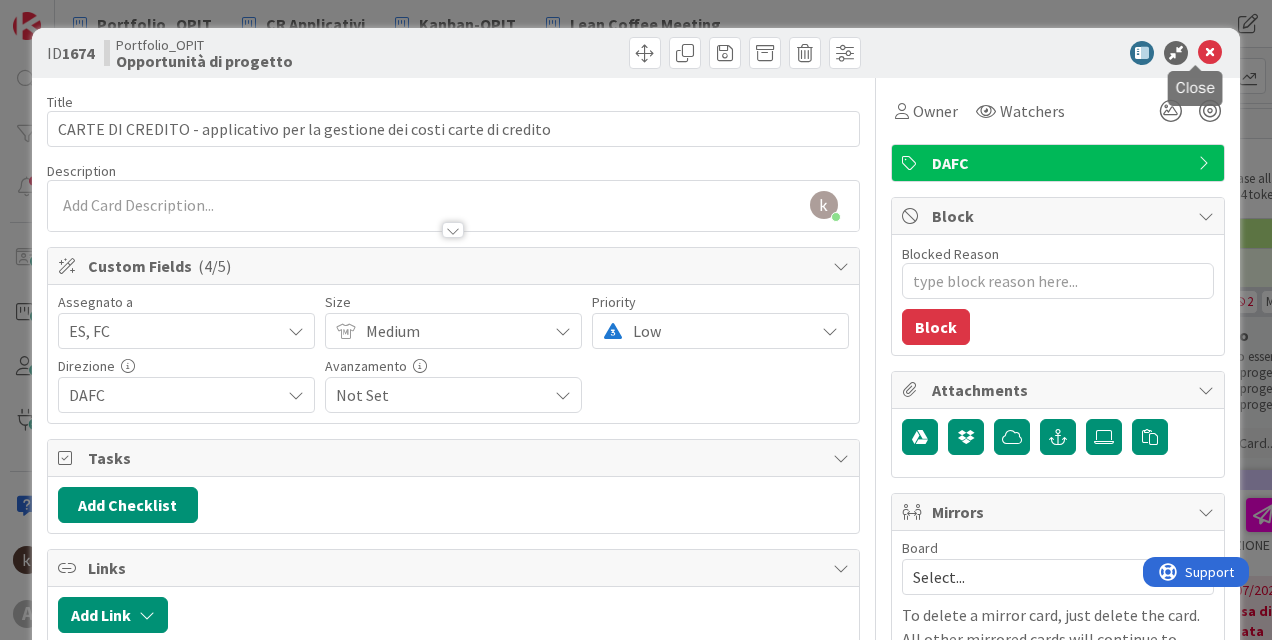 click at bounding box center [1210, 53] 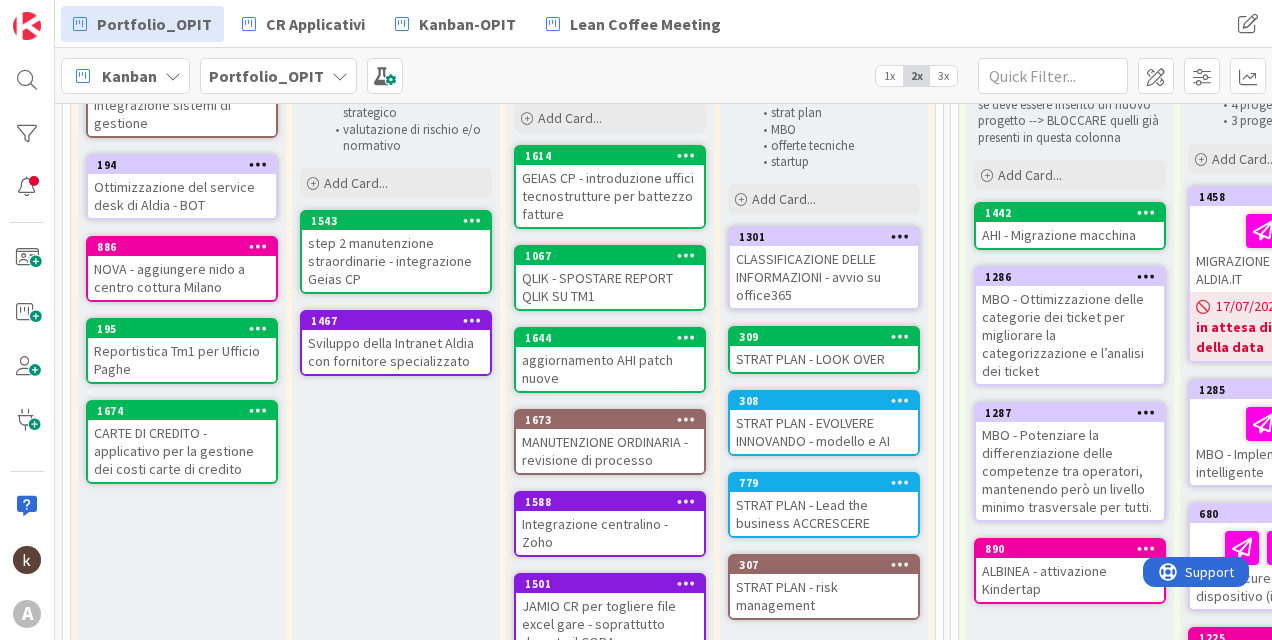 scroll, scrollTop: 381, scrollLeft: 0, axis: vertical 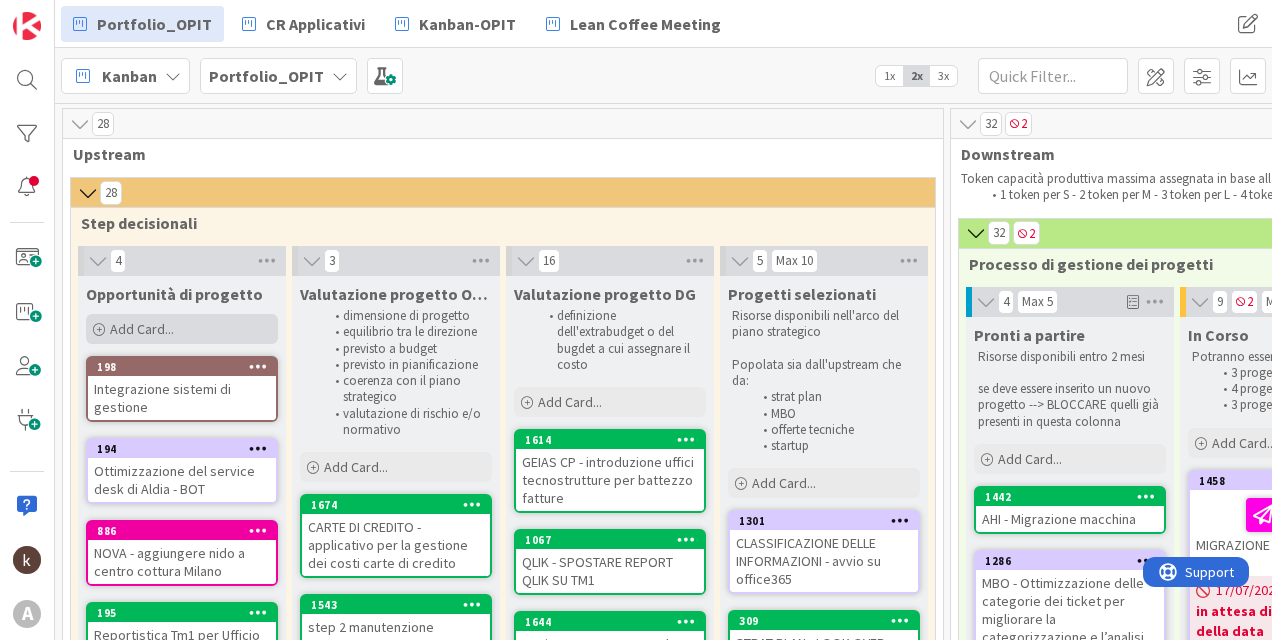 click on "Add Card..." at bounding box center (182, 329) 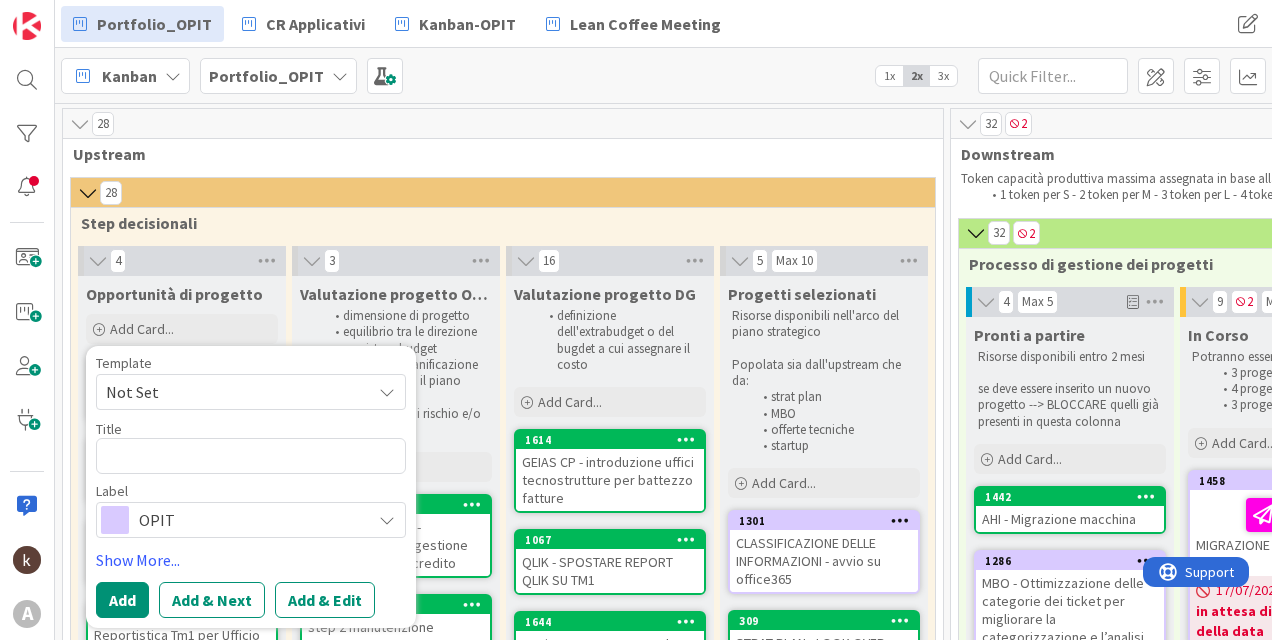 click on "OPIT" at bounding box center (250, 520) 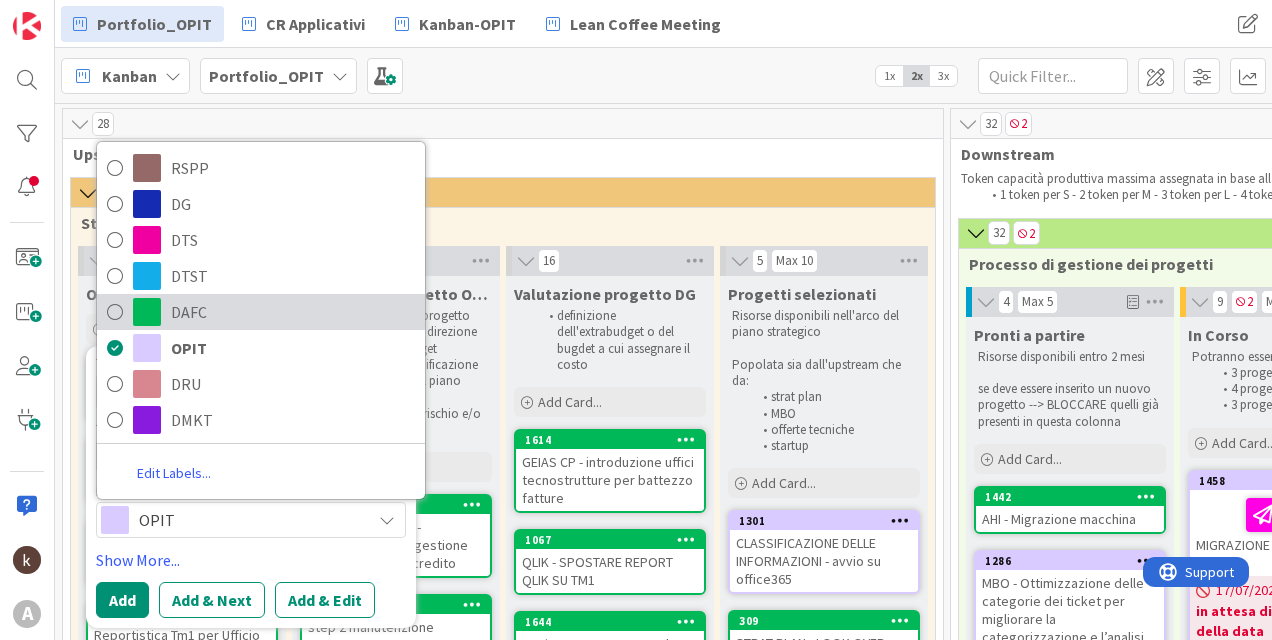 click on "DAFC" at bounding box center [293, 312] 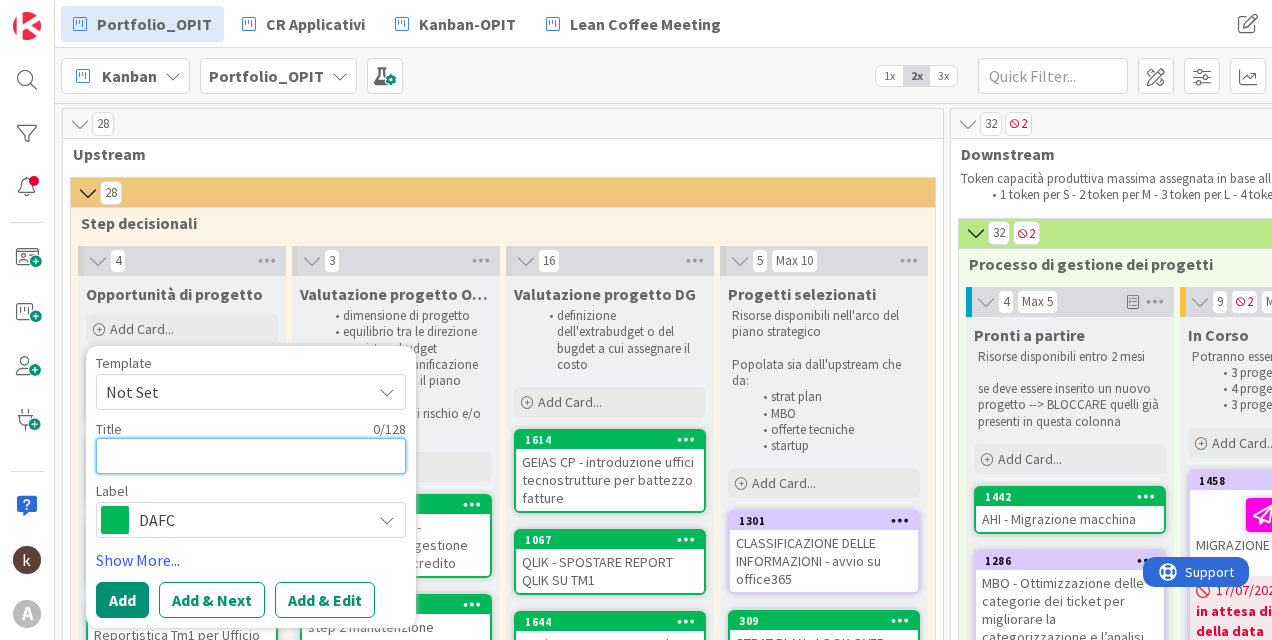 click at bounding box center (251, 456) 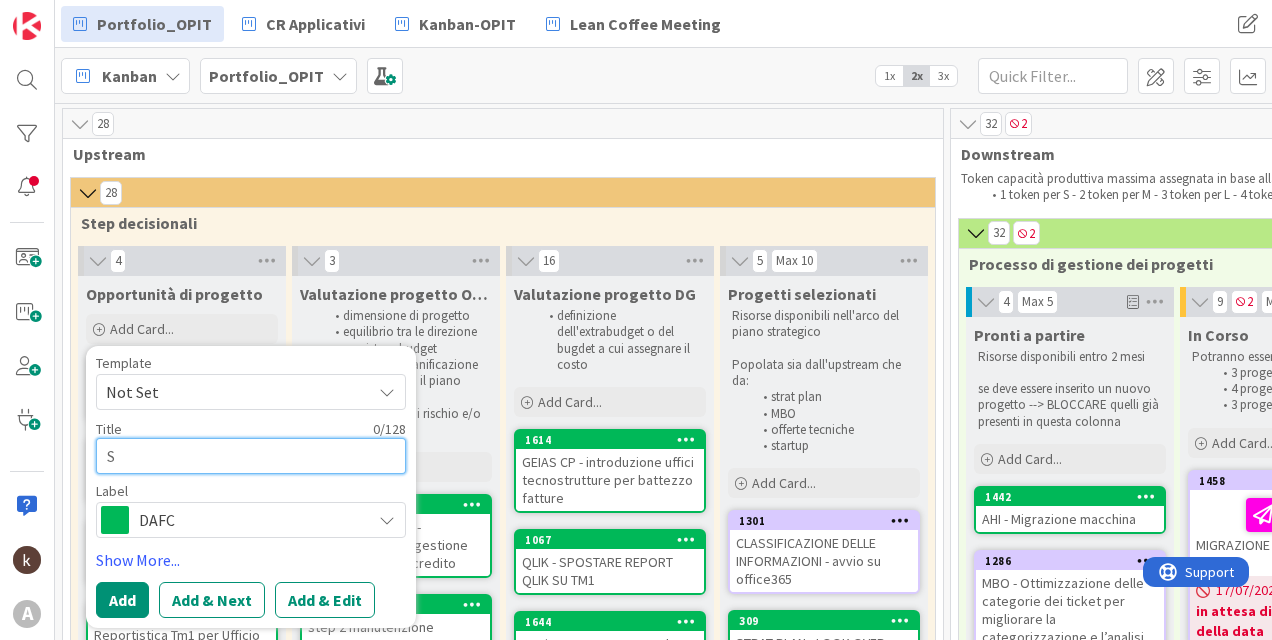 type on "x" 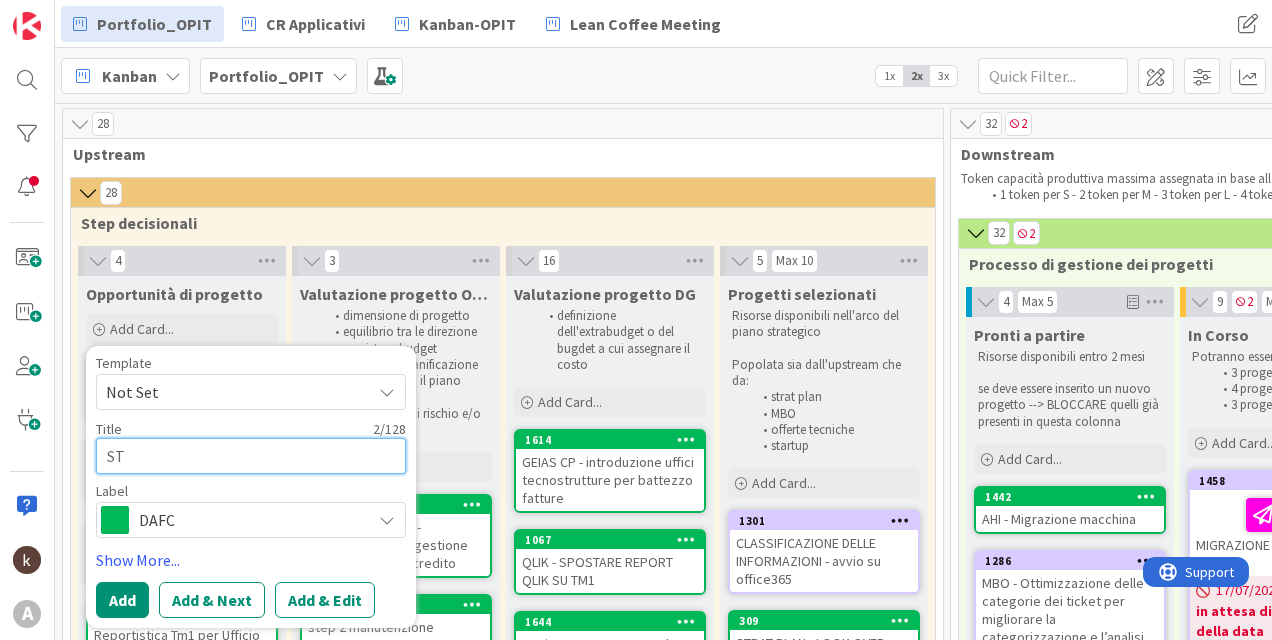 type on "x" 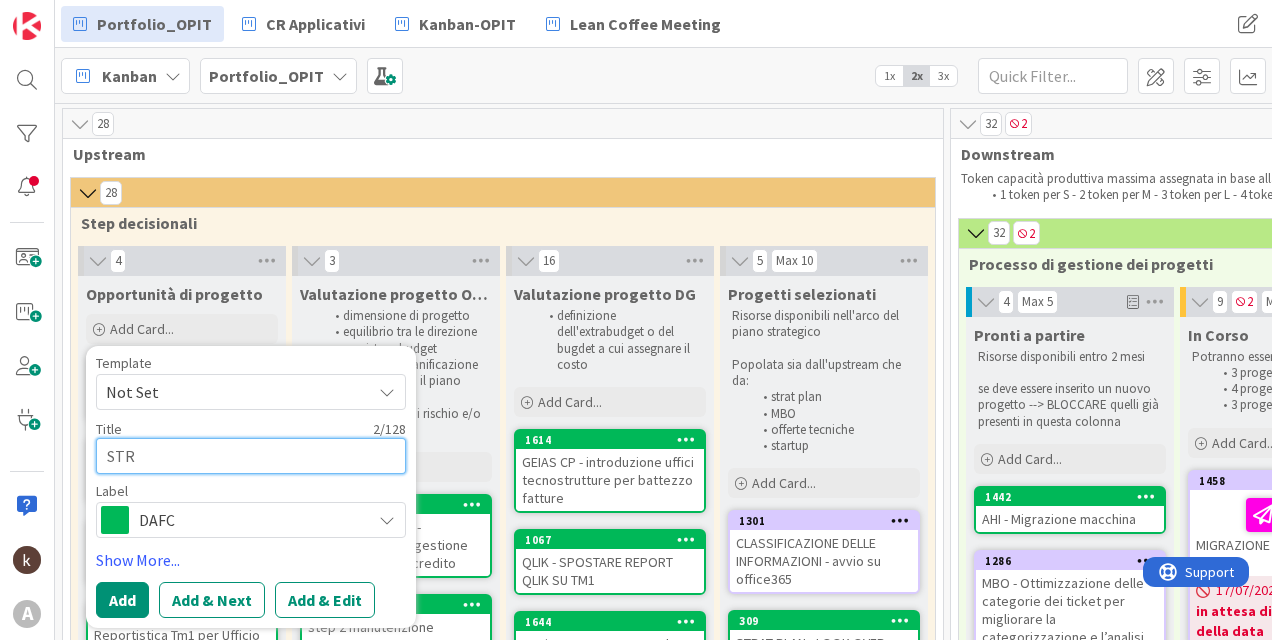 type on "x" 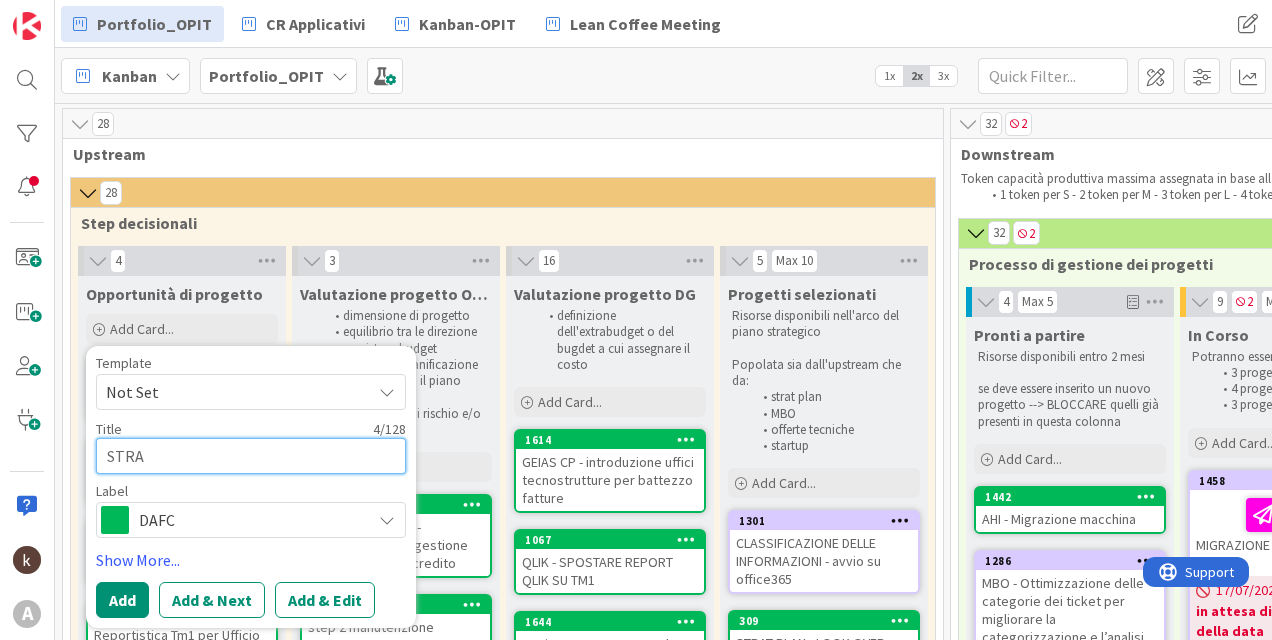 type on "STRAT" 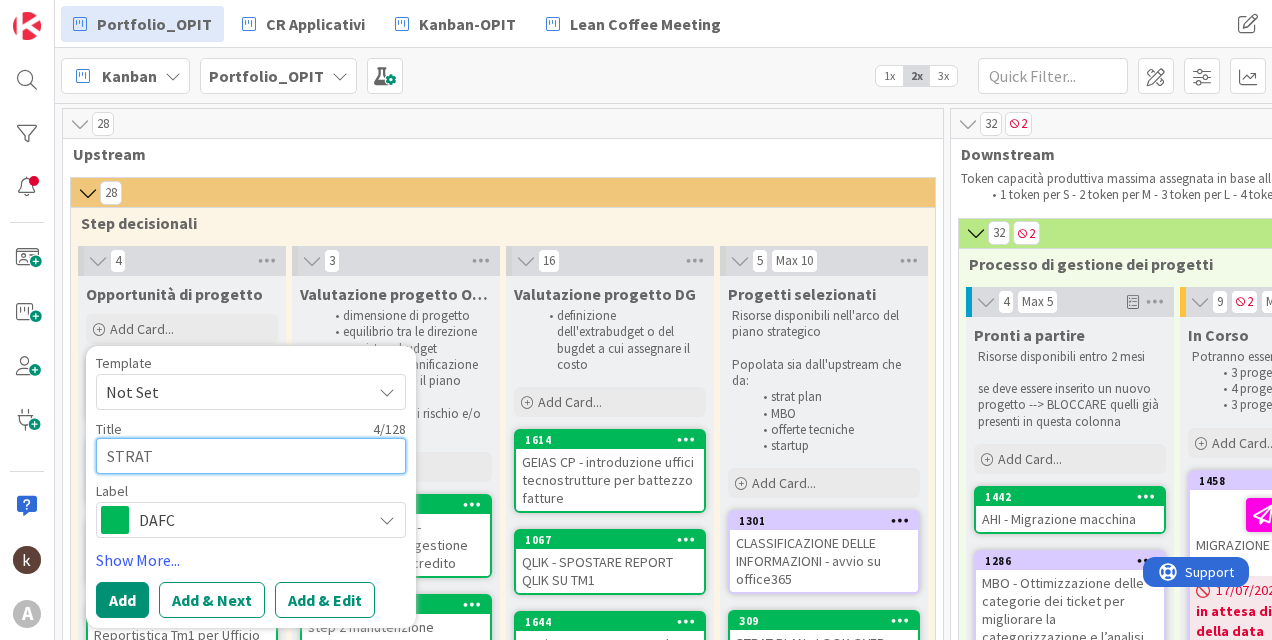 type on "x" 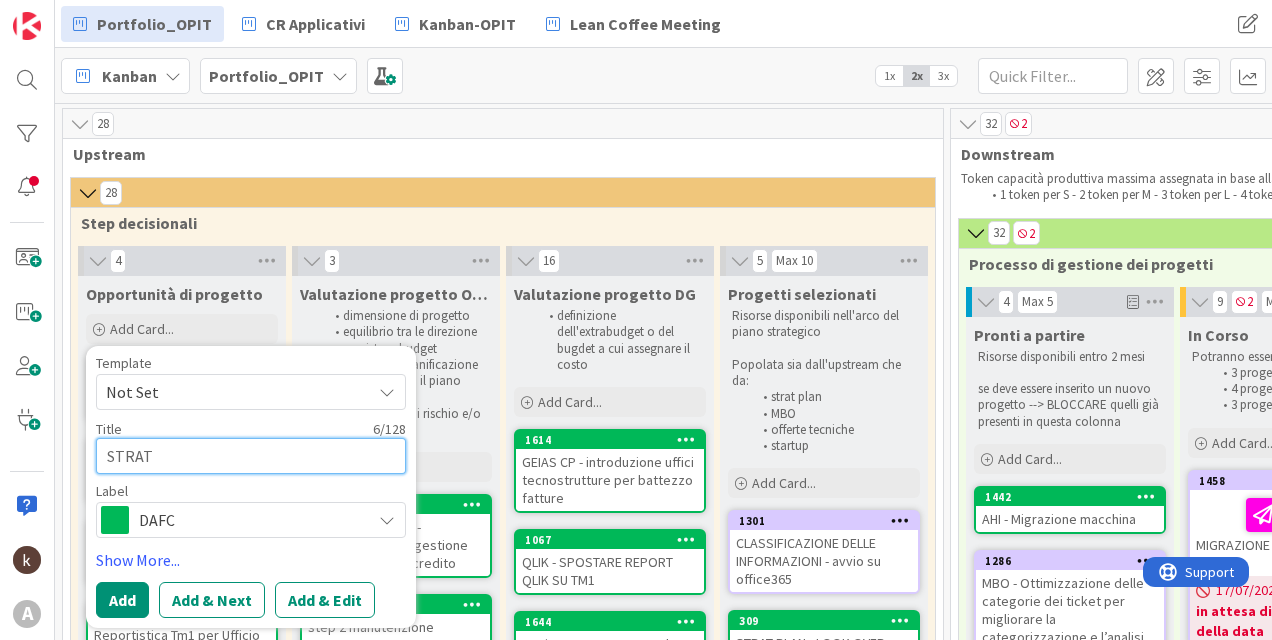 type on "x" 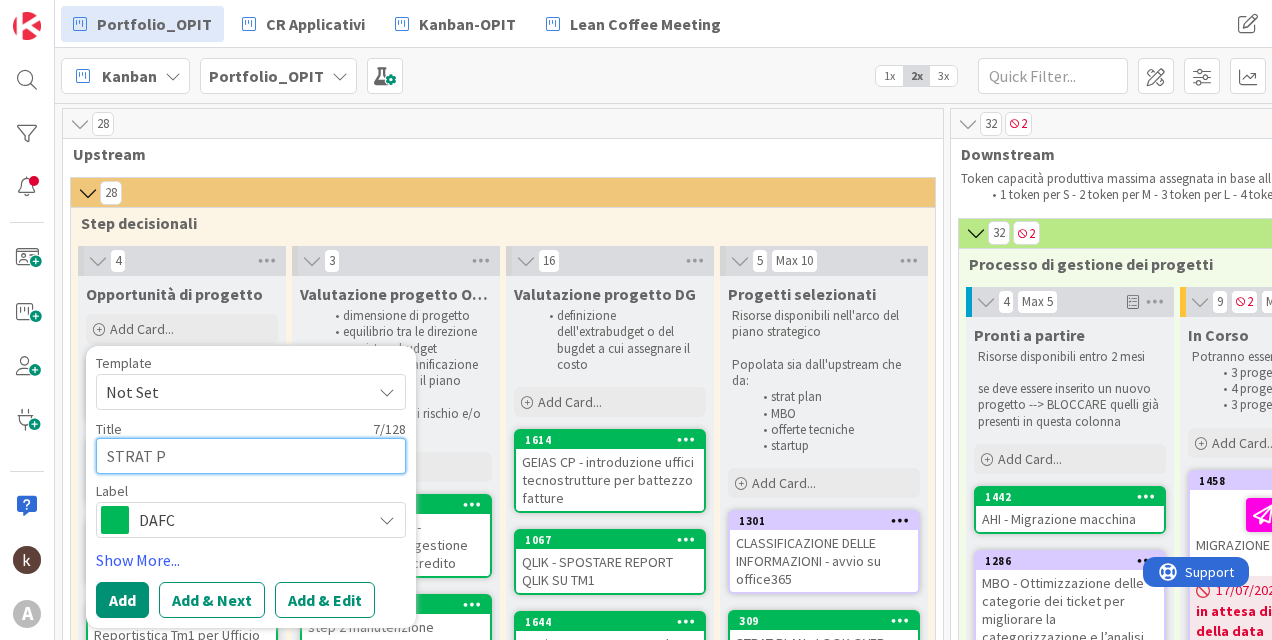 type on "x" 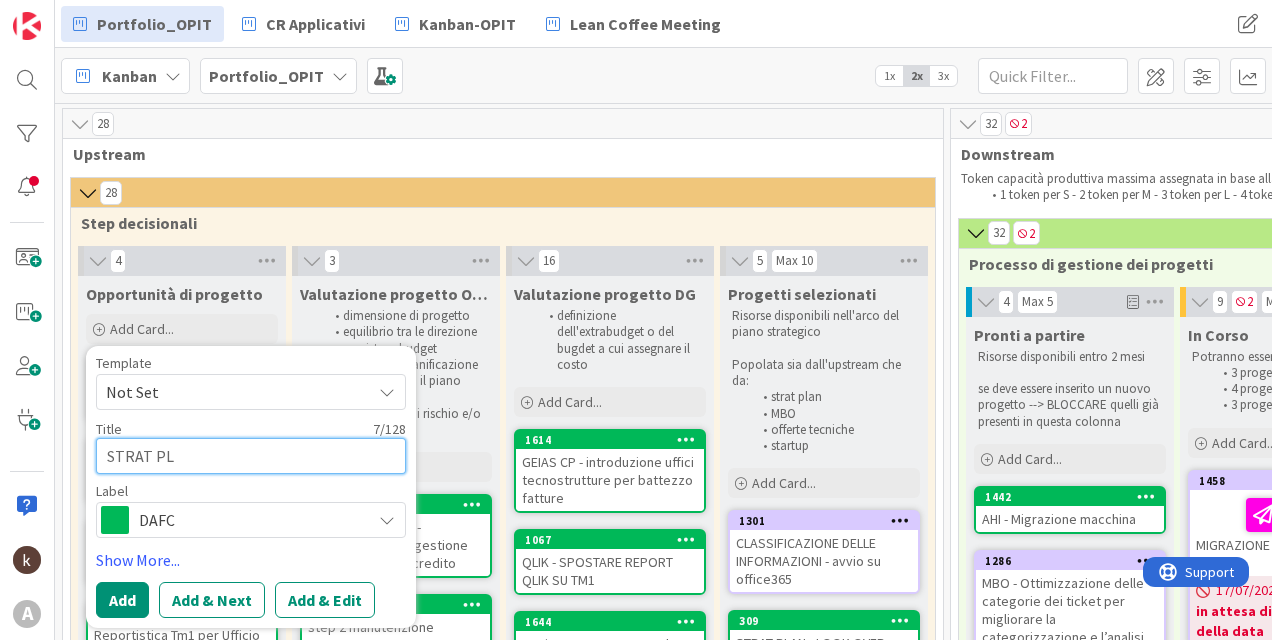 type on "x" 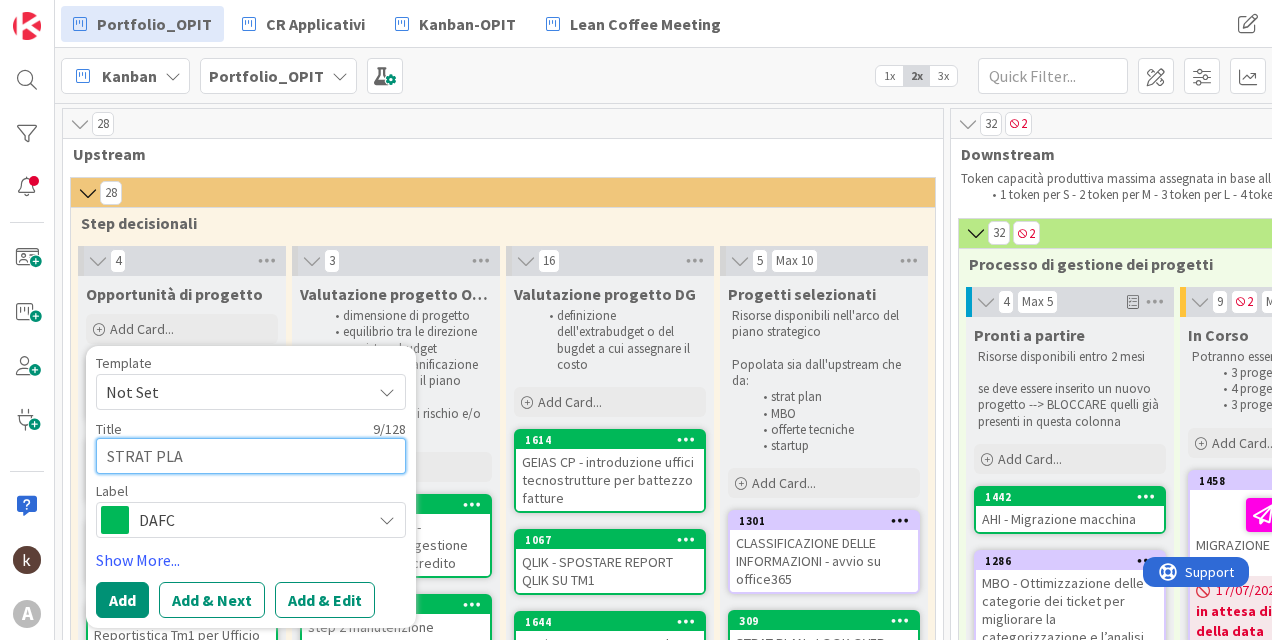 type on "x" 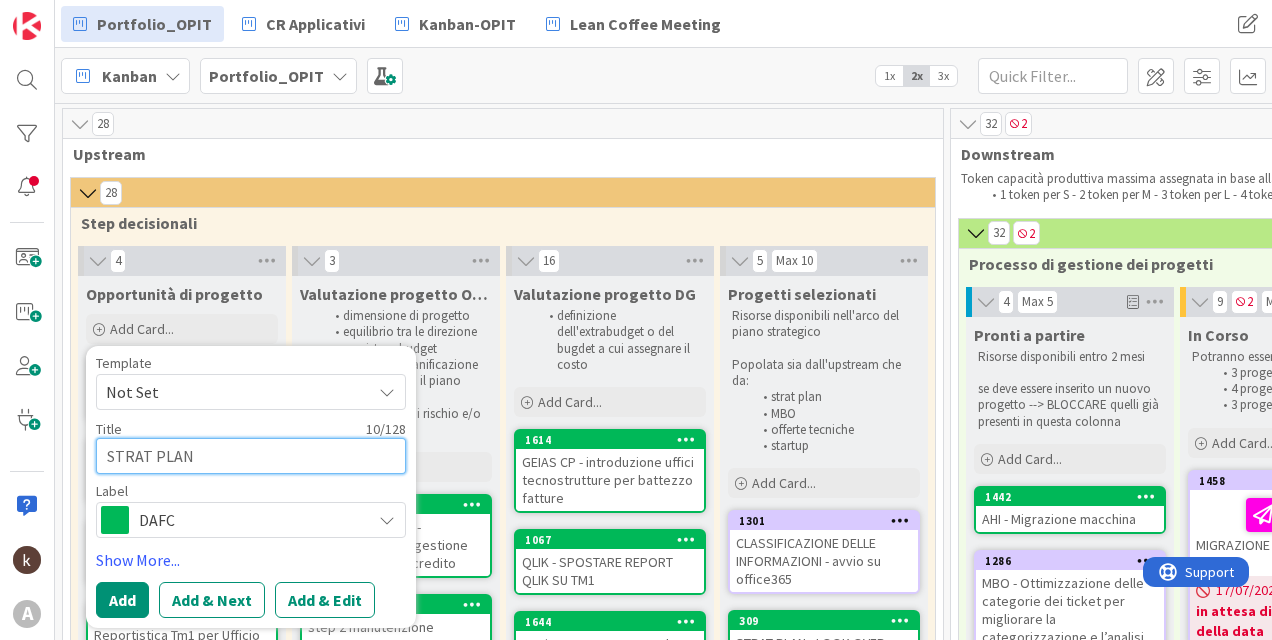 type on "x" 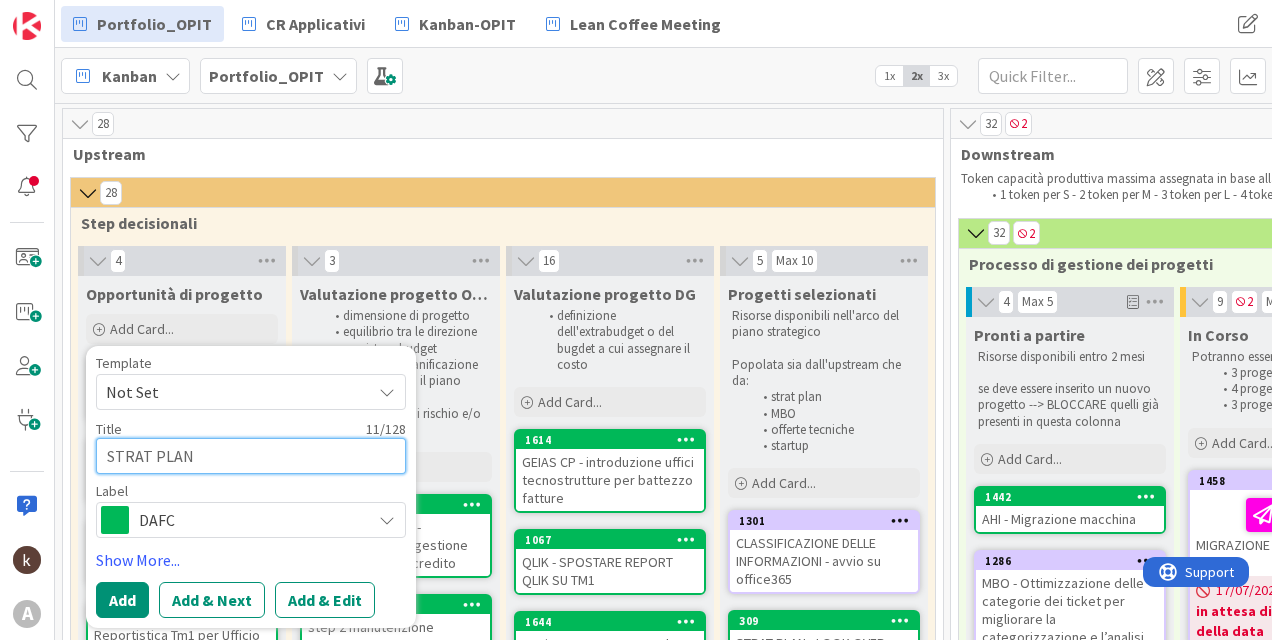 type on "x" 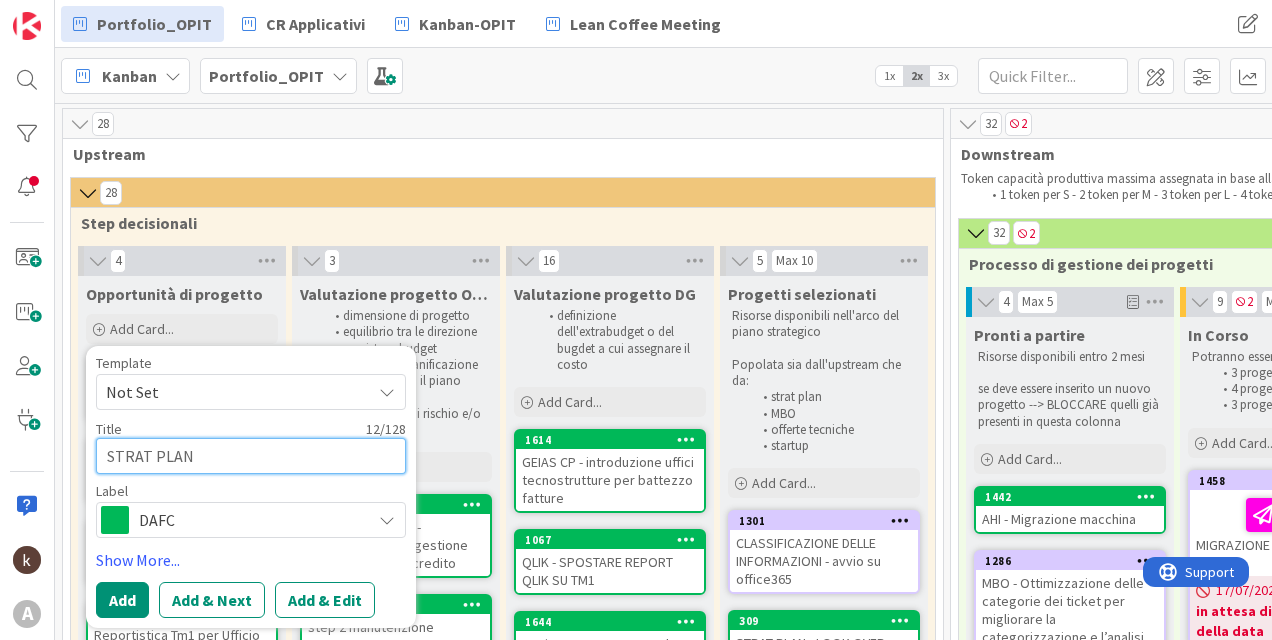 type on "x" 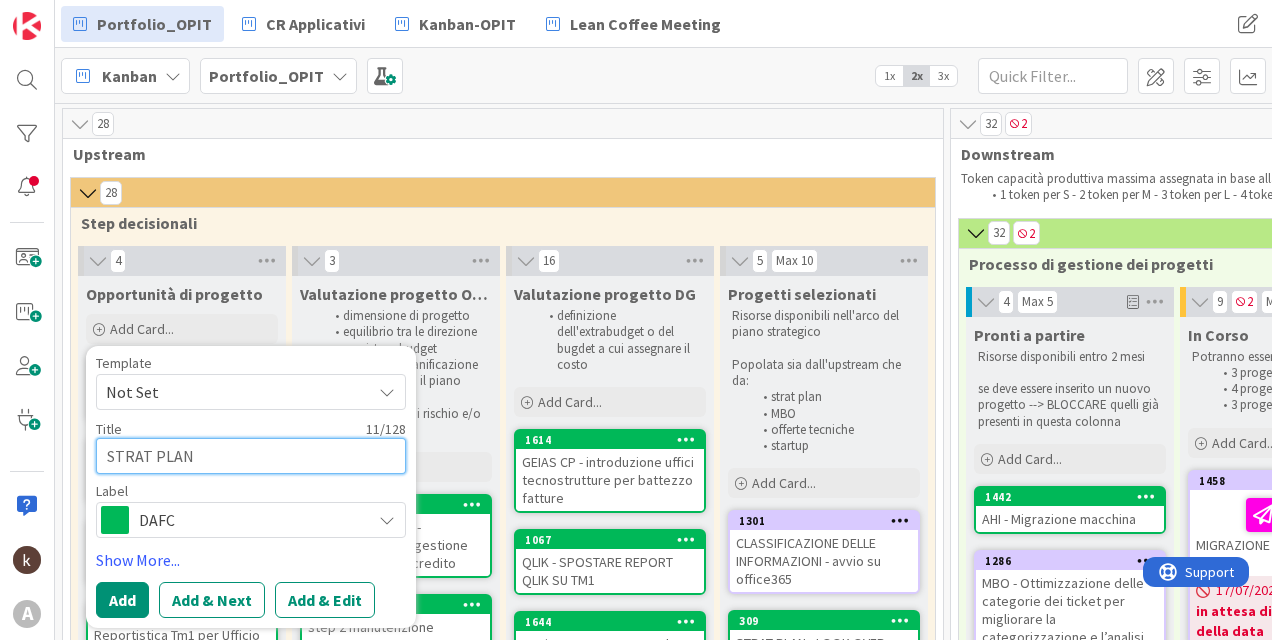 type on "x" 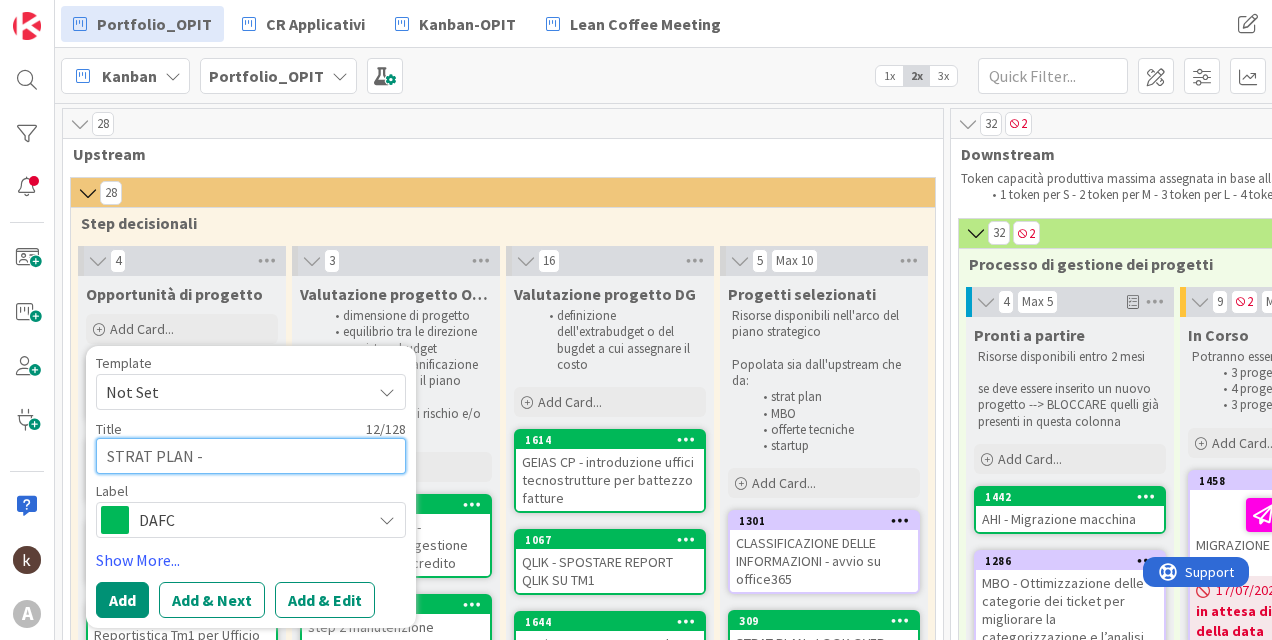 type on "x" 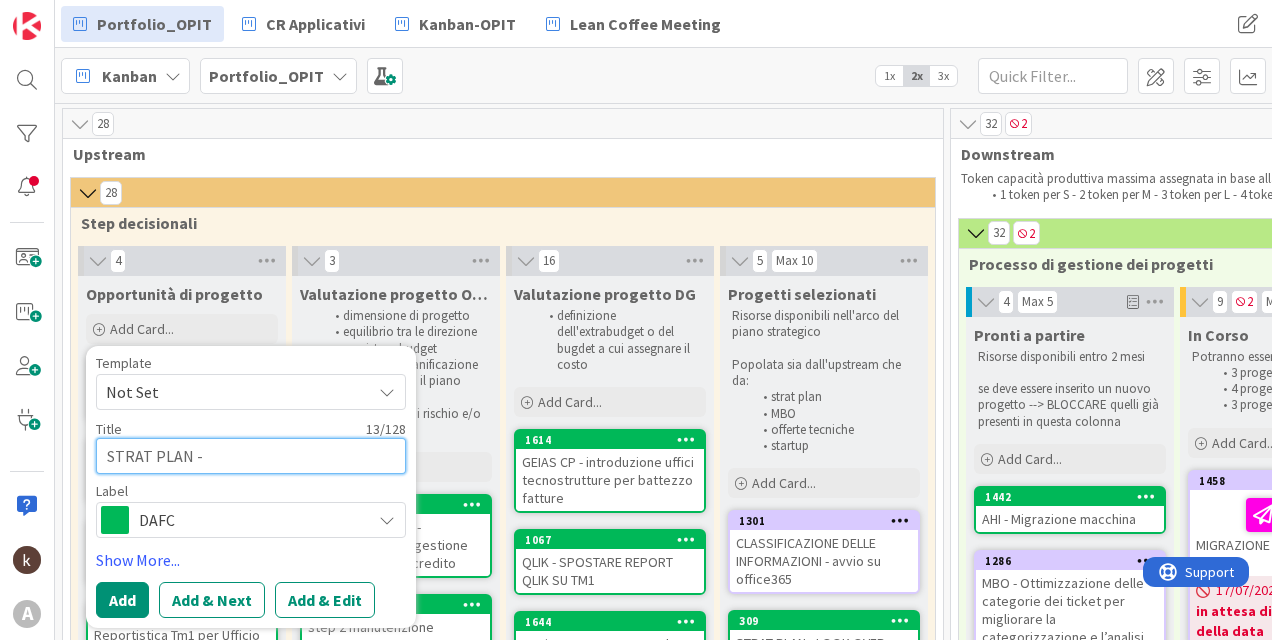 type on "STRAT PLAN - p" 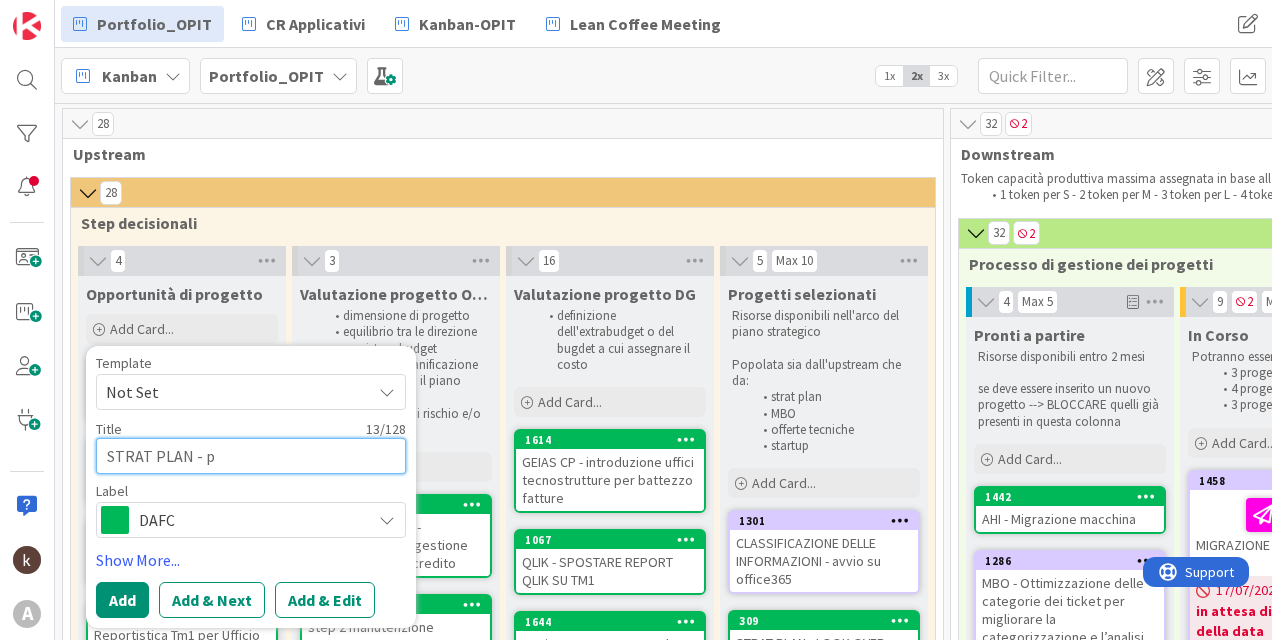 type on "x" 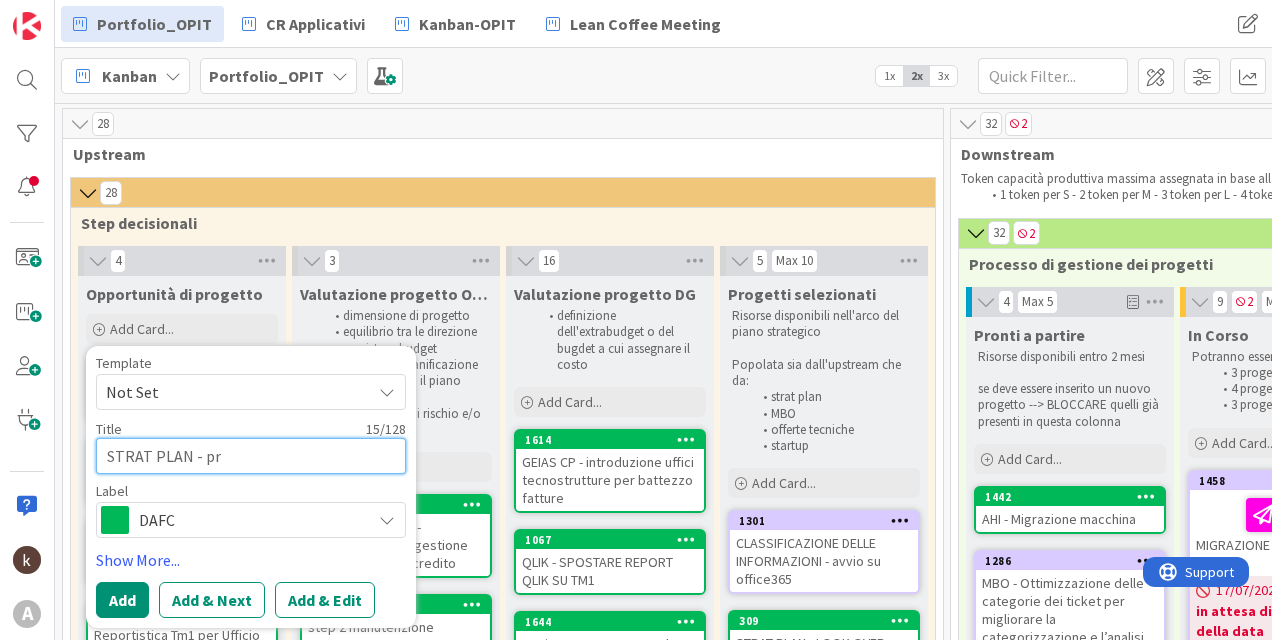 type on "x" 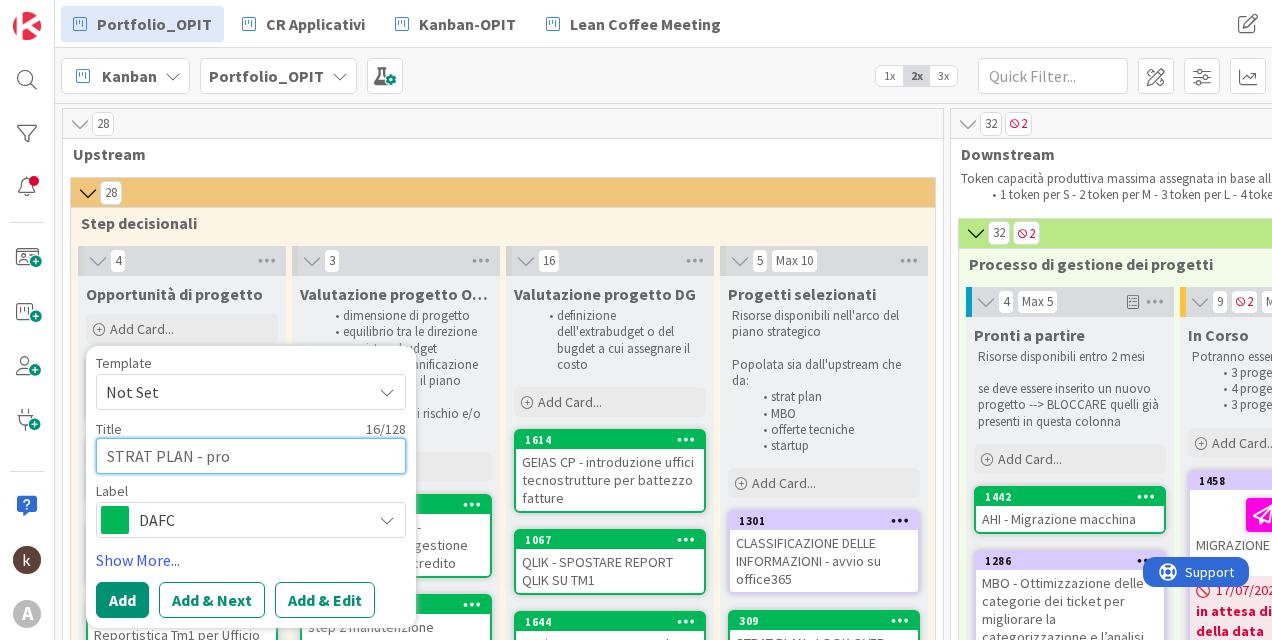 type on "x" 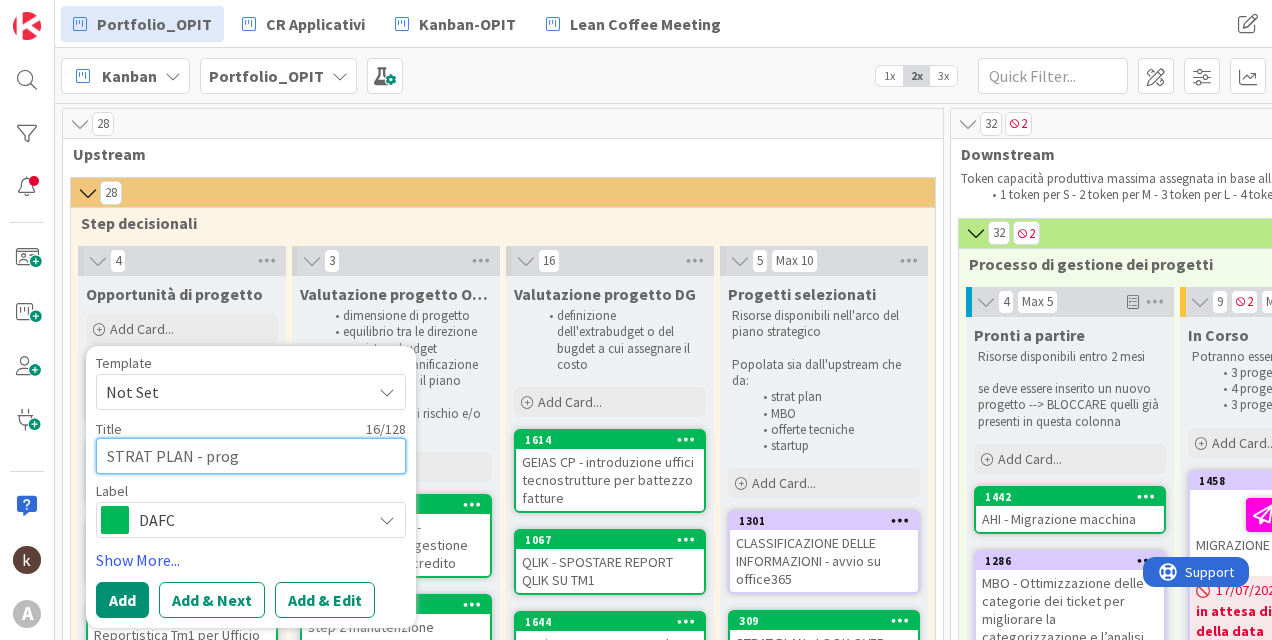 type on "x" 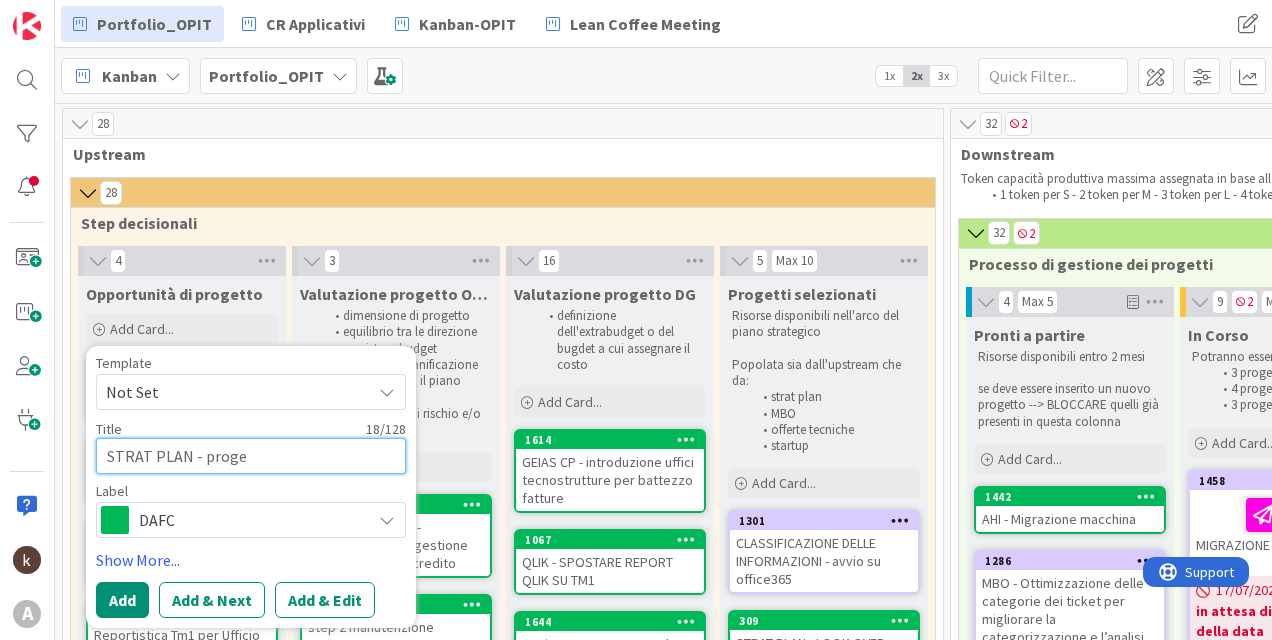 type on "x" 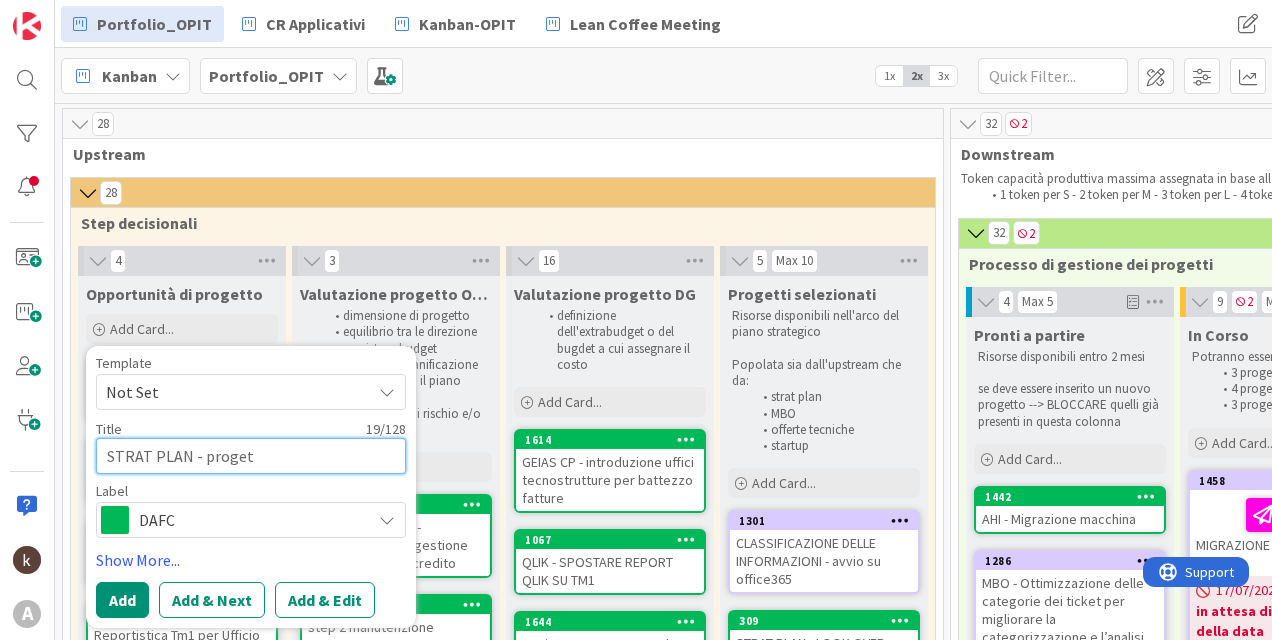 type on "x" 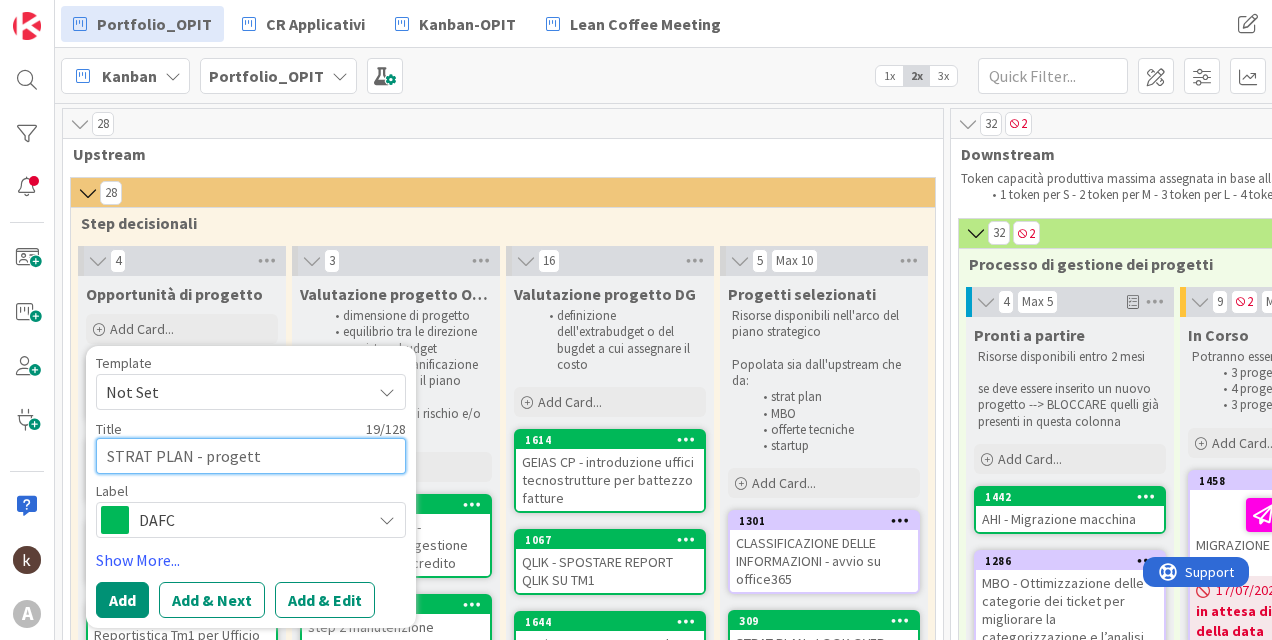 type on "x" 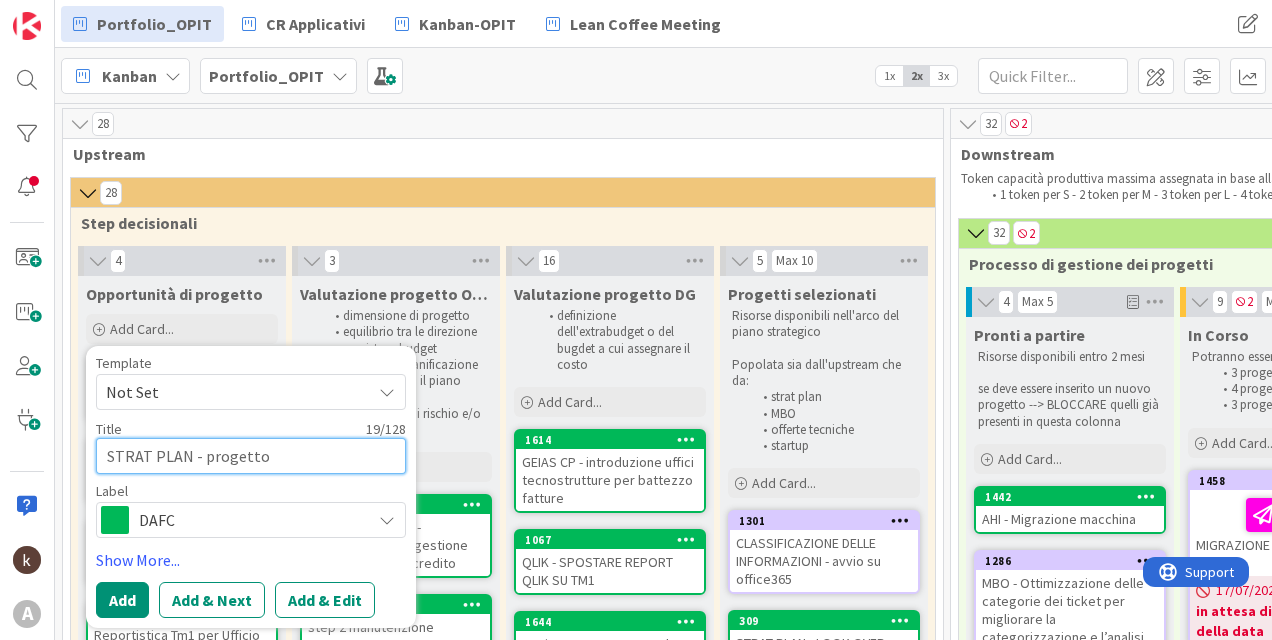 type on "x" 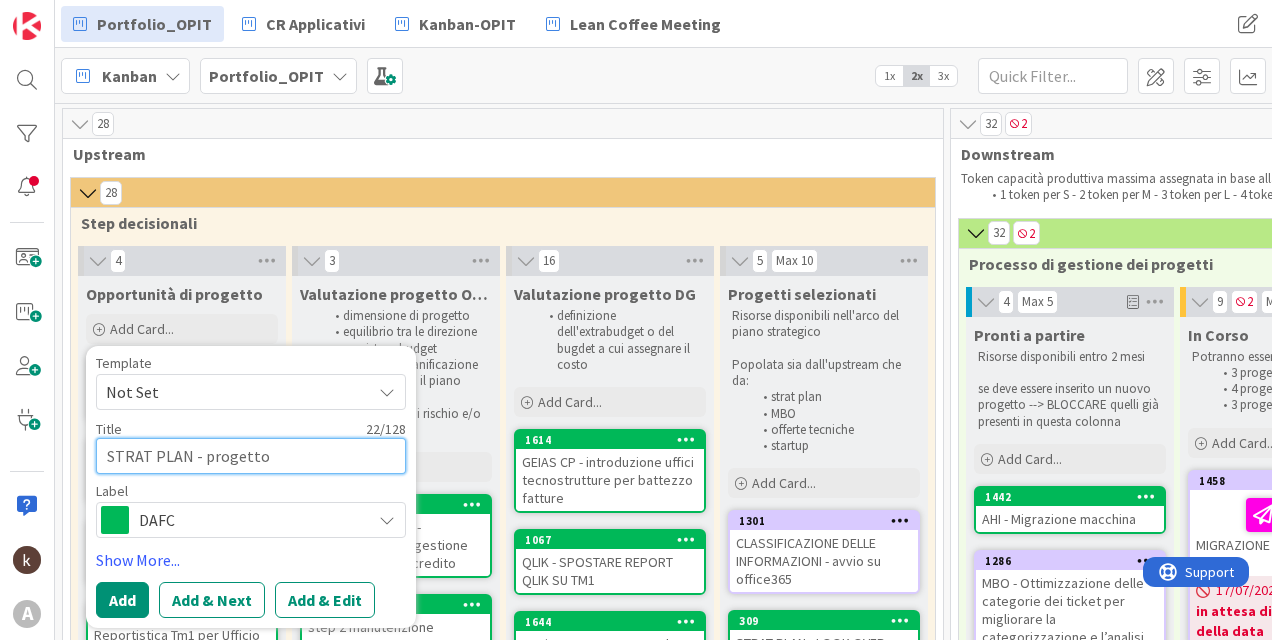 type on "x" 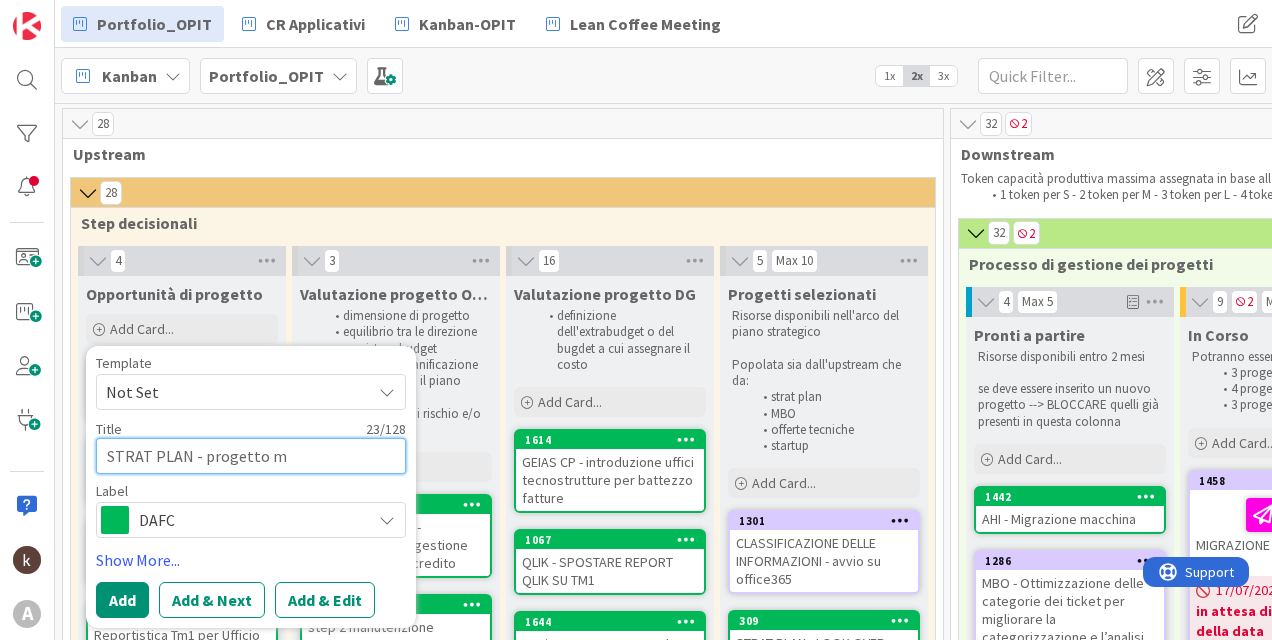 type on "x" 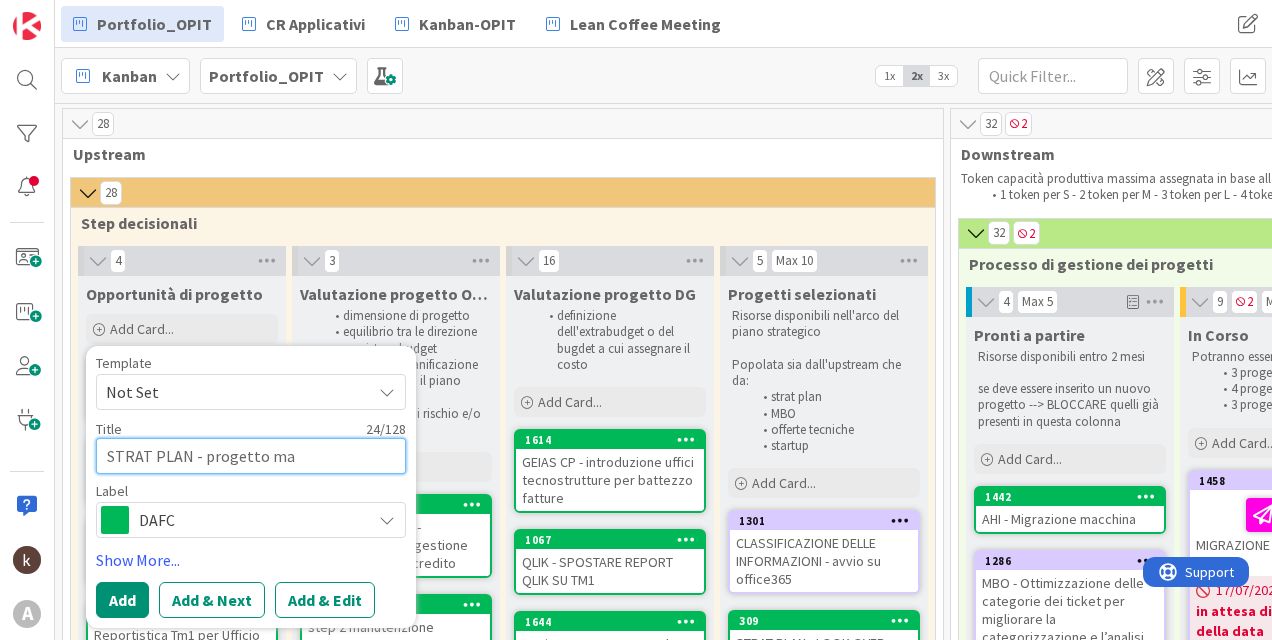 type on "x" 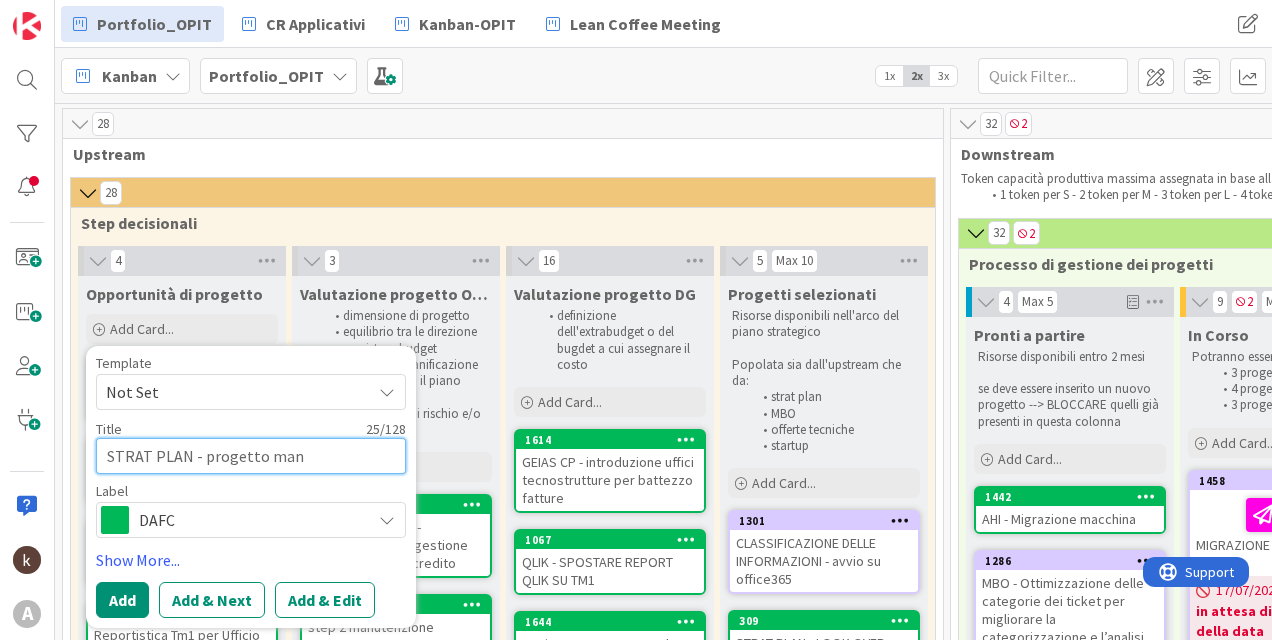 type on "x" 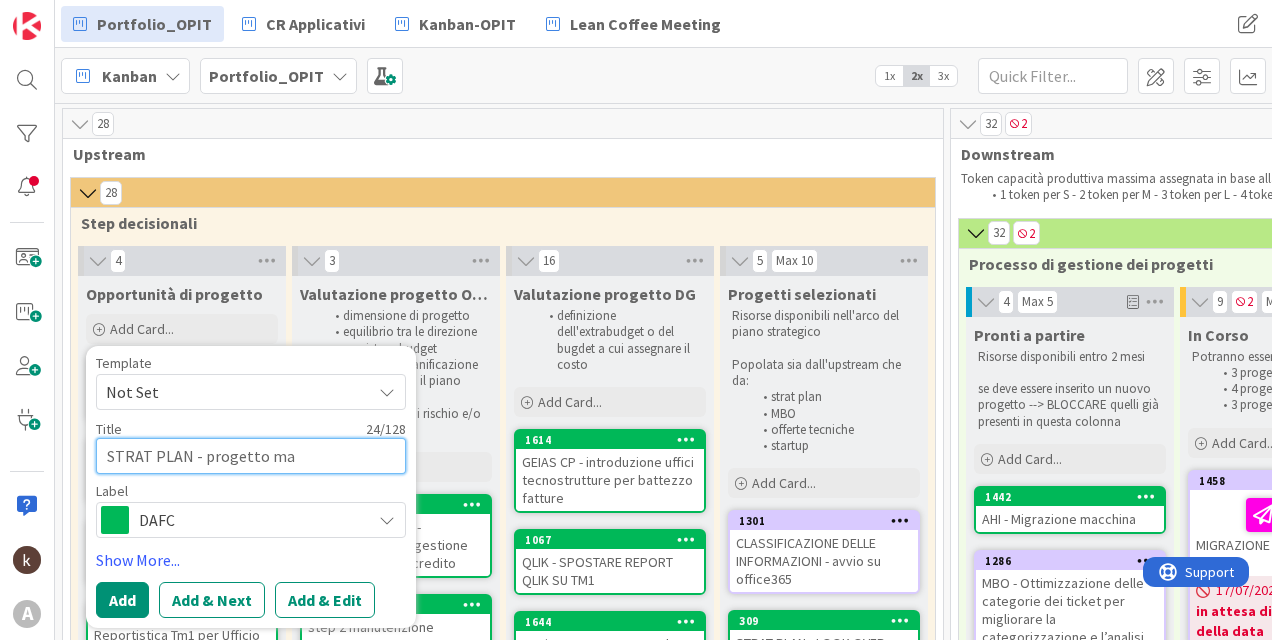 type on "x" 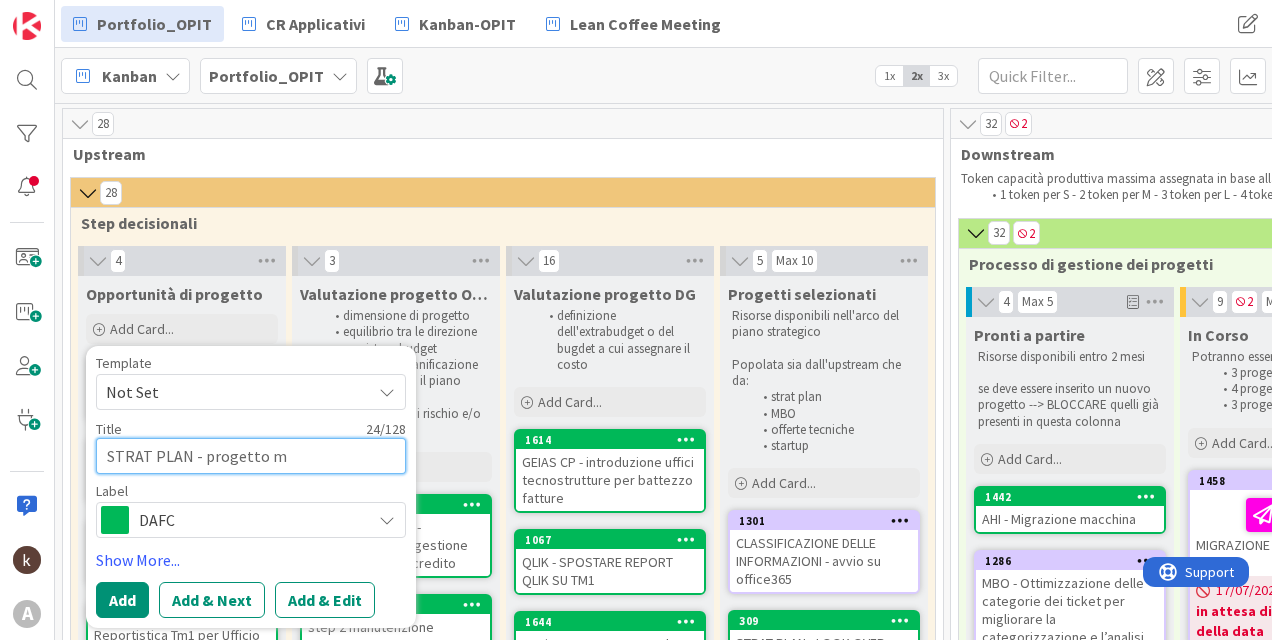 type on "x" 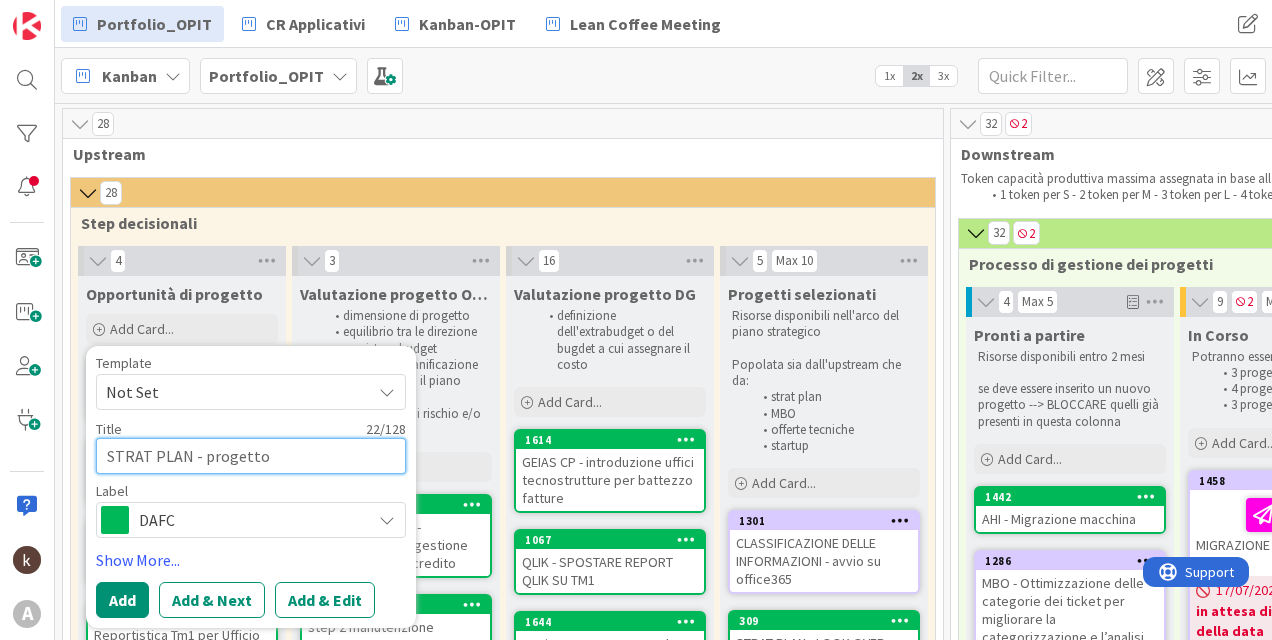 type on "x" 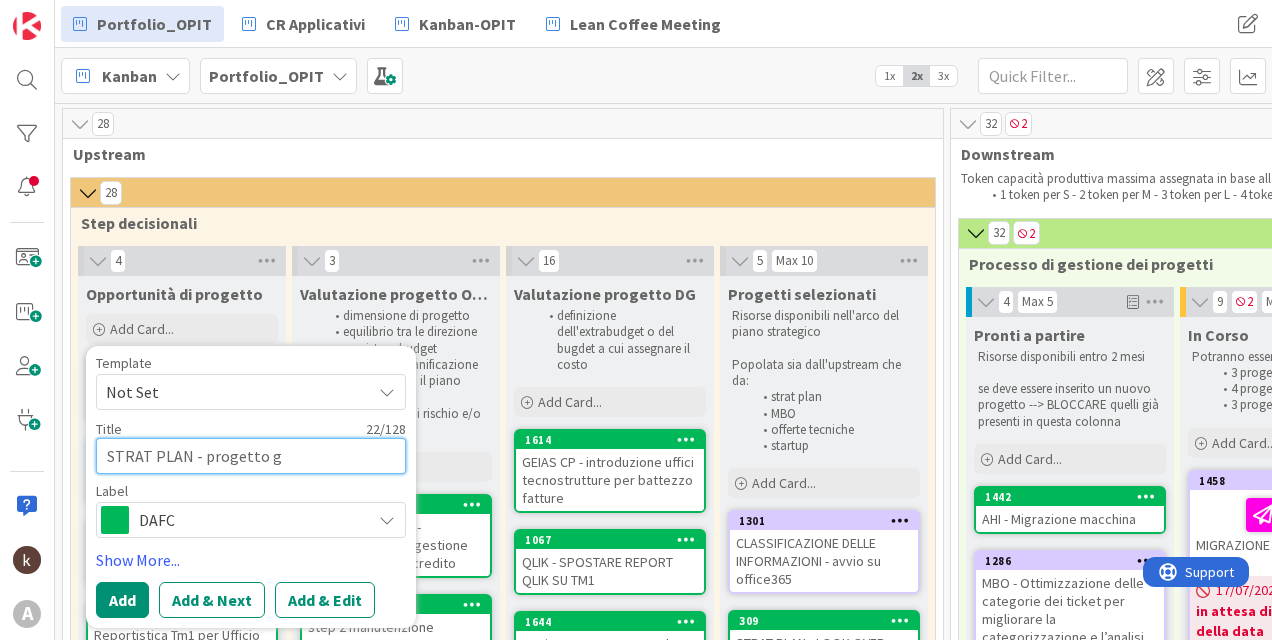 type on "STRAT PLAN - progetto ge" 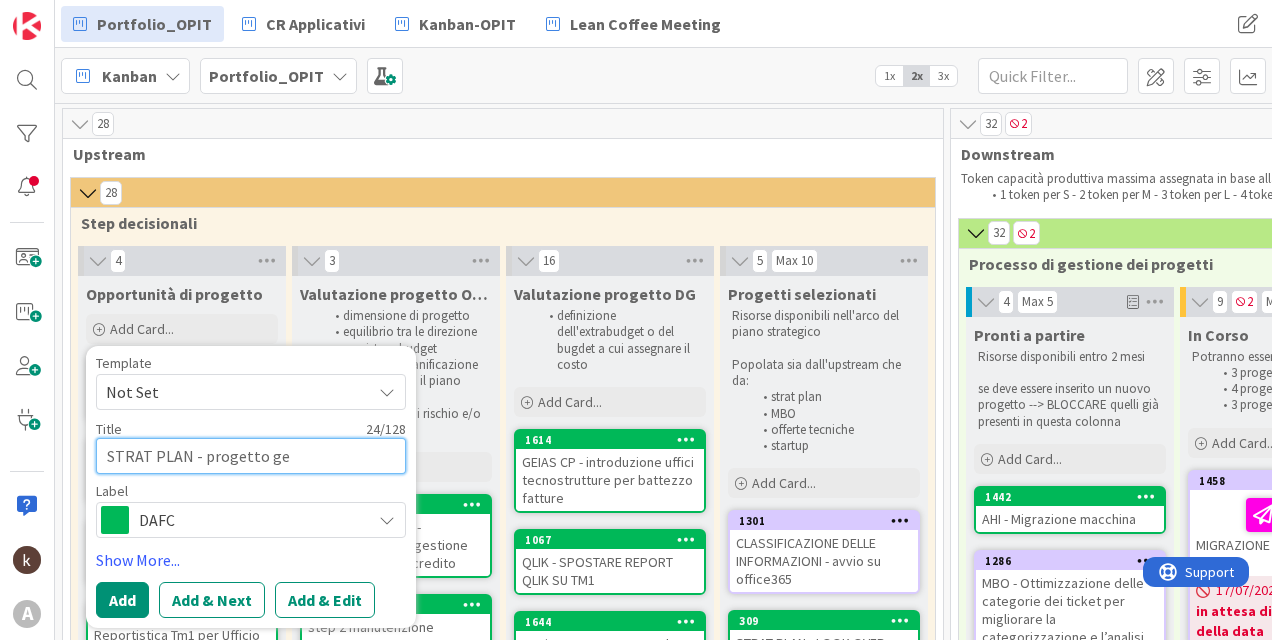 type on "x" 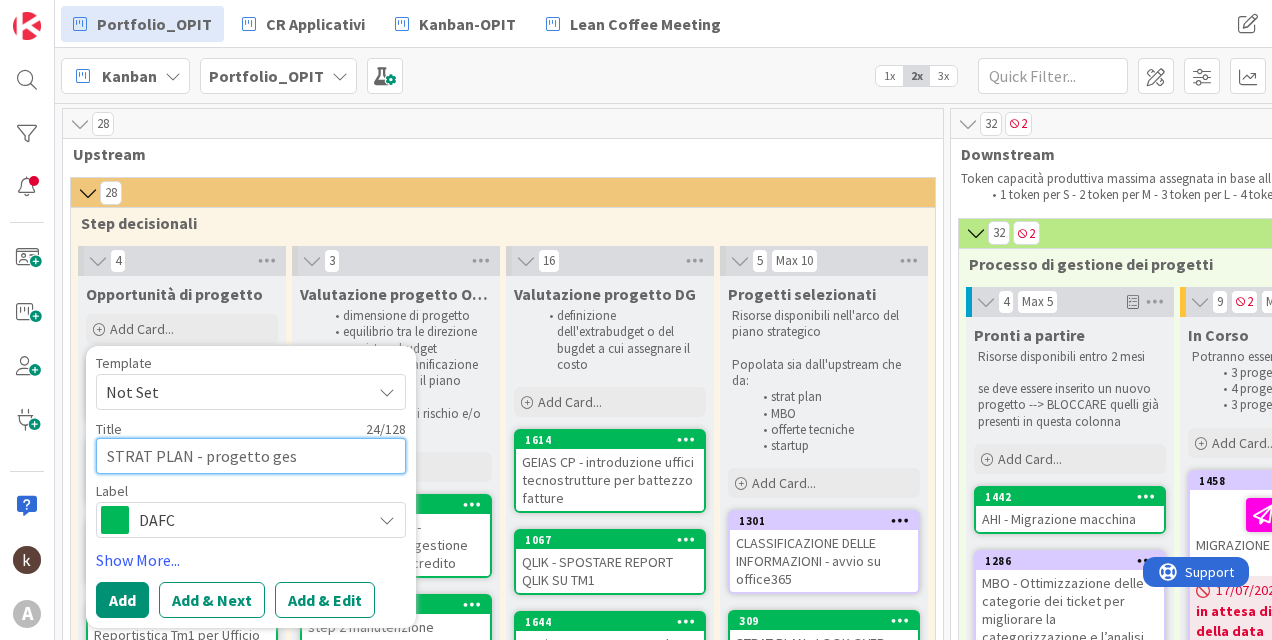type 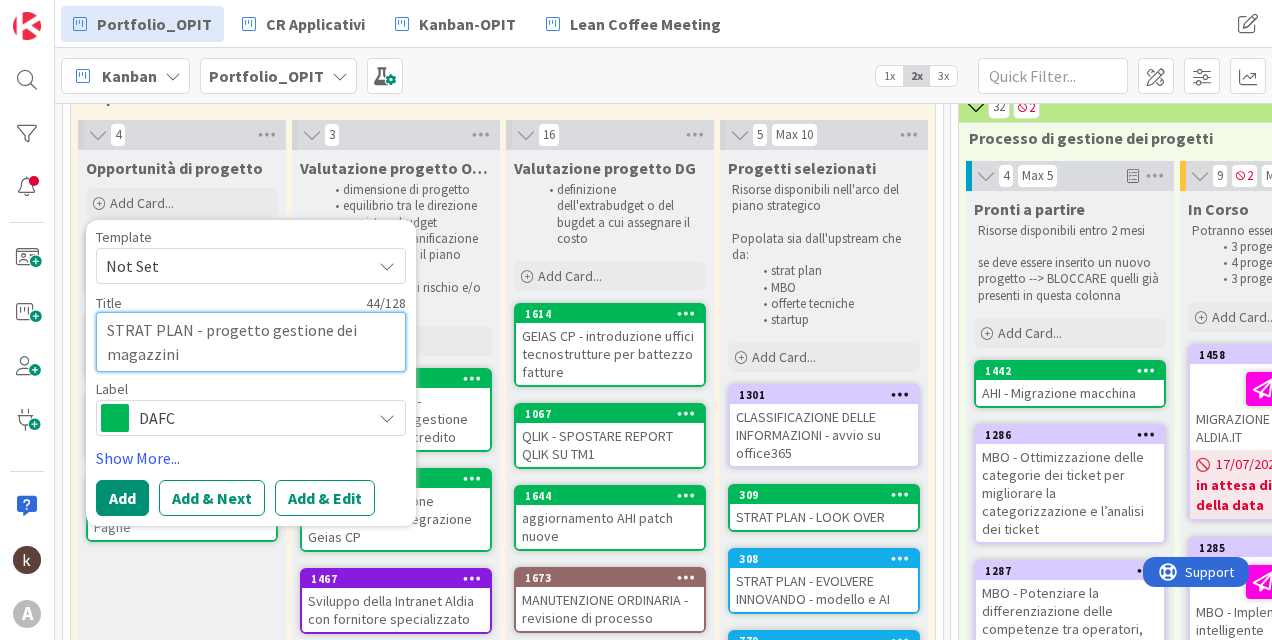 scroll, scrollTop: 200, scrollLeft: 0, axis: vertical 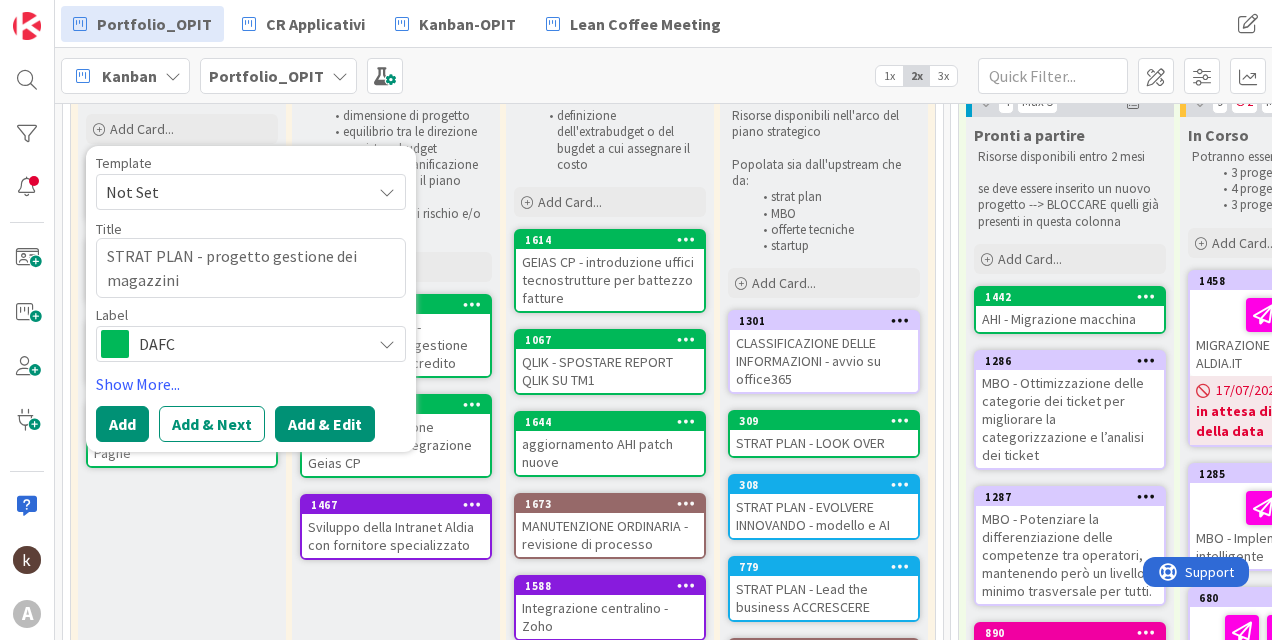 click on "Add & Edit" at bounding box center [325, 424] 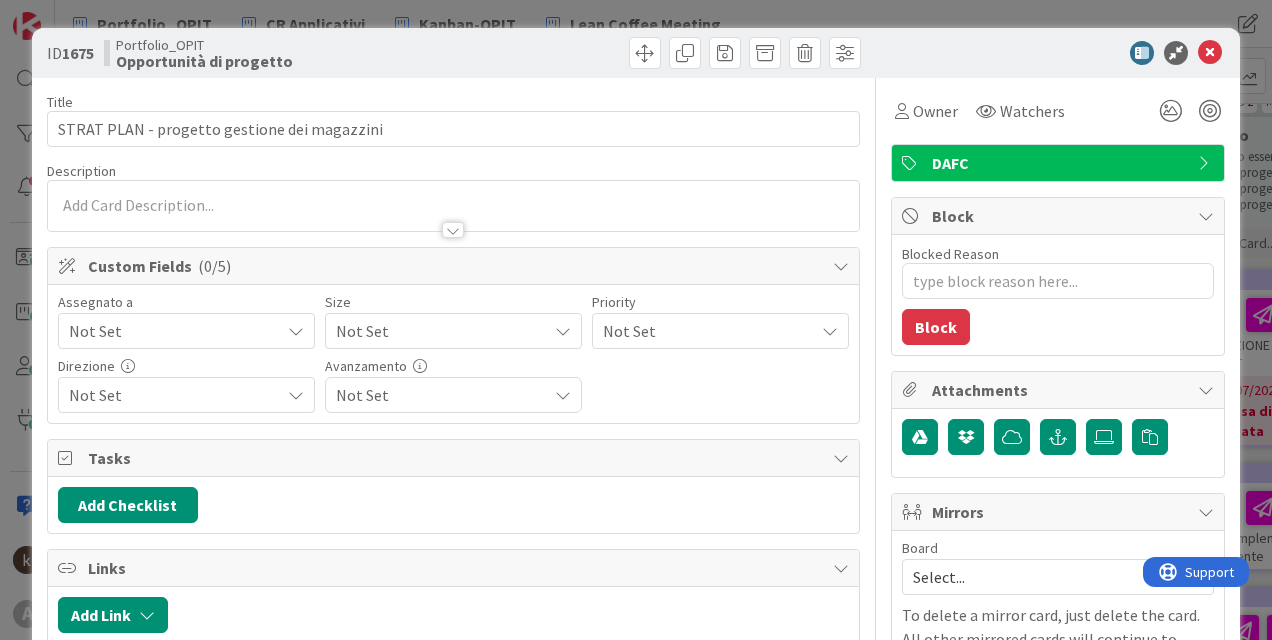 scroll, scrollTop: 0, scrollLeft: 0, axis: both 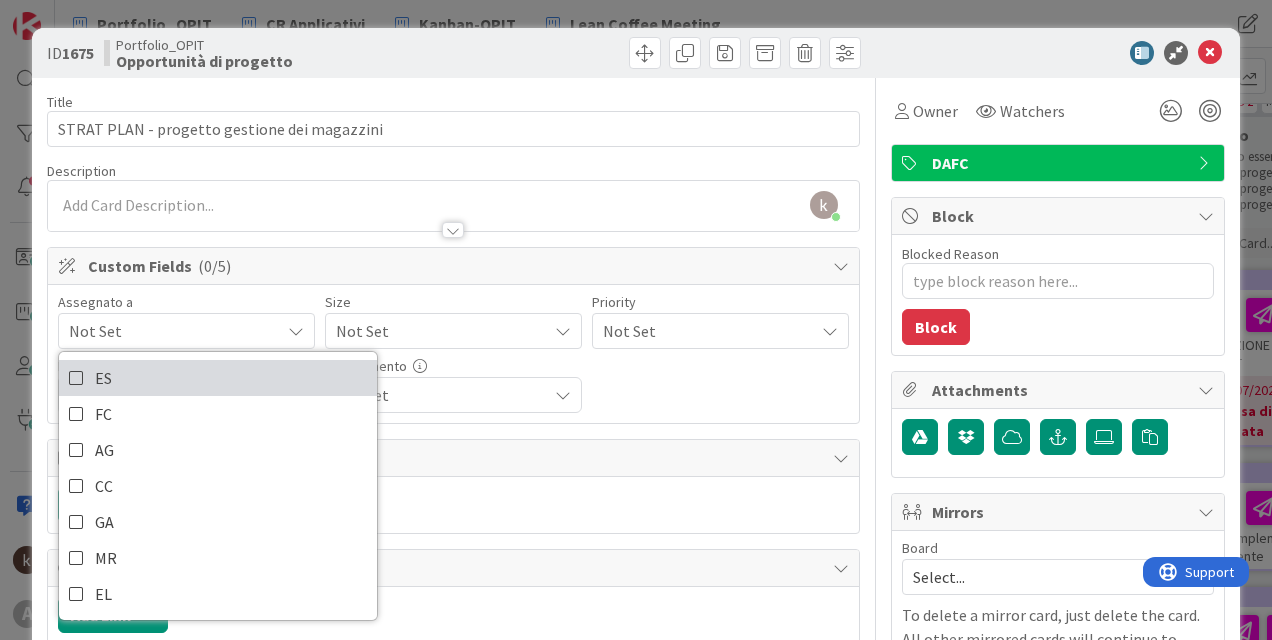 click on "ES" at bounding box center (218, 378) 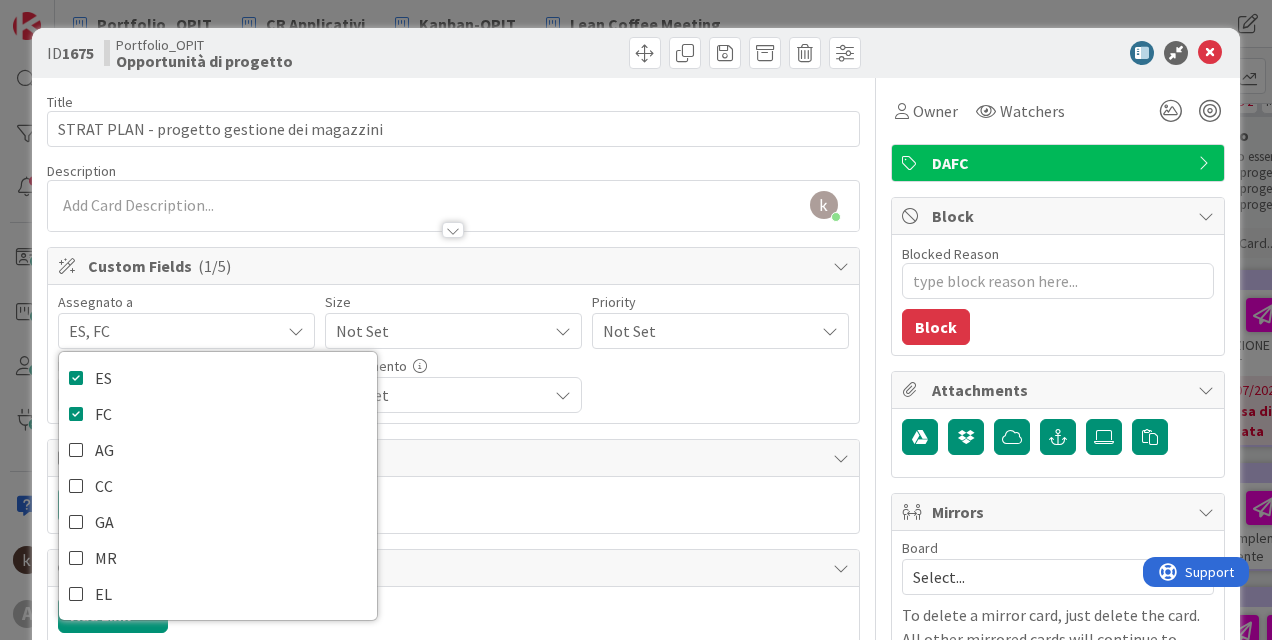 click on "Not Set" at bounding box center [436, 331] 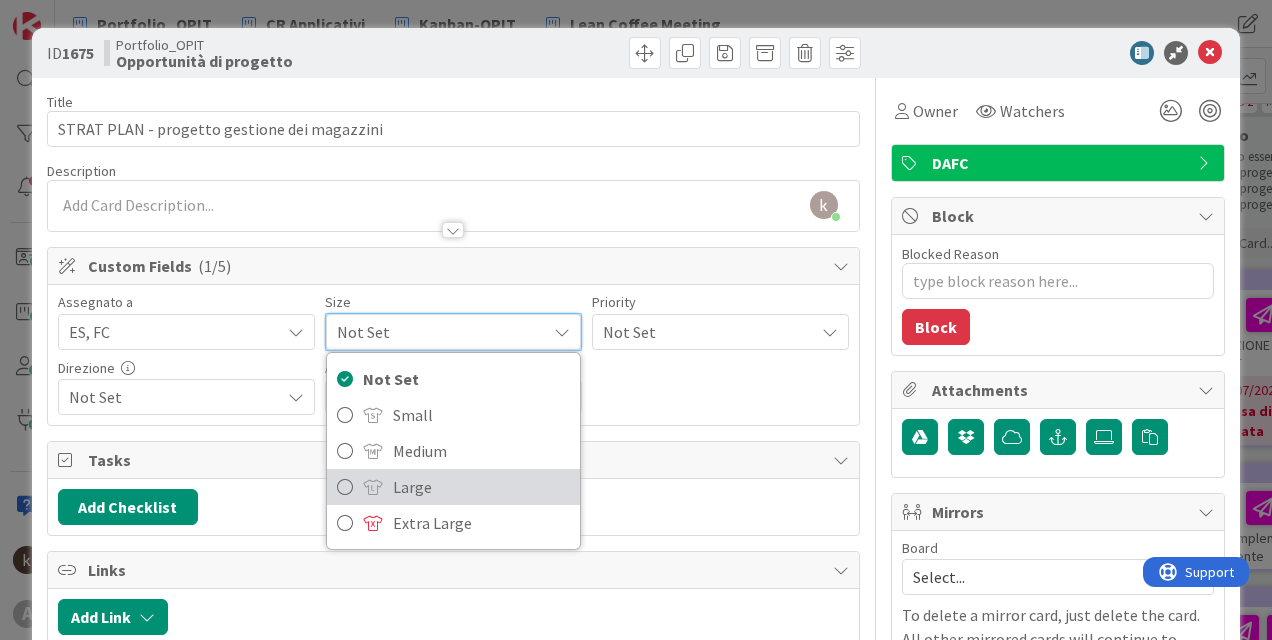 click on "Large" at bounding box center (481, 487) 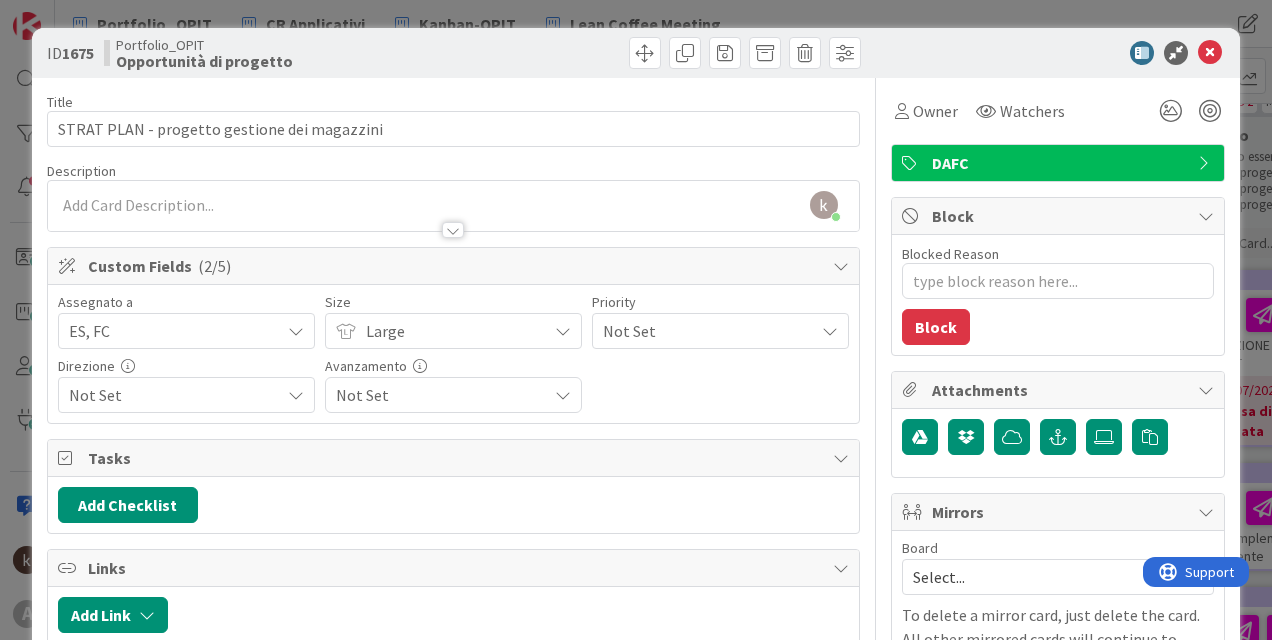 click on "Not Set" at bounding box center [703, 331] 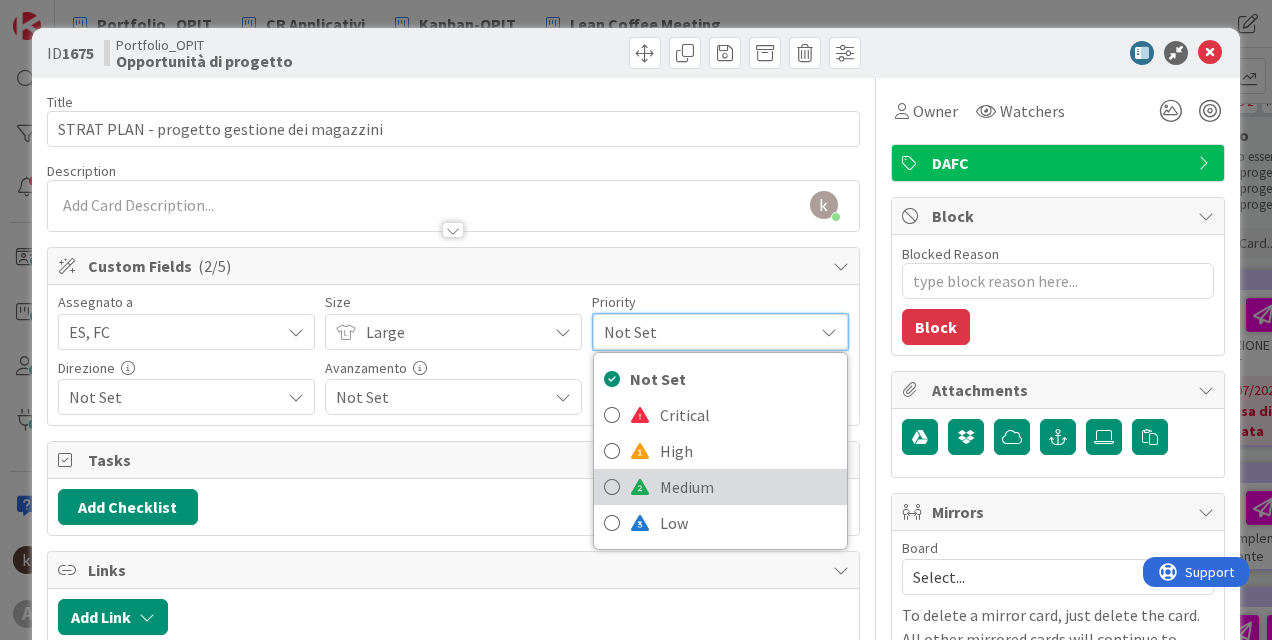 click at bounding box center (640, 487) 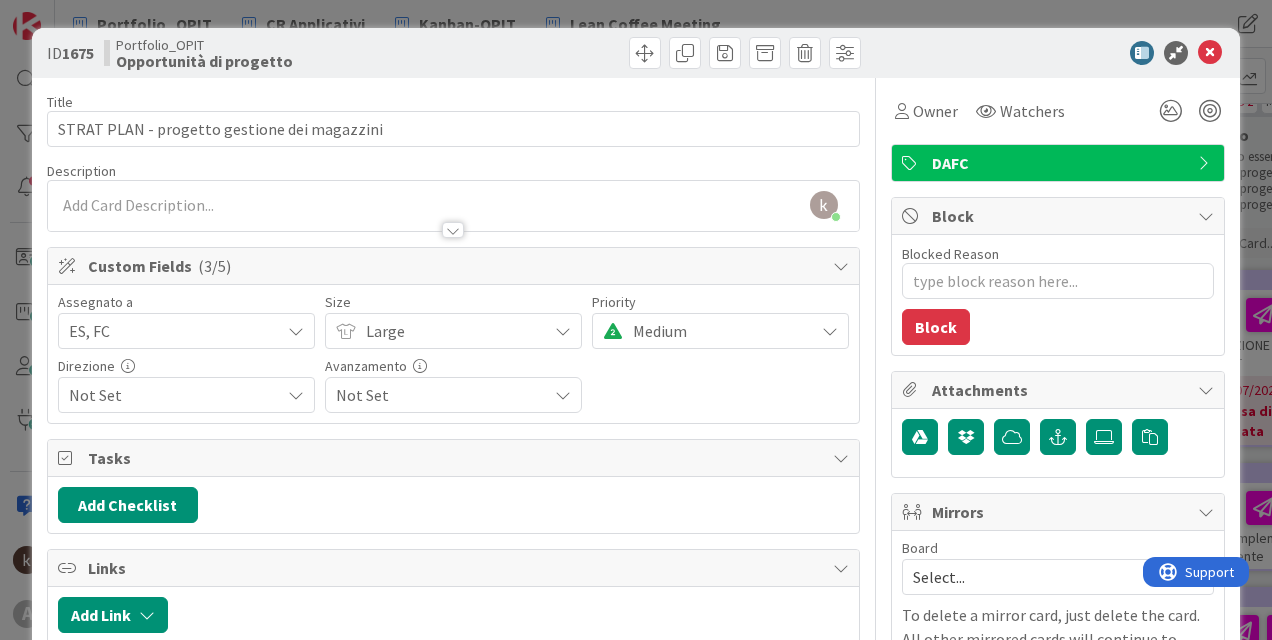 click on "Not Set" at bounding box center [174, 395] 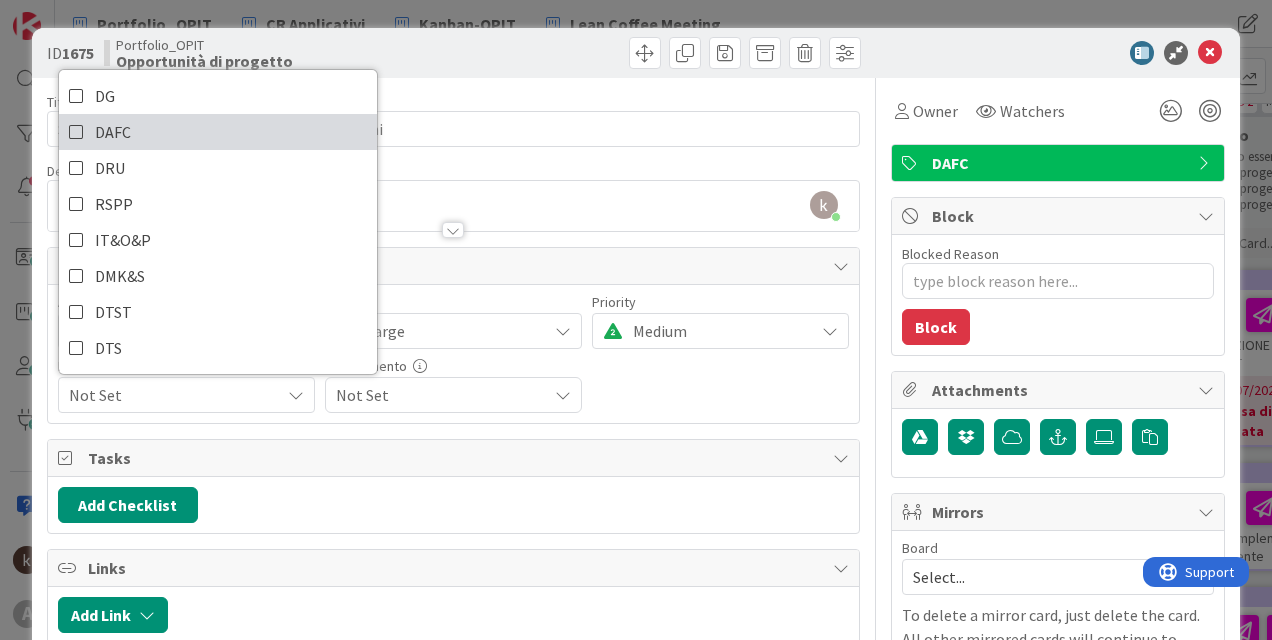 click on "DAFC" at bounding box center (218, 132) 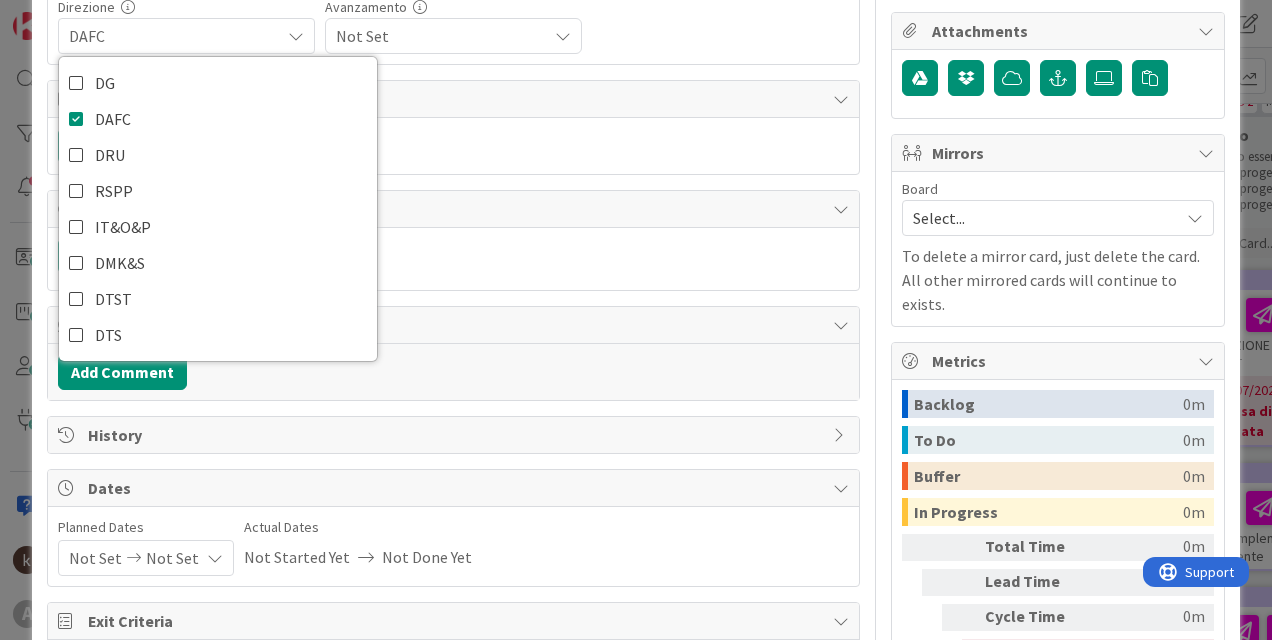 scroll, scrollTop: 0, scrollLeft: 0, axis: both 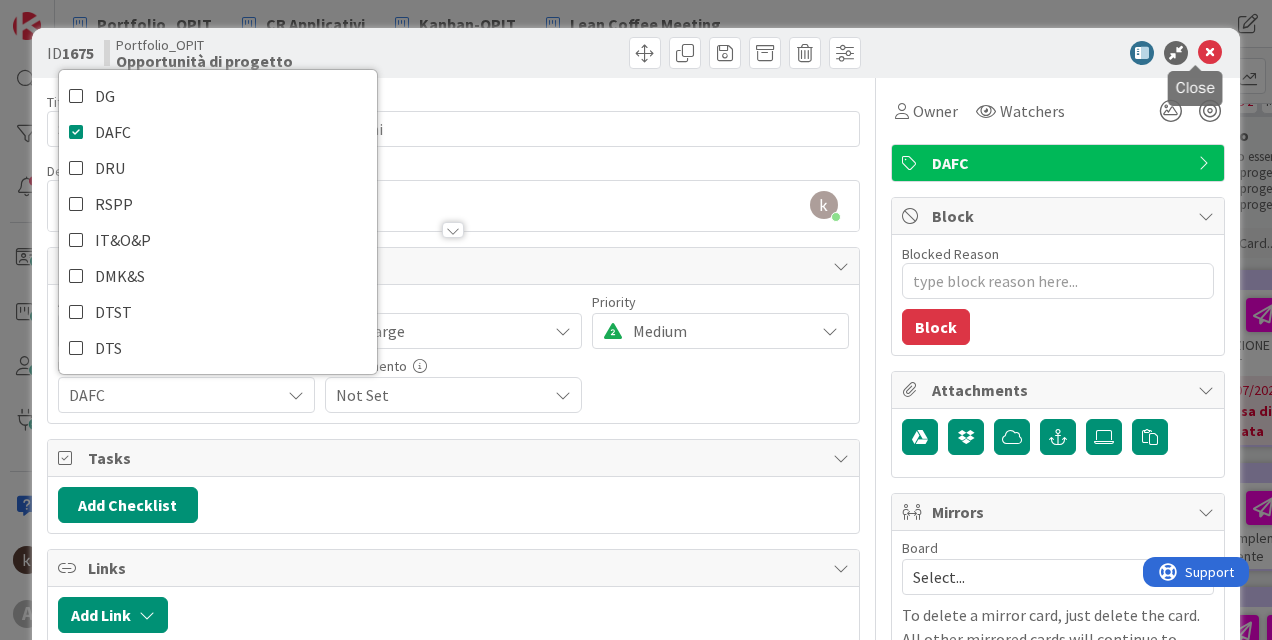 click at bounding box center (1210, 53) 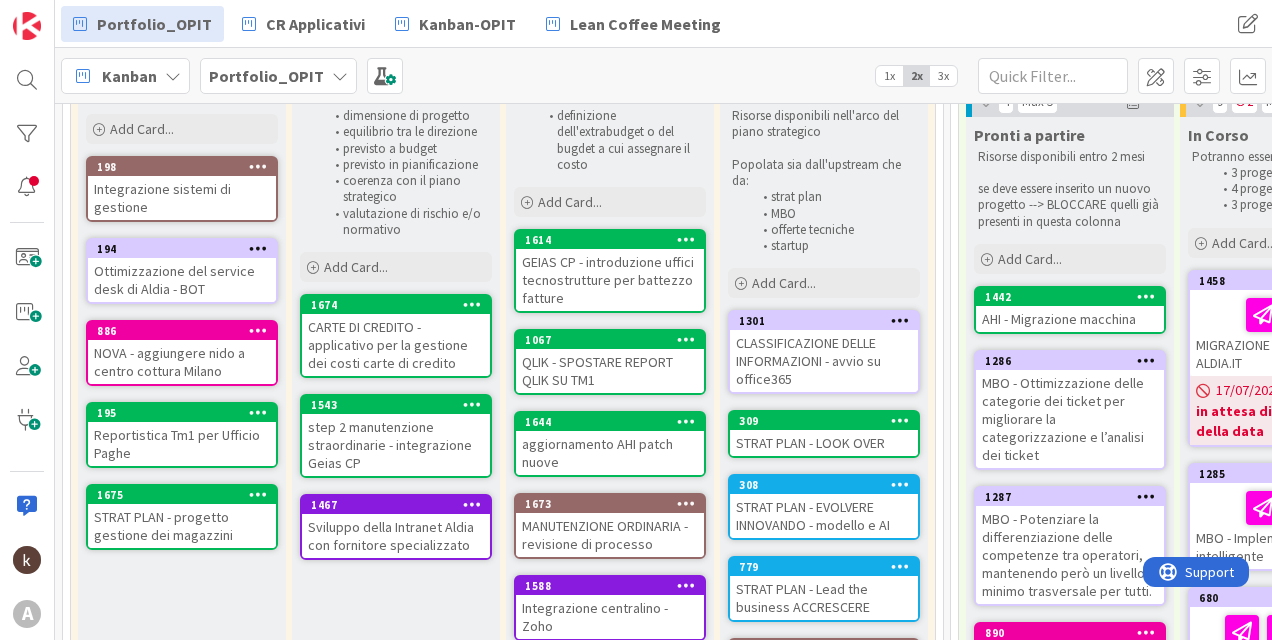 scroll, scrollTop: 0, scrollLeft: 0, axis: both 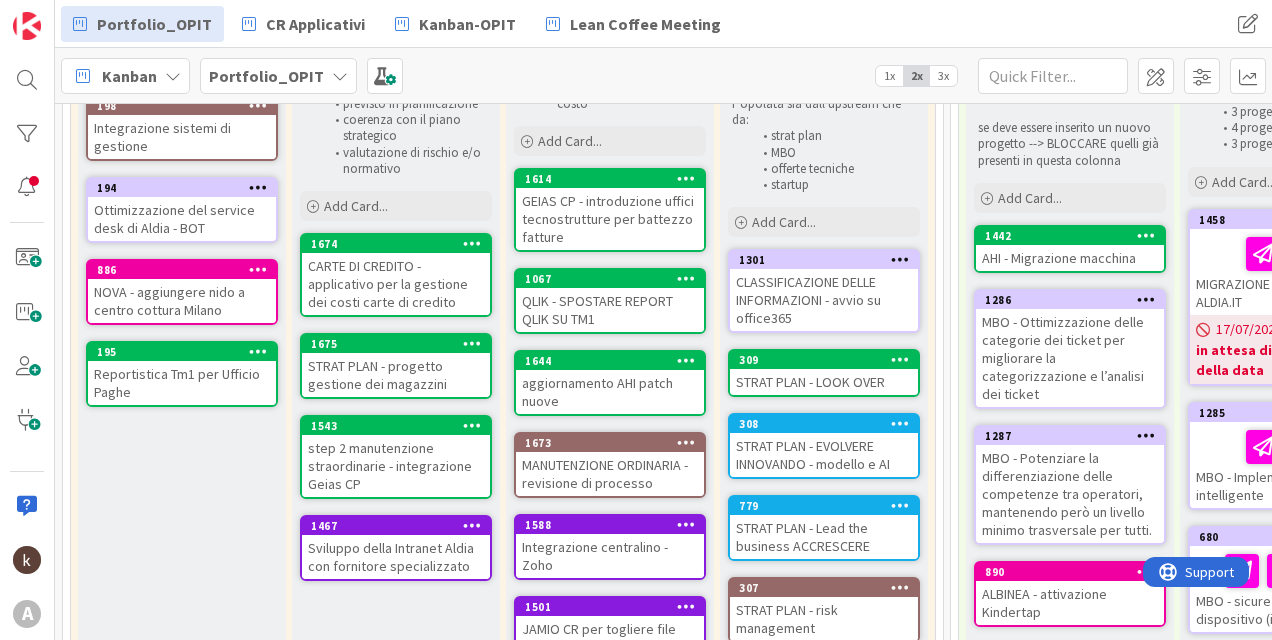 click on "Portfolio_OPIT" at bounding box center [266, 76] 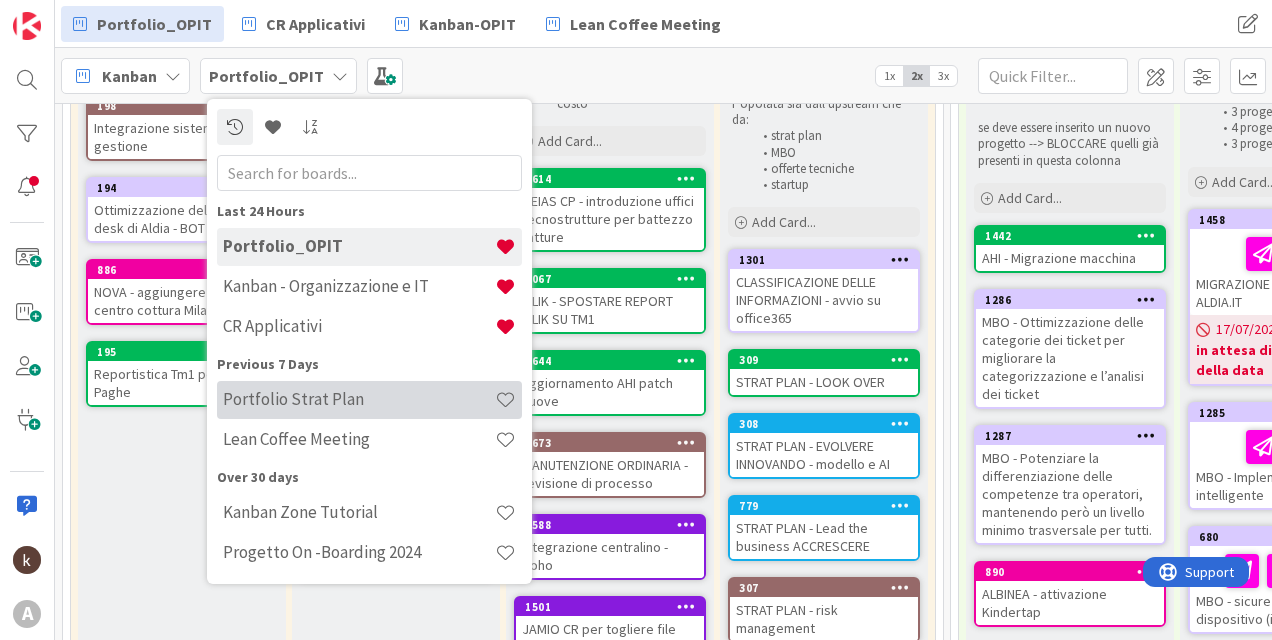 click on "Portfolio Strat Plan" at bounding box center (359, 399) 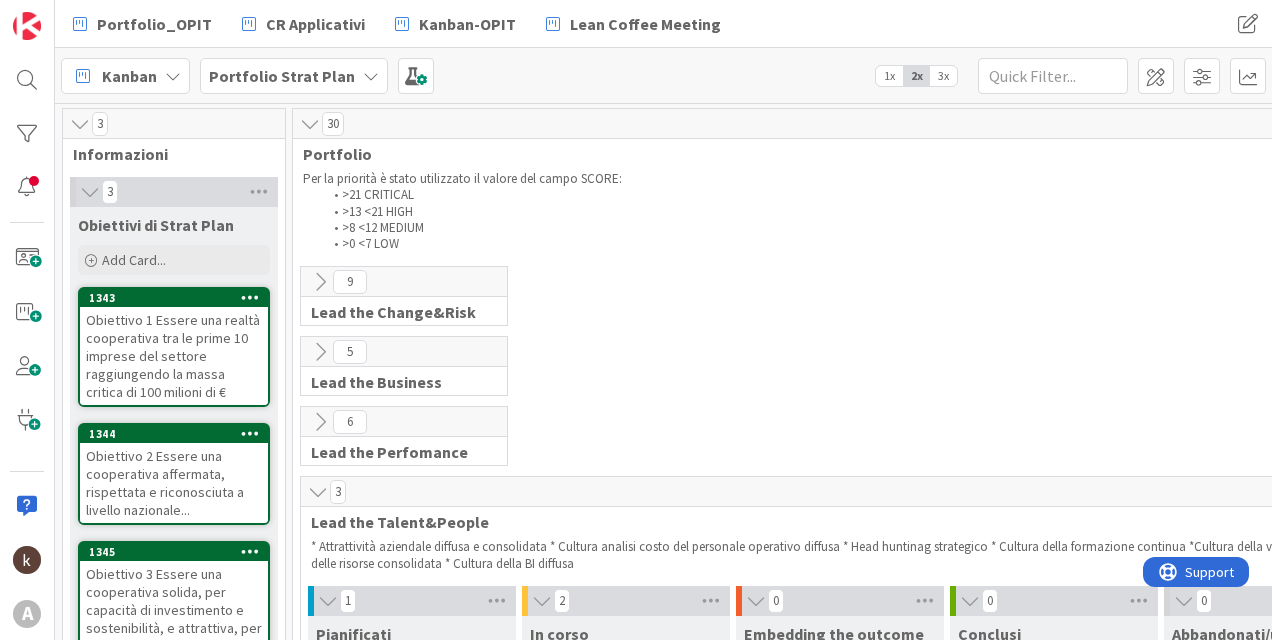 scroll, scrollTop: 300, scrollLeft: 0, axis: vertical 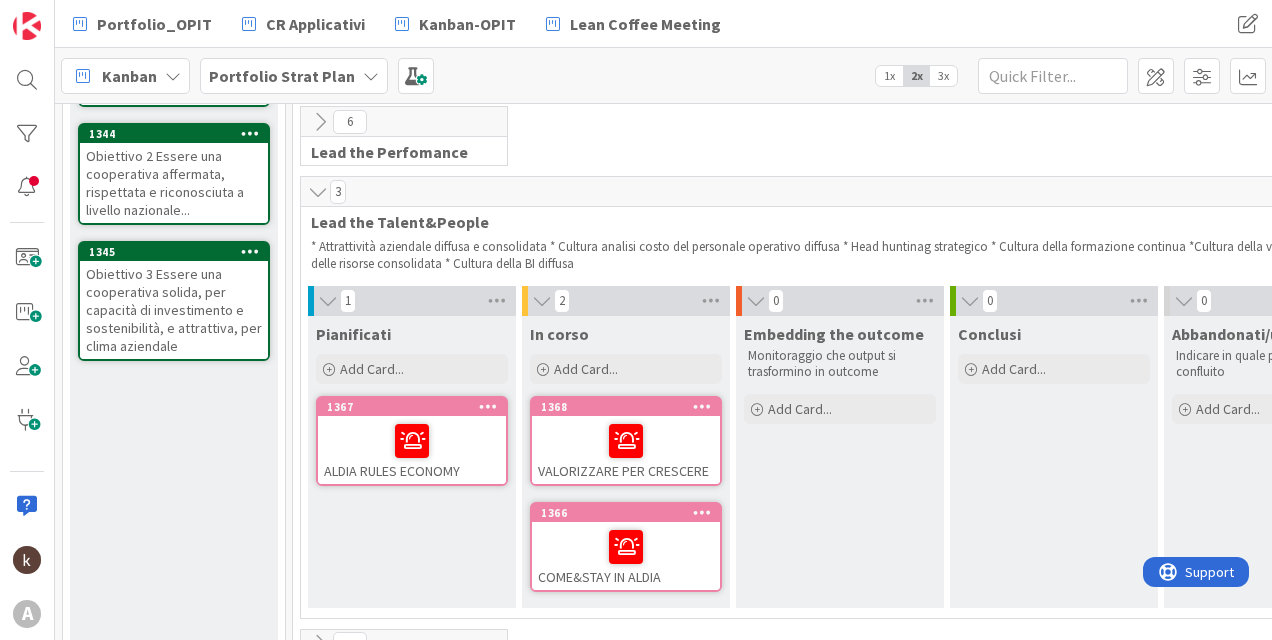 click at bounding box center (318, 192) 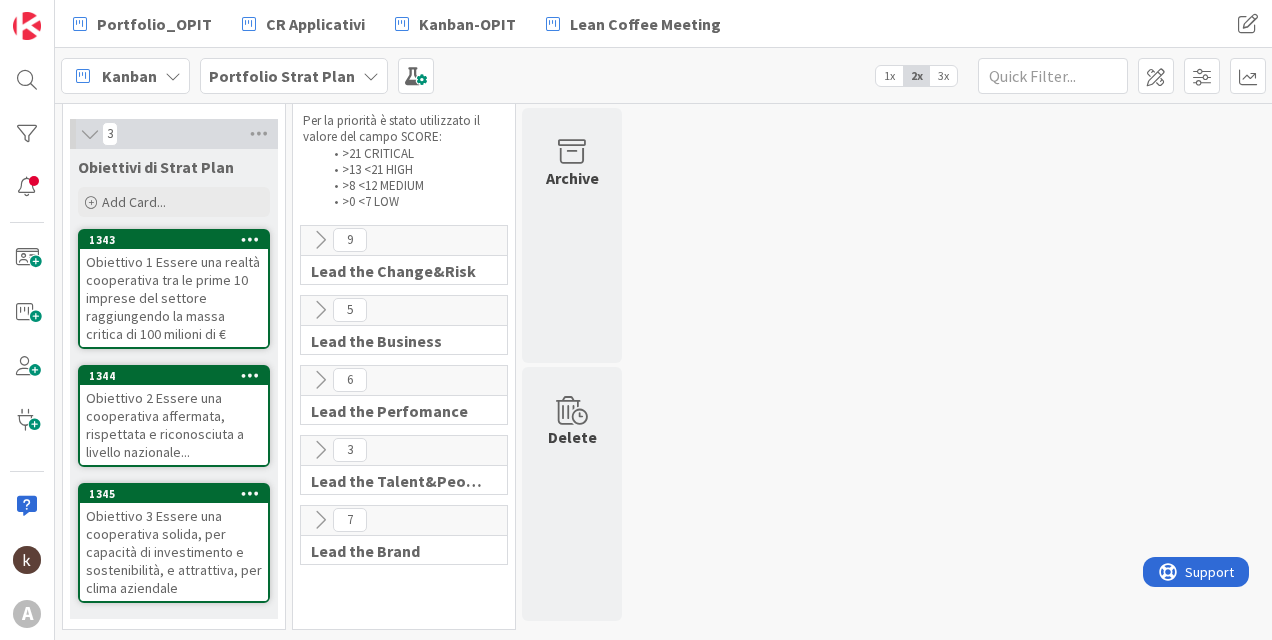 scroll, scrollTop: 58, scrollLeft: 0, axis: vertical 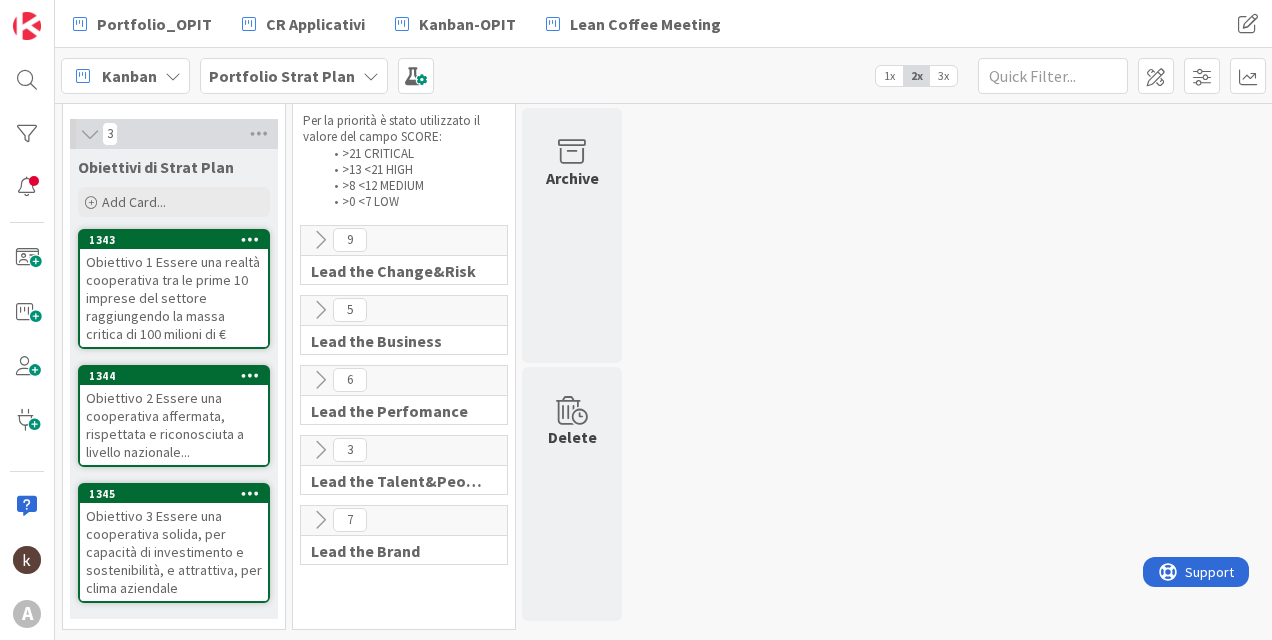 click at bounding box center [320, 380] 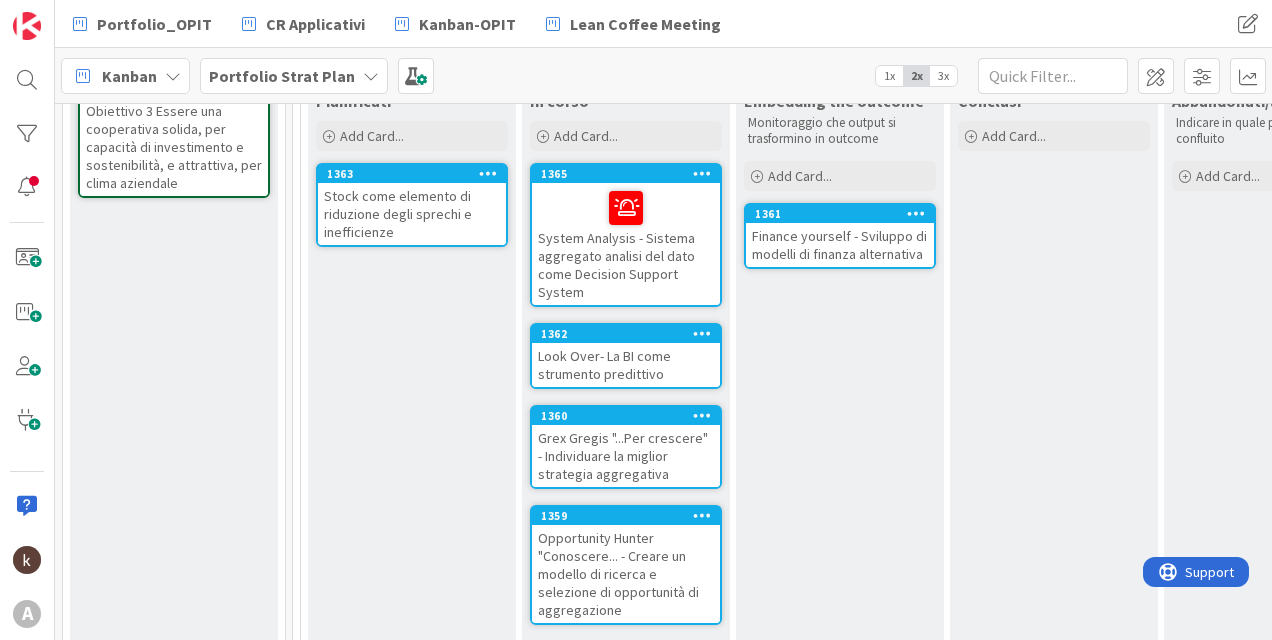 scroll, scrollTop: 458, scrollLeft: 0, axis: vertical 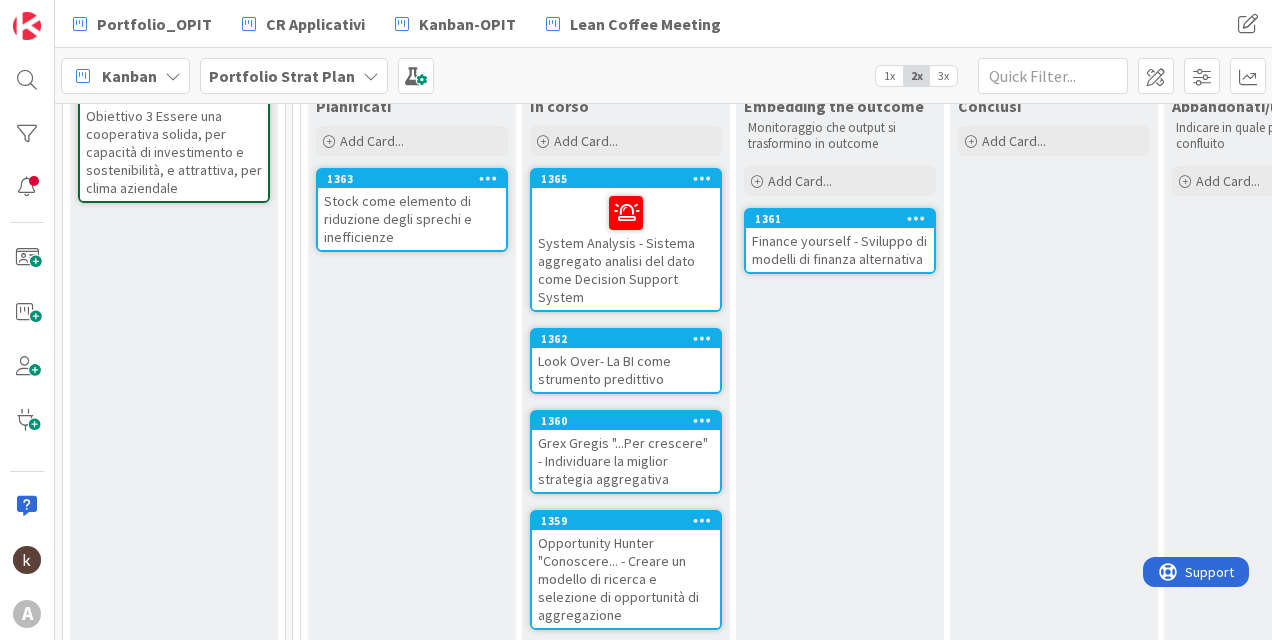 click on "Portfolio Strat Plan" at bounding box center [282, 76] 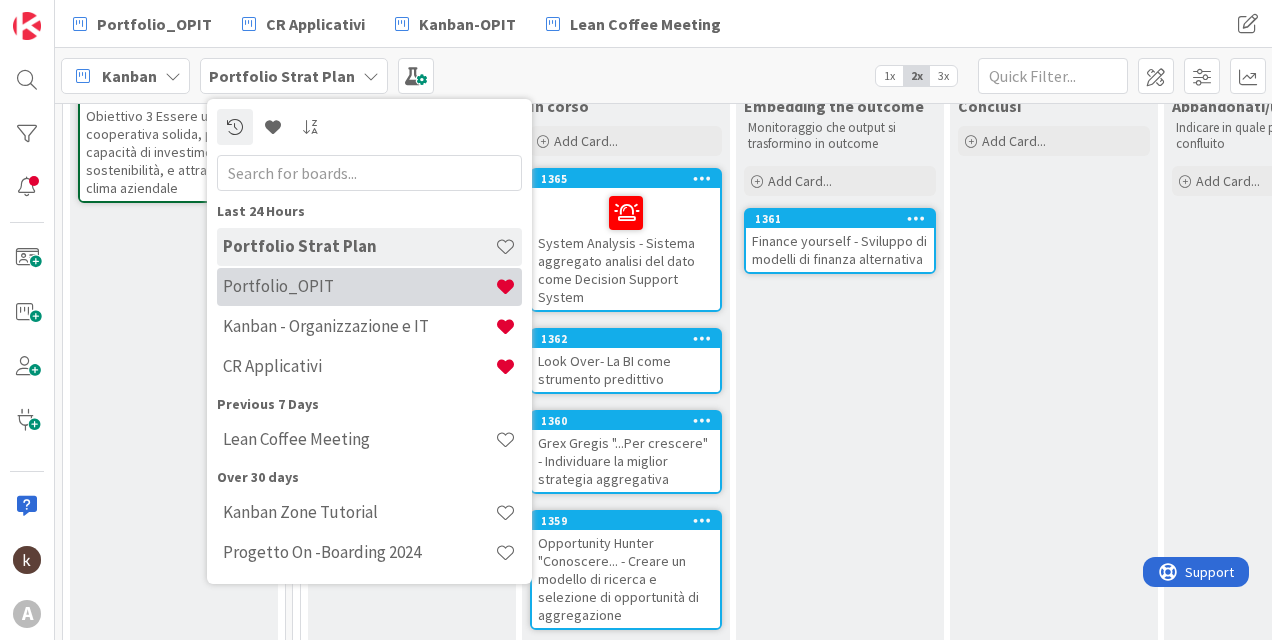 click on "Portfolio_OPIT" at bounding box center [359, 286] 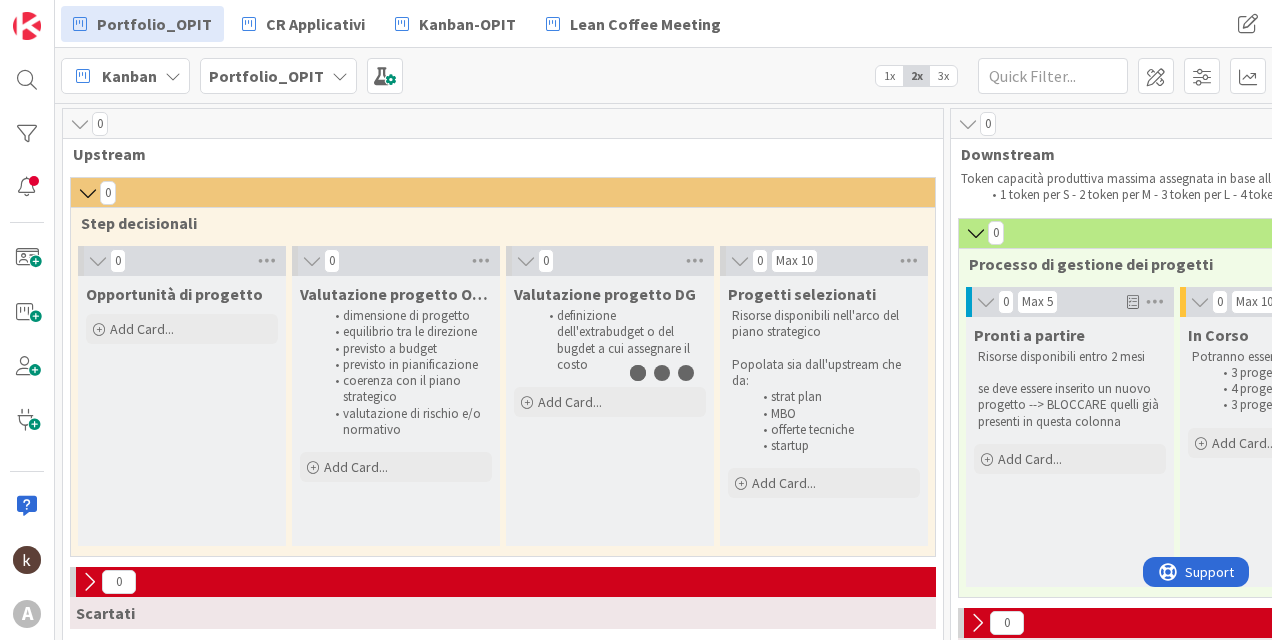 scroll, scrollTop: 0, scrollLeft: 0, axis: both 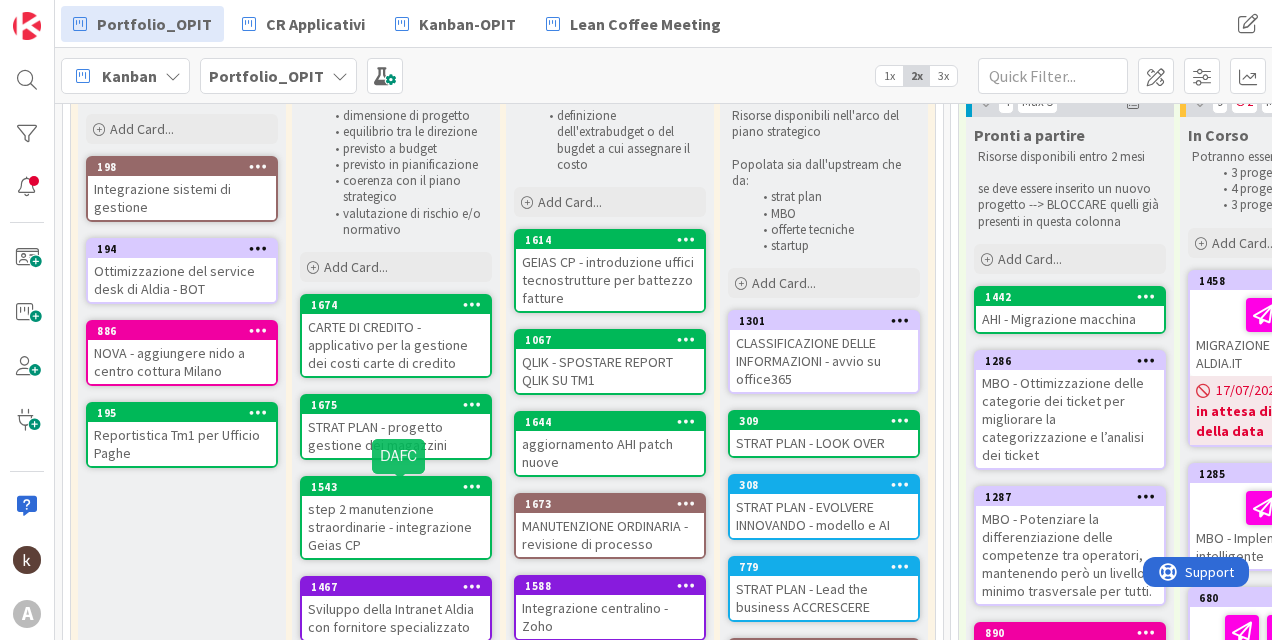 click on "STRAT PLAN - progetto gestione dei magazzini" at bounding box center [396, 436] 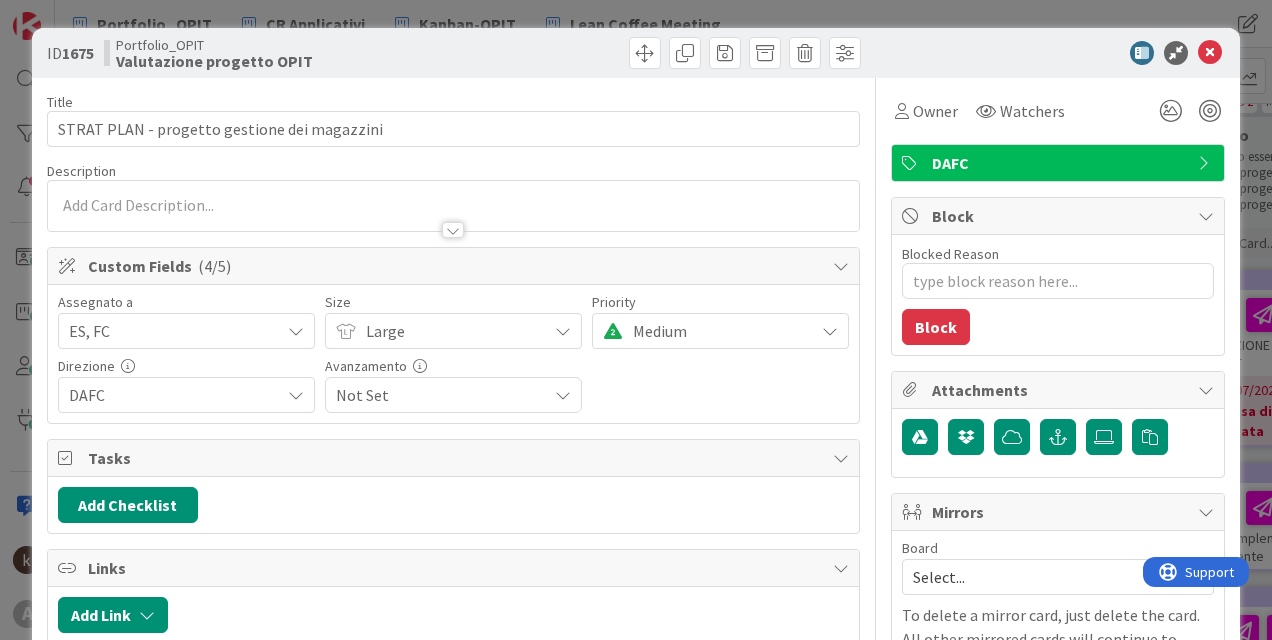 scroll, scrollTop: 0, scrollLeft: 0, axis: both 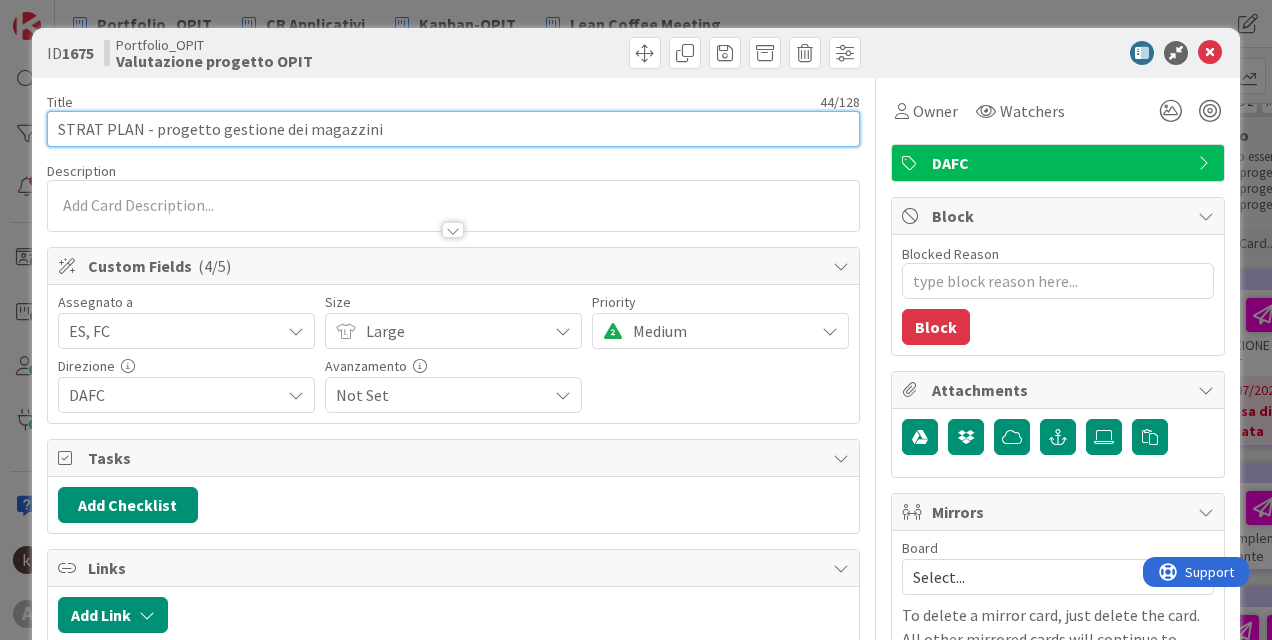 click on "STRAT PLAN - progetto gestione dei magazzini" at bounding box center (453, 129) 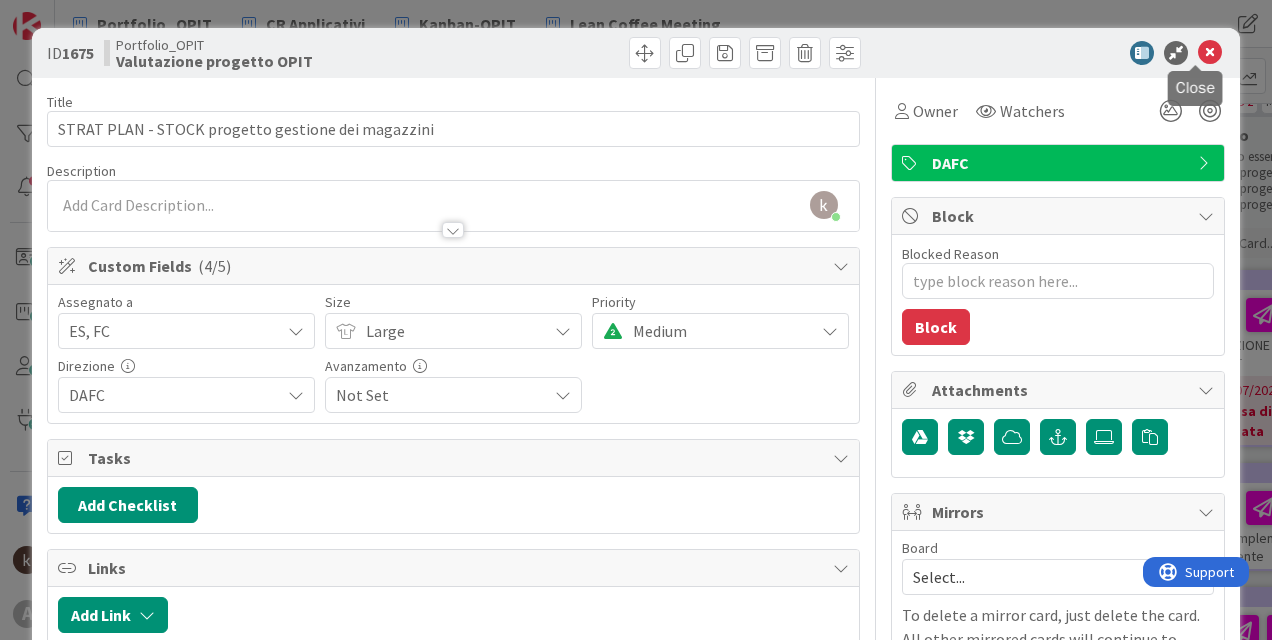 click at bounding box center (1210, 53) 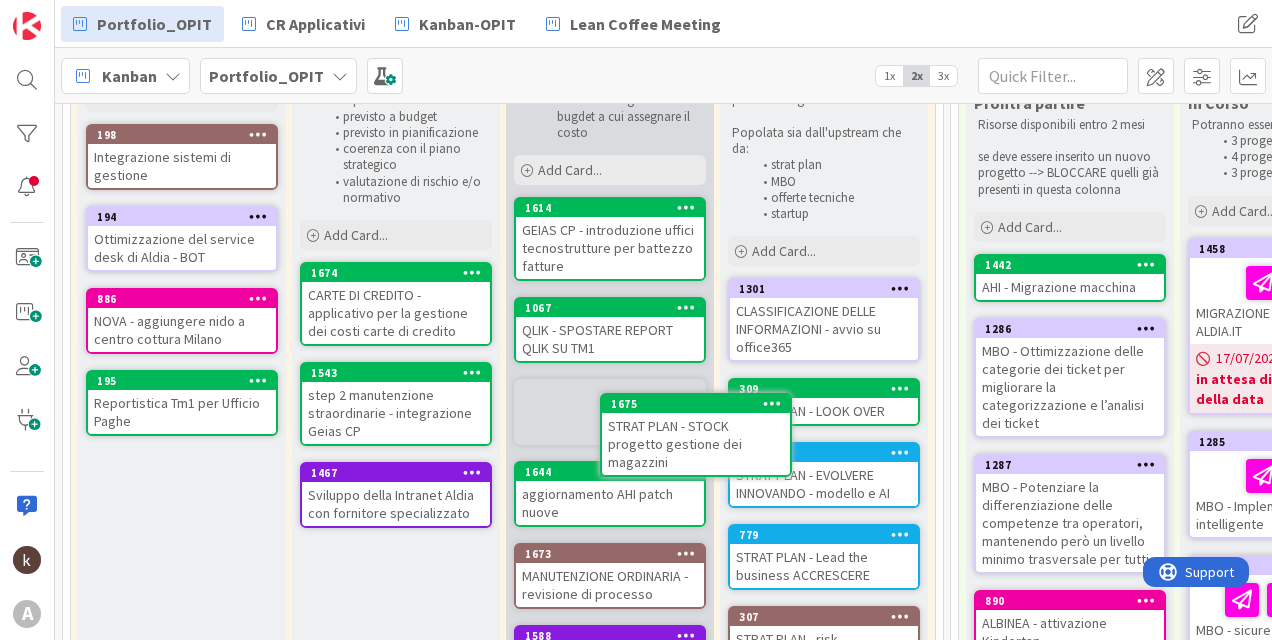 scroll, scrollTop: 0, scrollLeft: 0, axis: both 